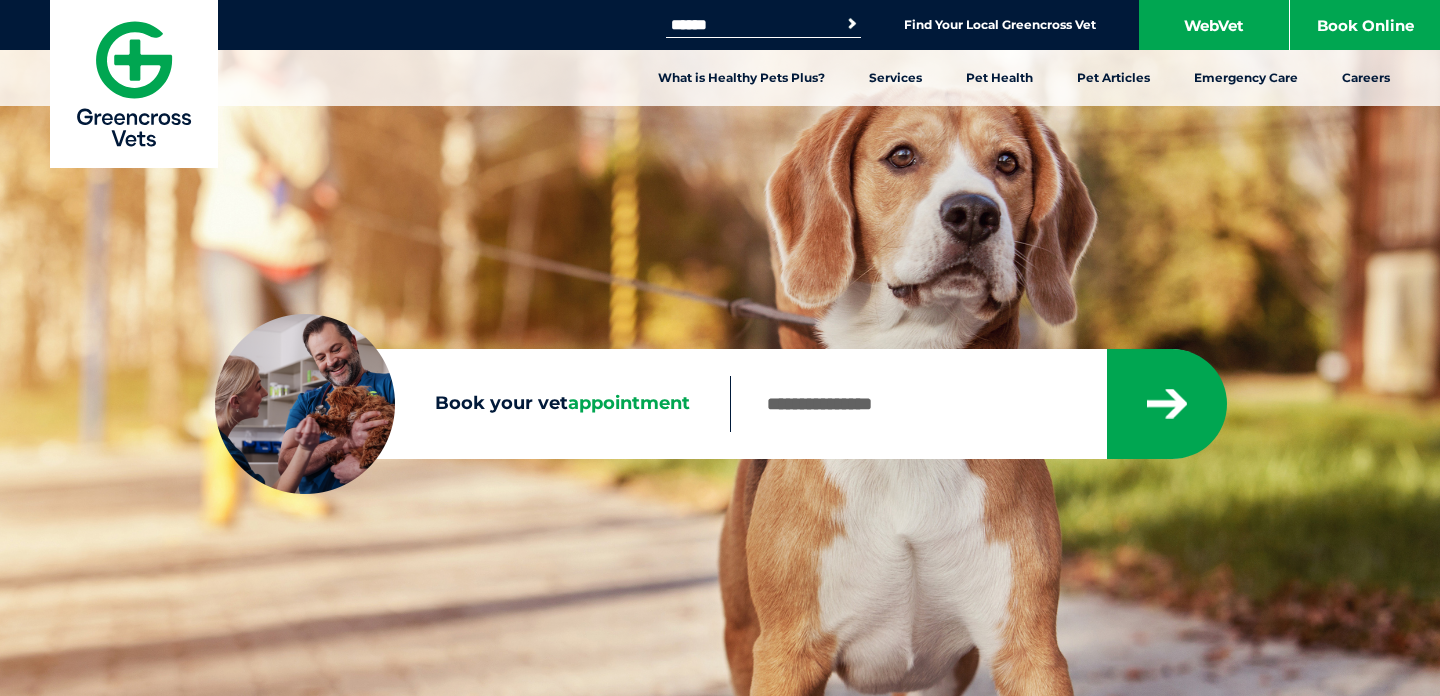 scroll, scrollTop: 0, scrollLeft: 0, axis: both 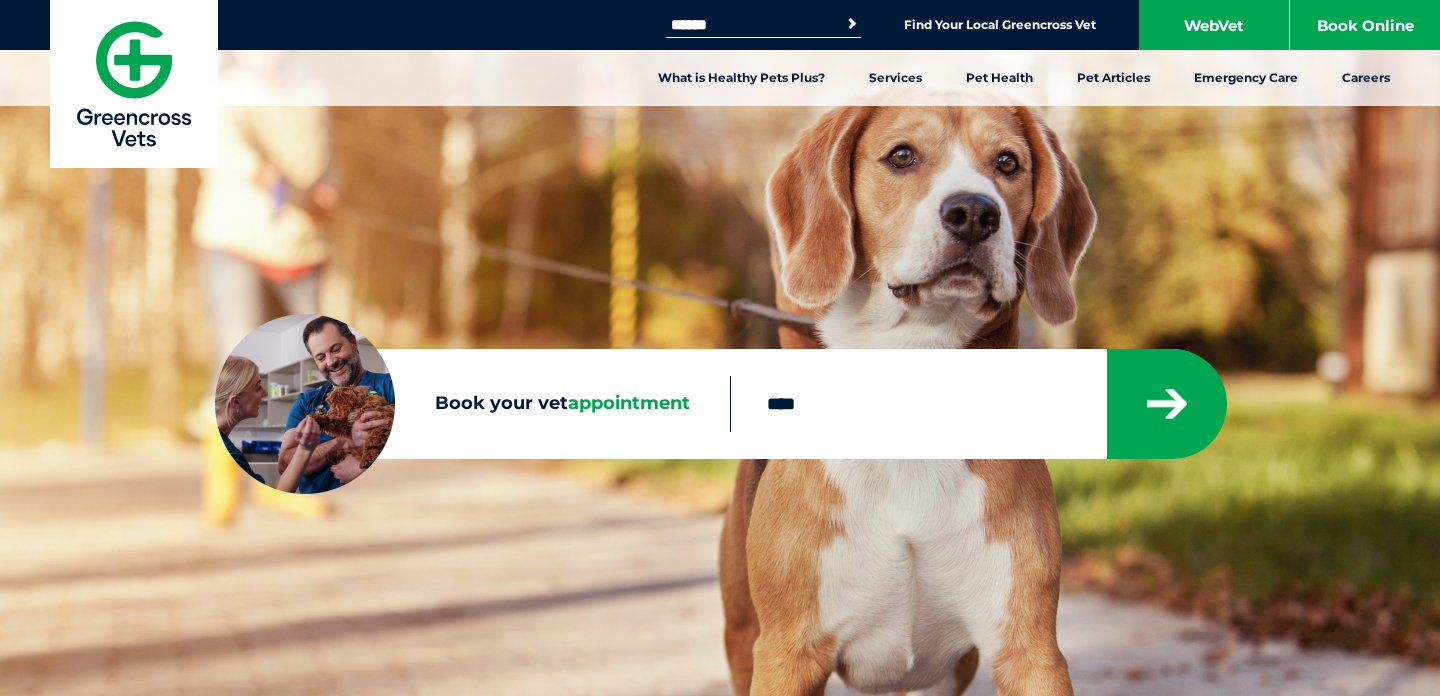 type on "****" 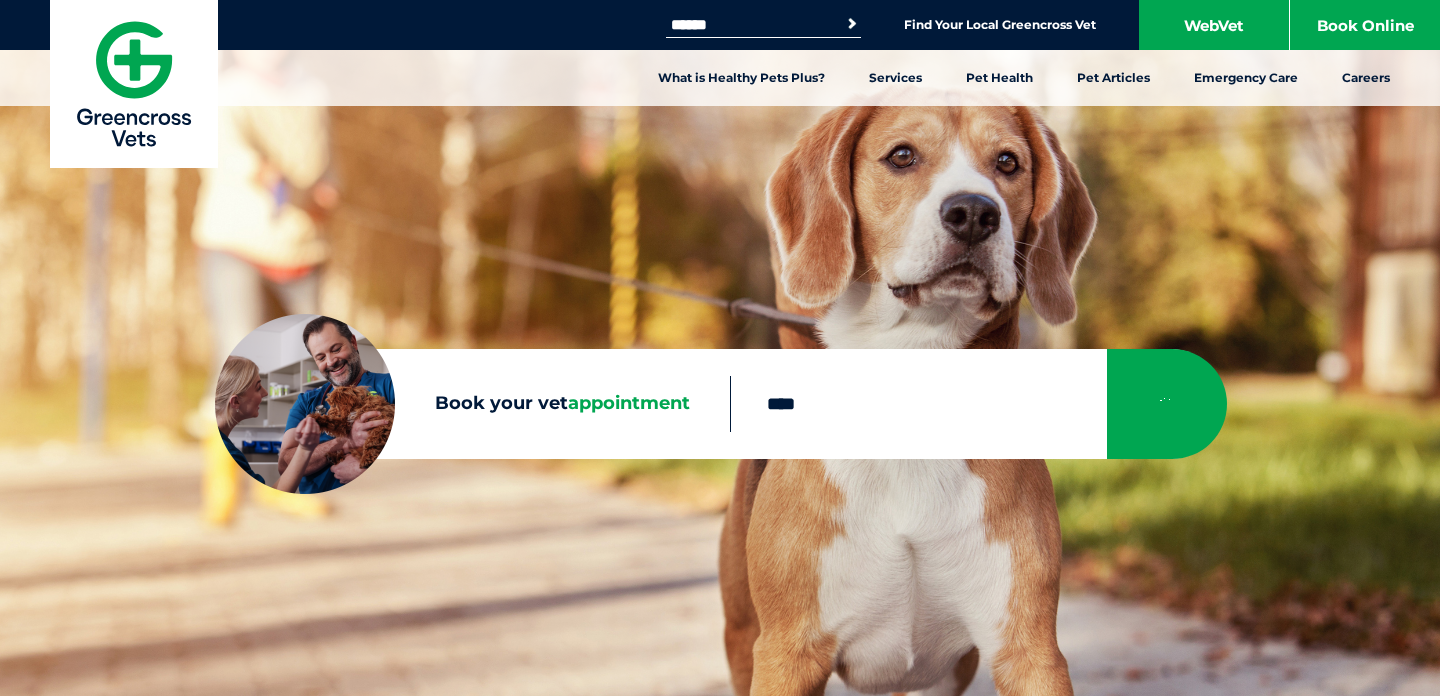 click at bounding box center [1167, 404] 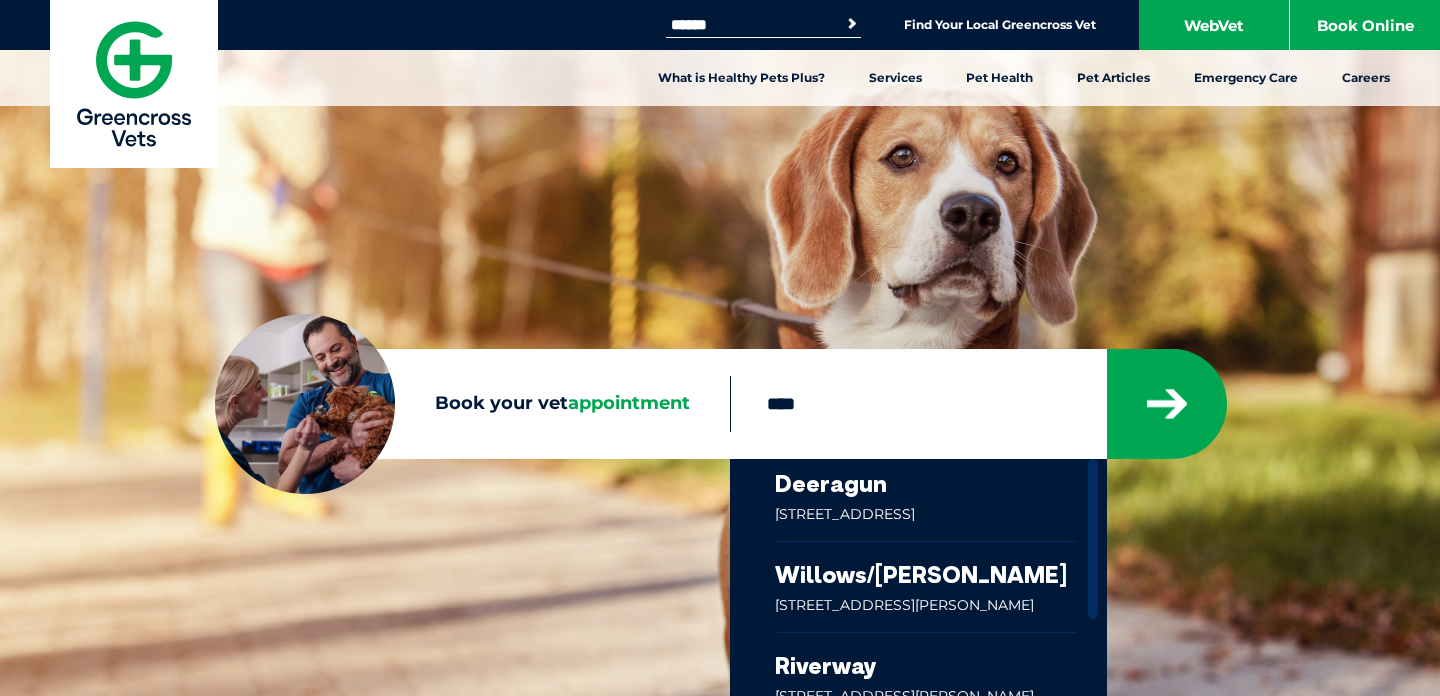 click at bounding box center [926, 587] 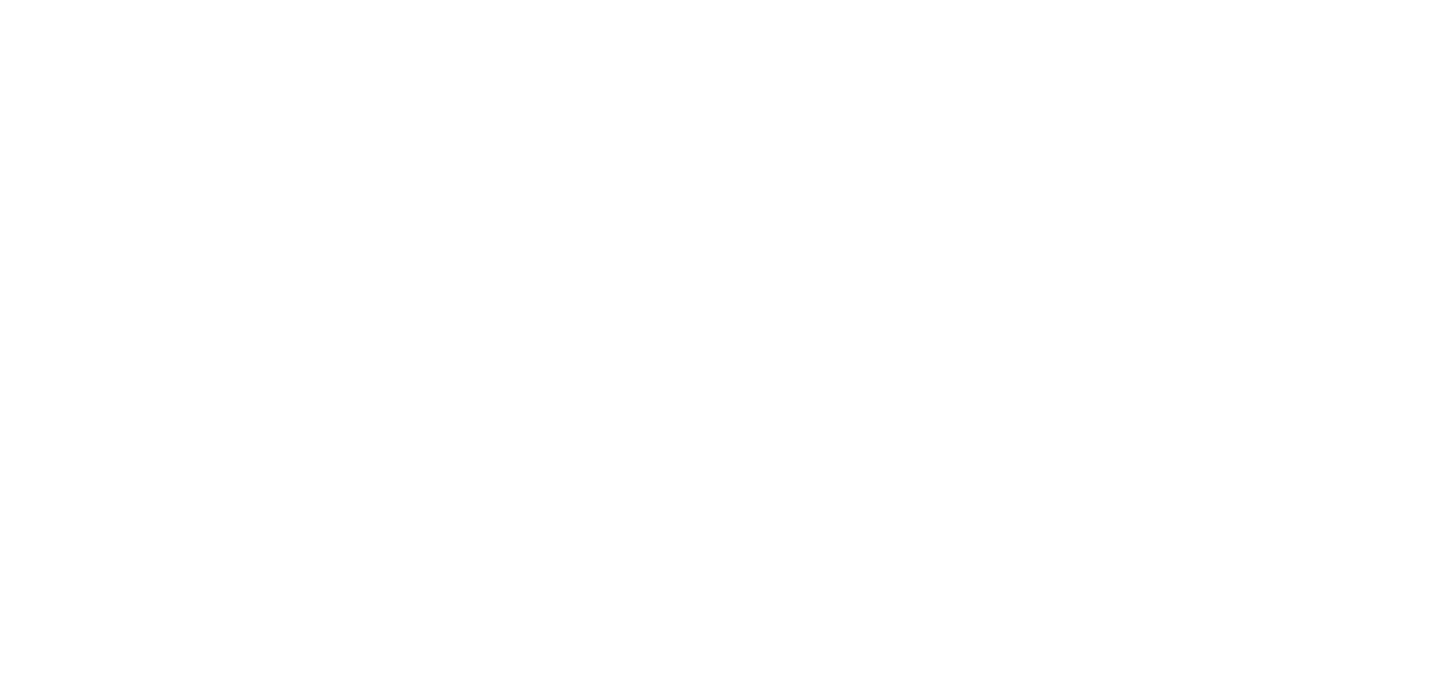 scroll, scrollTop: 0, scrollLeft: 0, axis: both 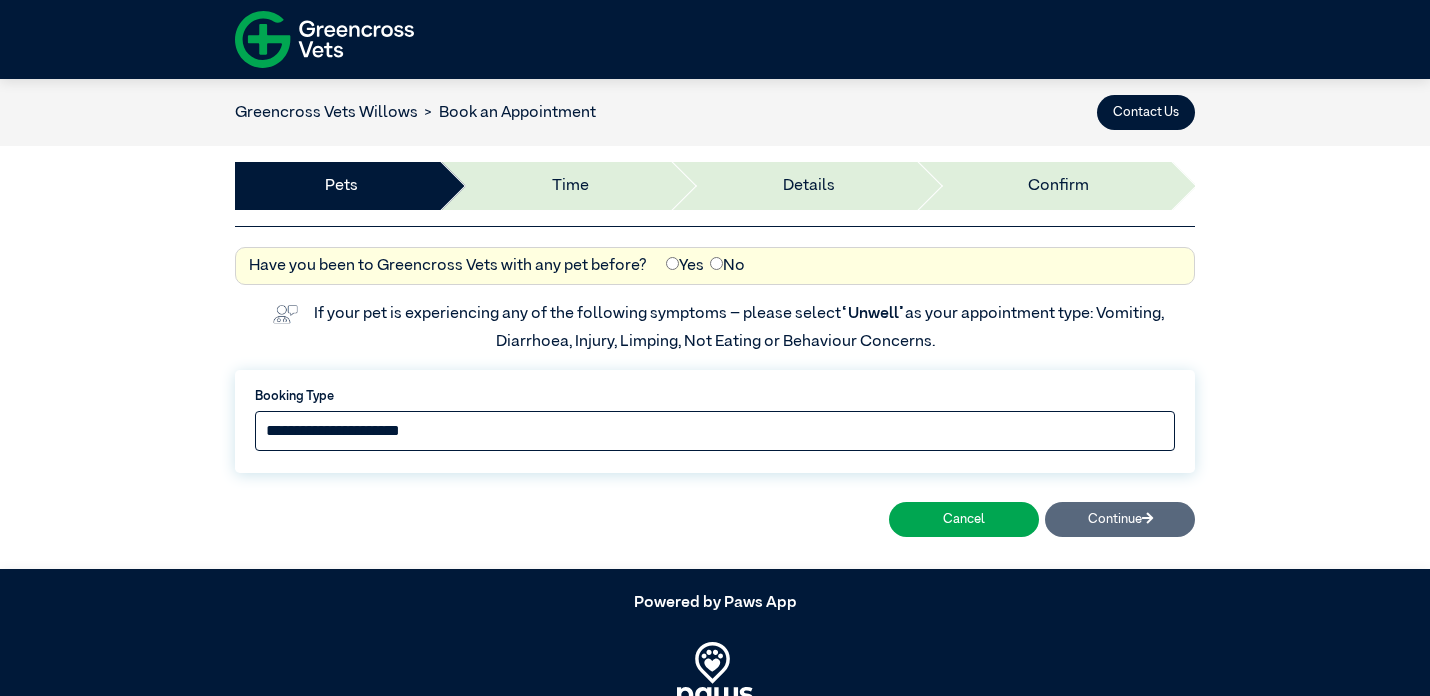 click on "**********" at bounding box center [715, 431] 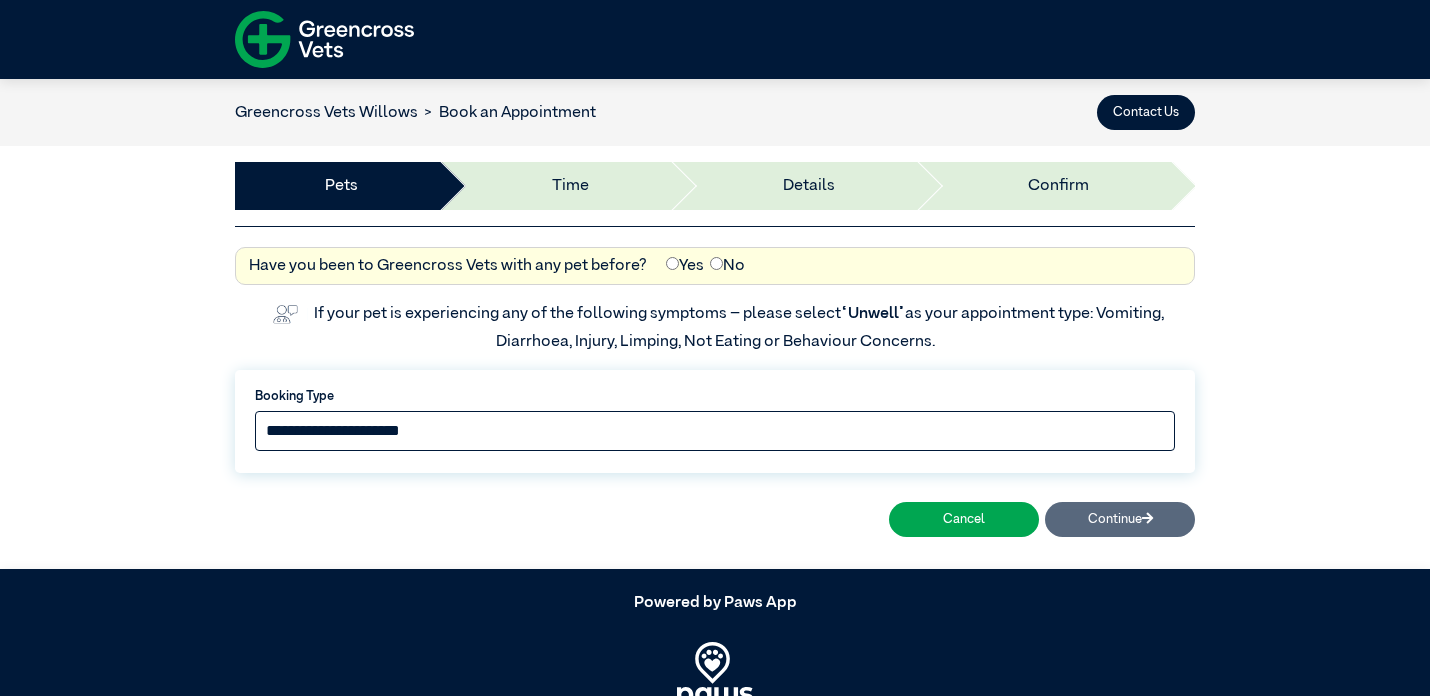 click on "**********" at bounding box center [715, 431] 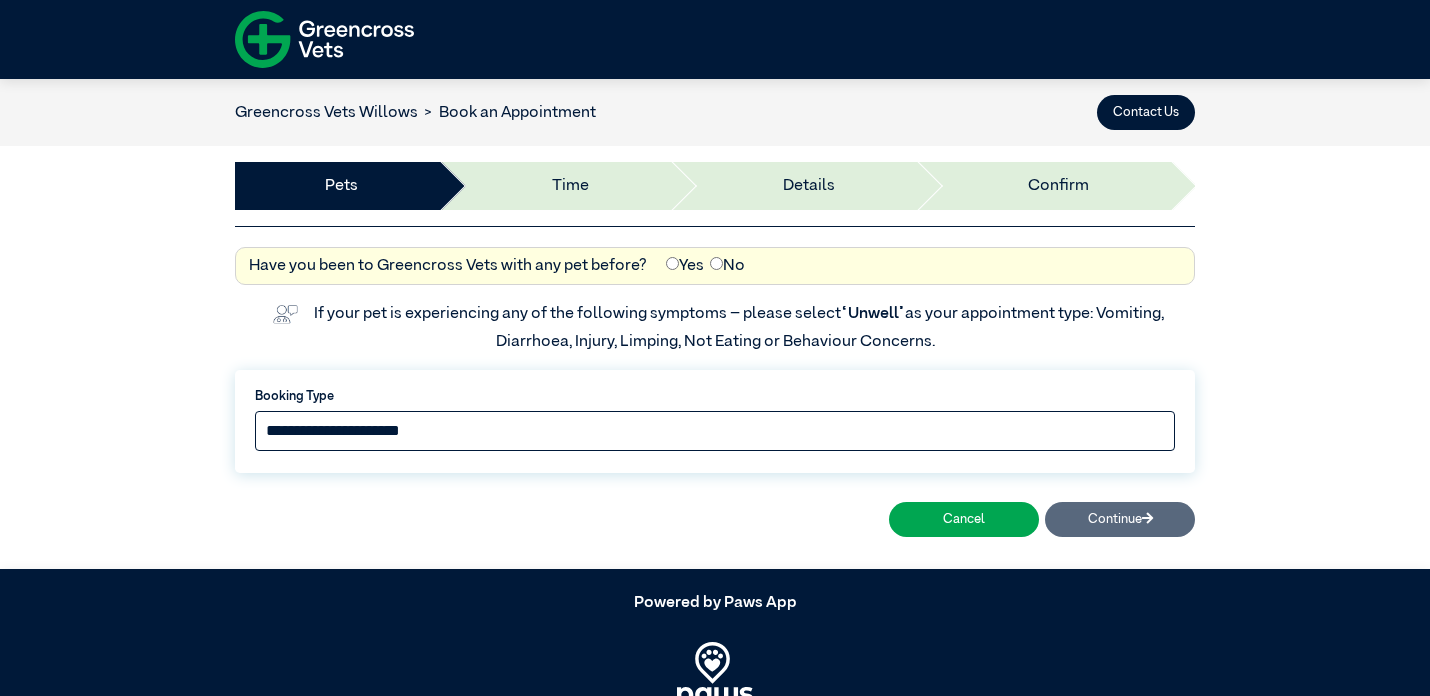select on "*****" 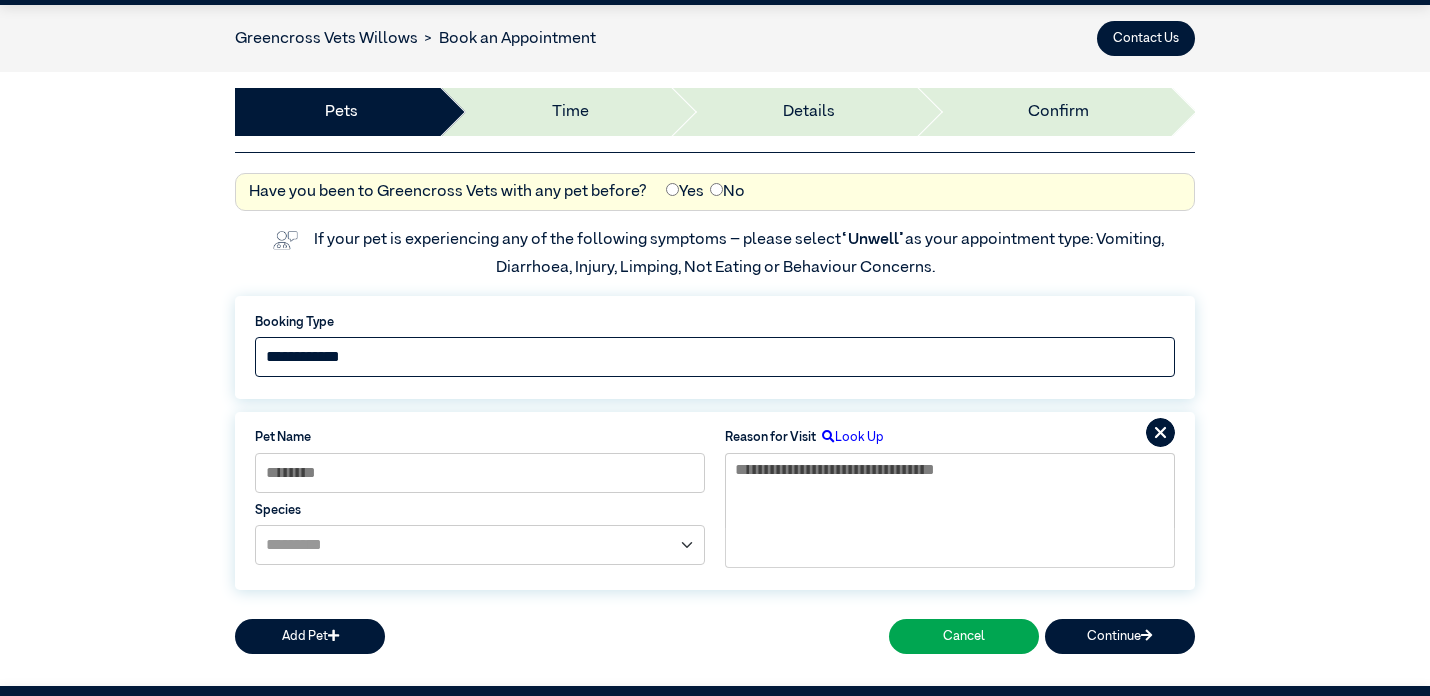 scroll, scrollTop: 72, scrollLeft: 0, axis: vertical 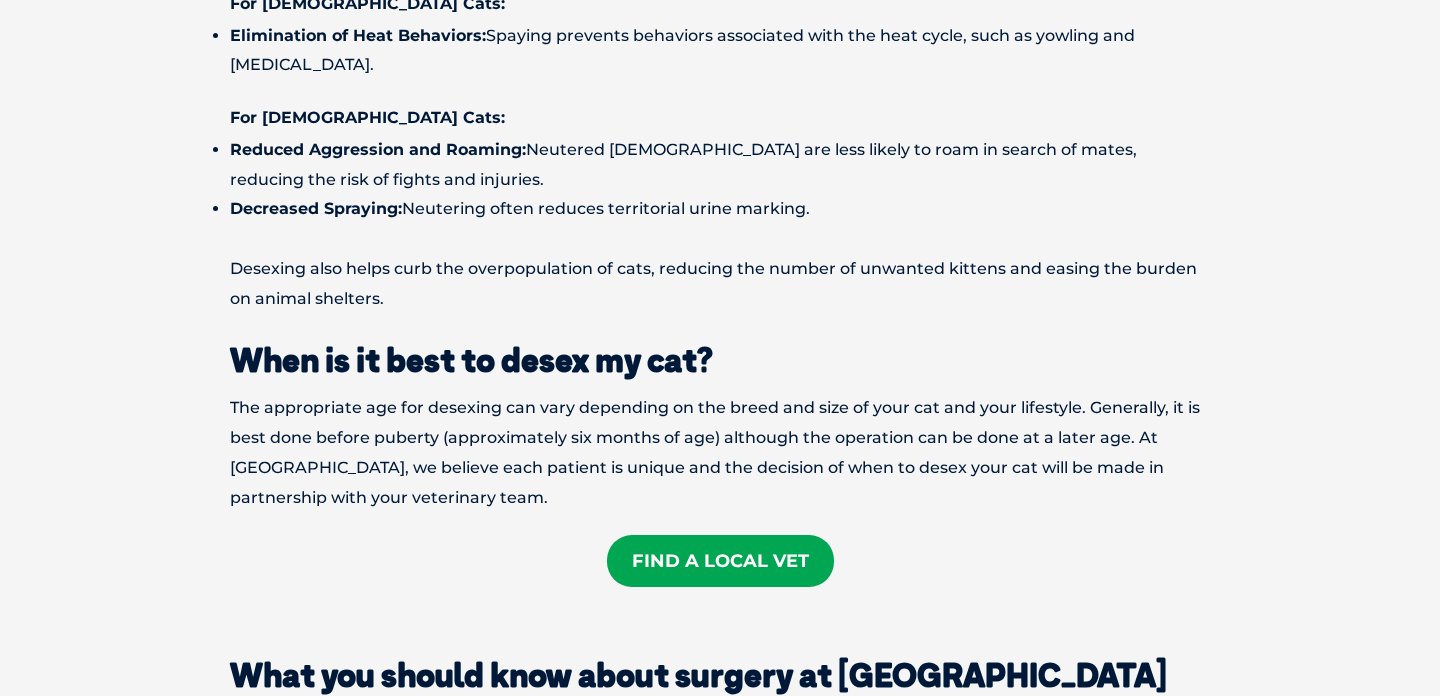 click on "Find A Local Vet" at bounding box center (720, 561) 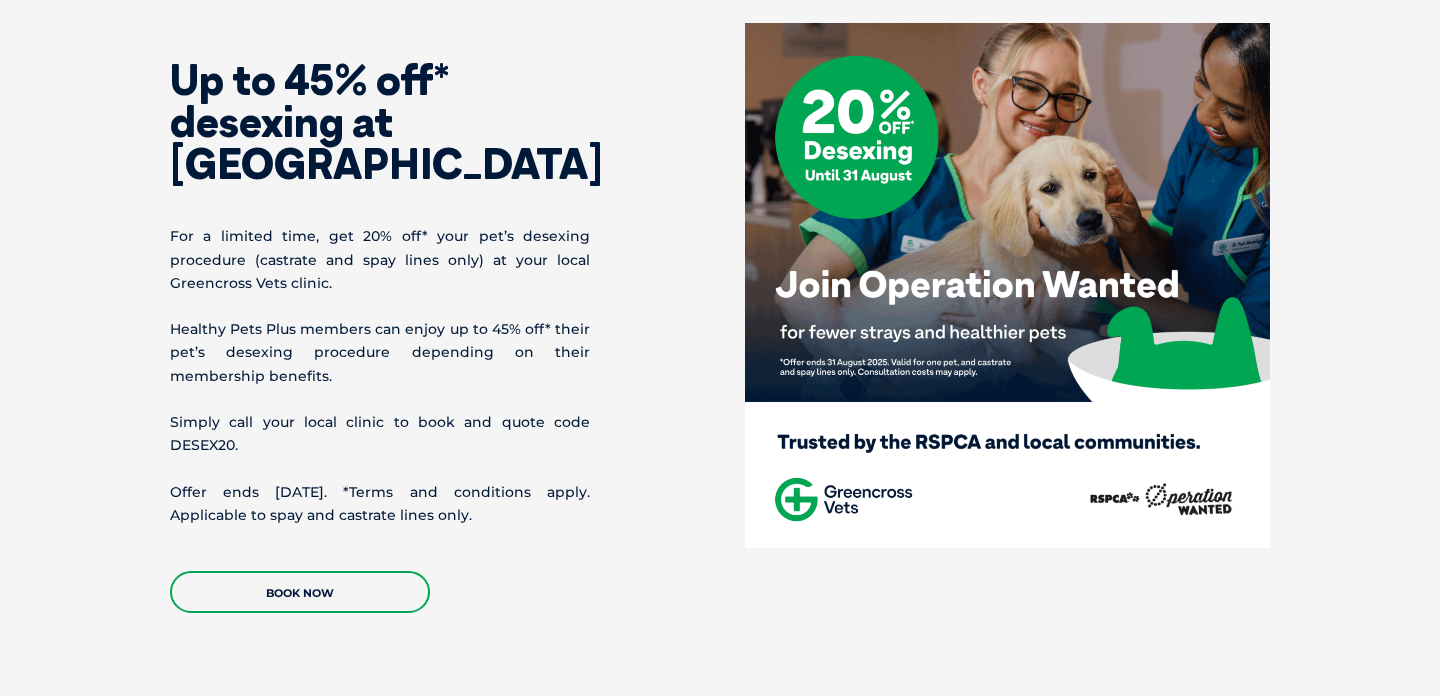 scroll, scrollTop: 3387, scrollLeft: 0, axis: vertical 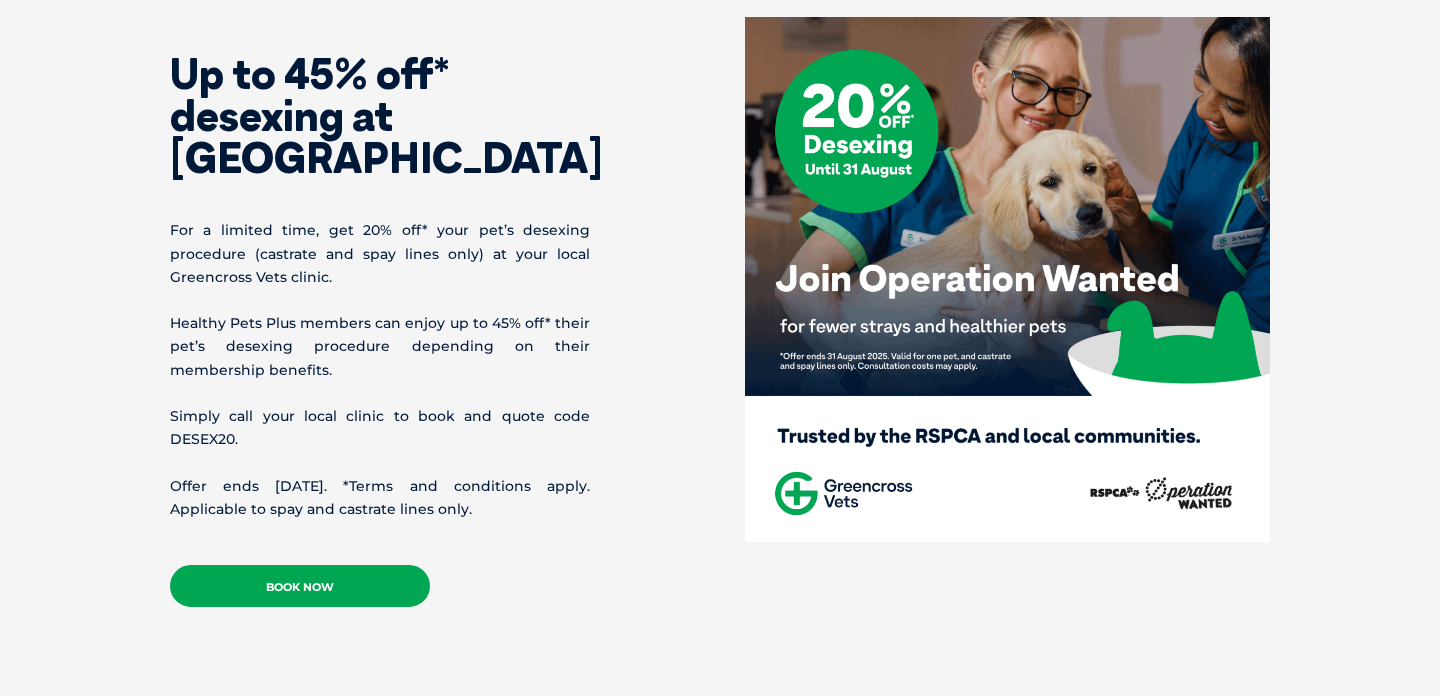 click on "Book Now" at bounding box center (300, 586) 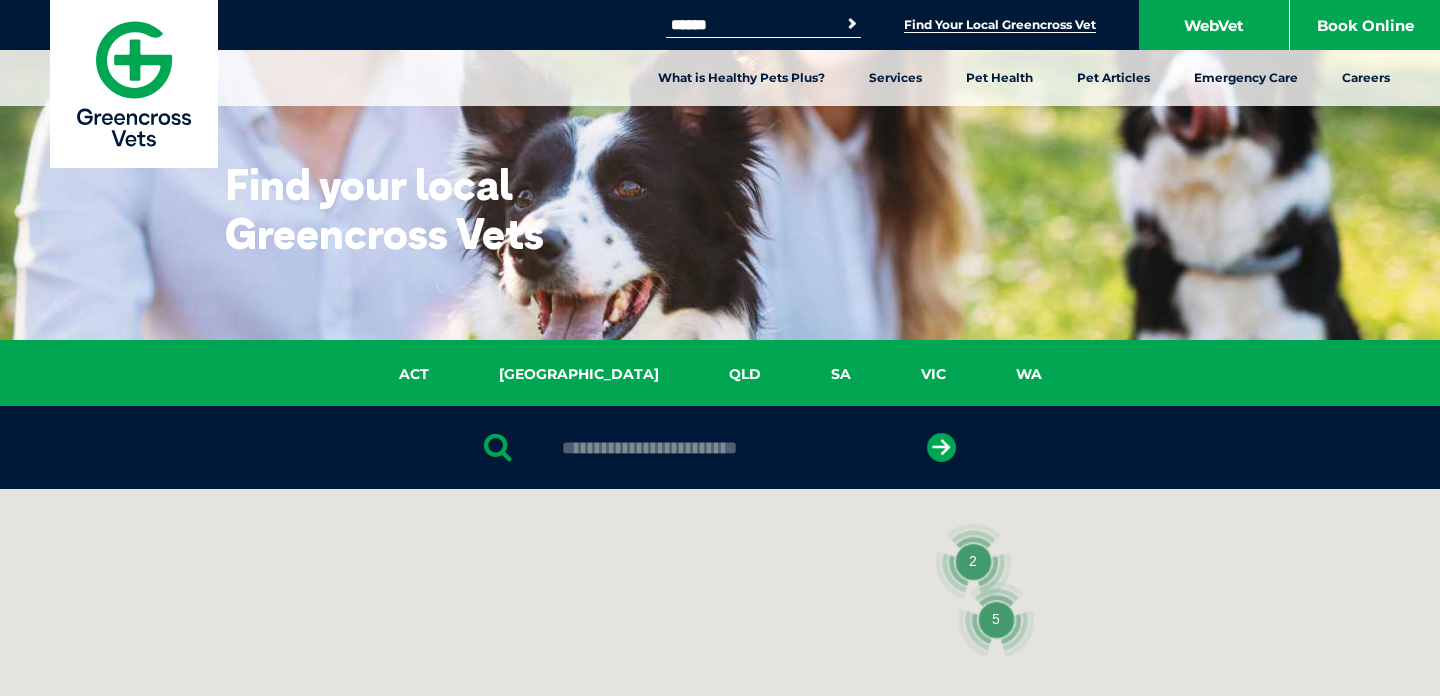 scroll, scrollTop: 0, scrollLeft: 0, axis: both 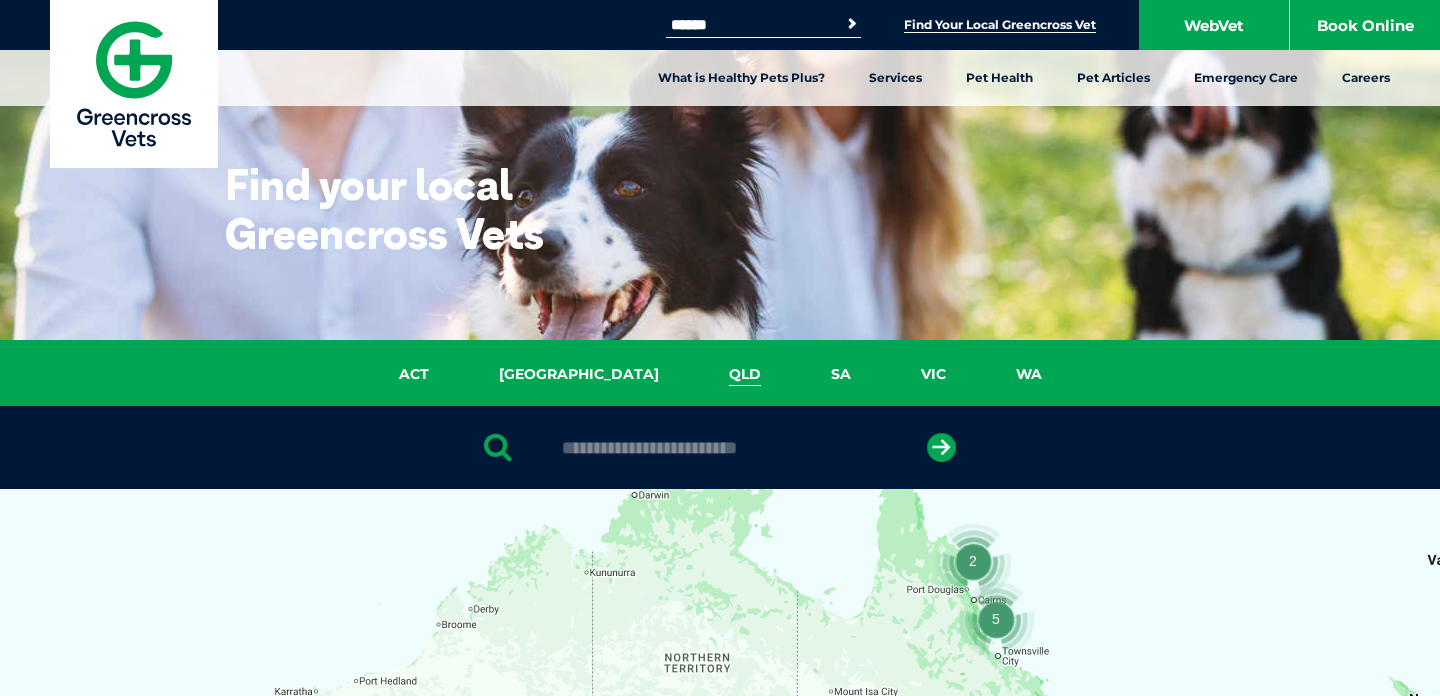 click on "QLD" at bounding box center [745, 374] 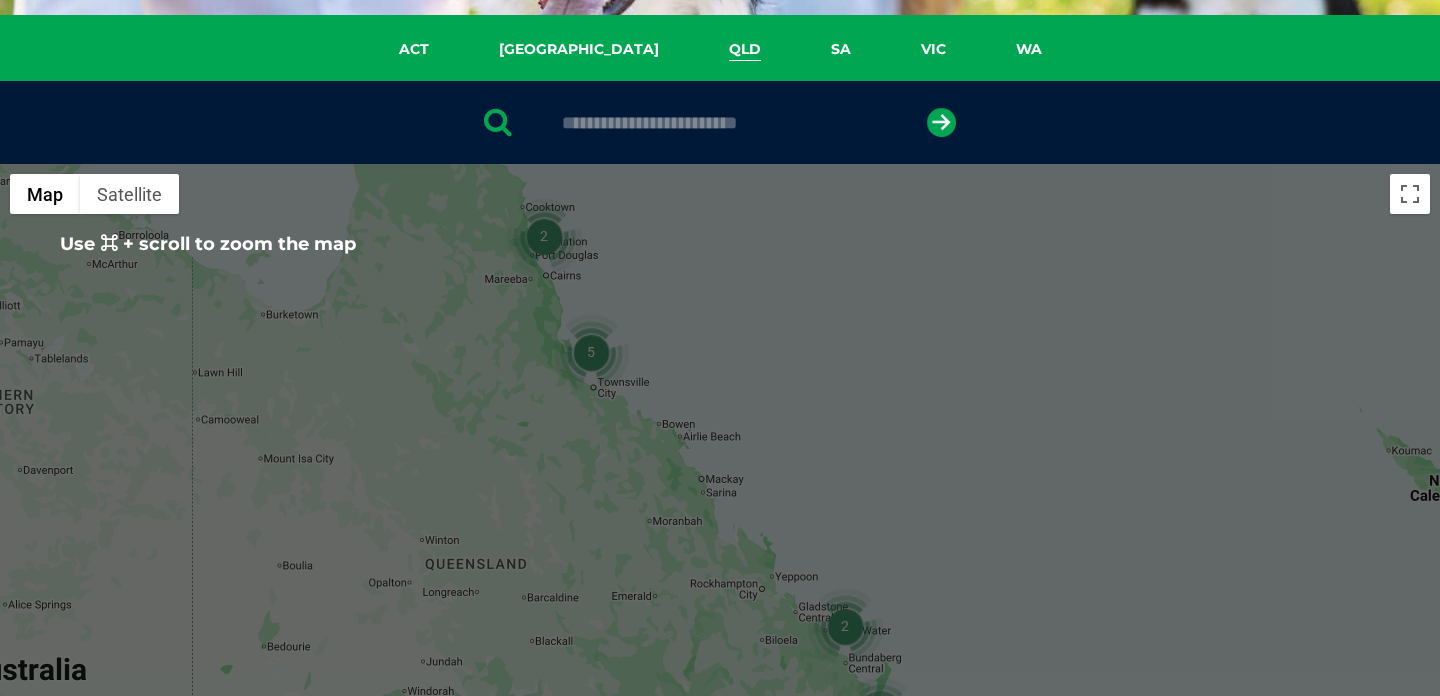 scroll, scrollTop: 324, scrollLeft: 0, axis: vertical 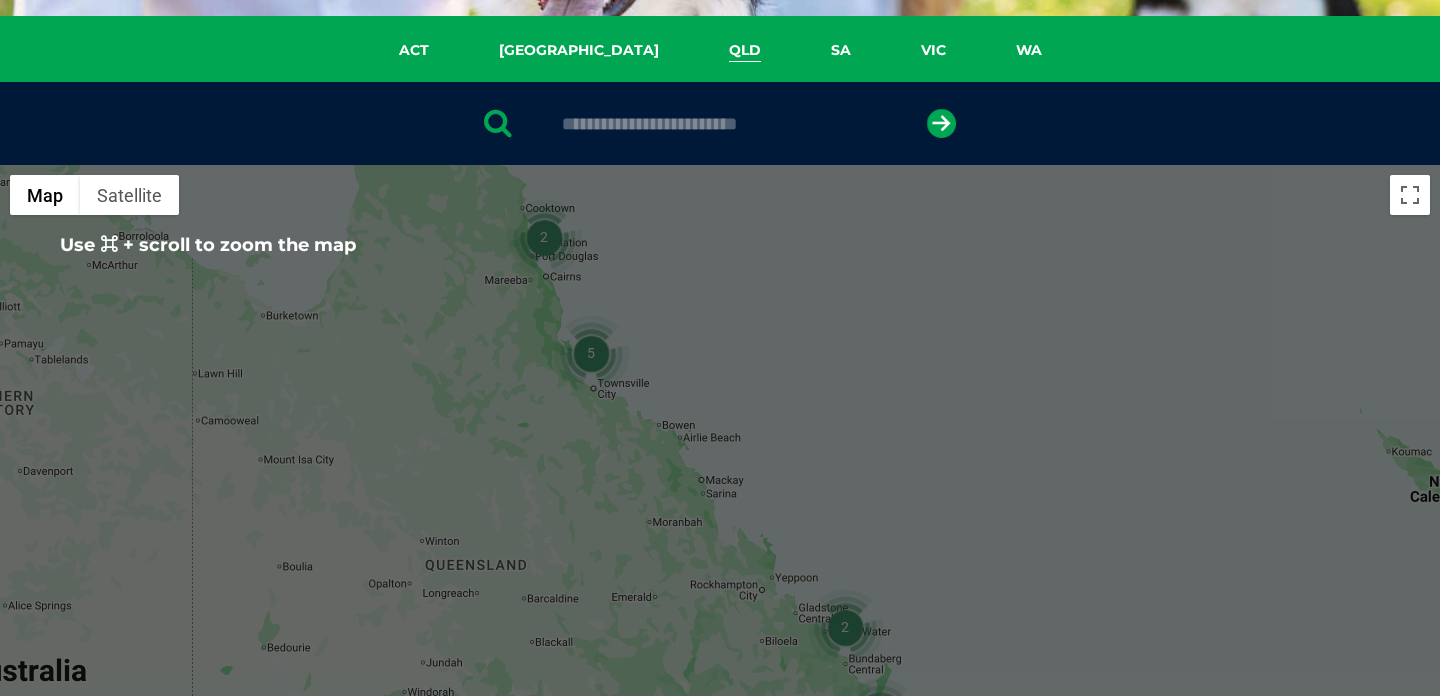 click at bounding box center (720, 123) 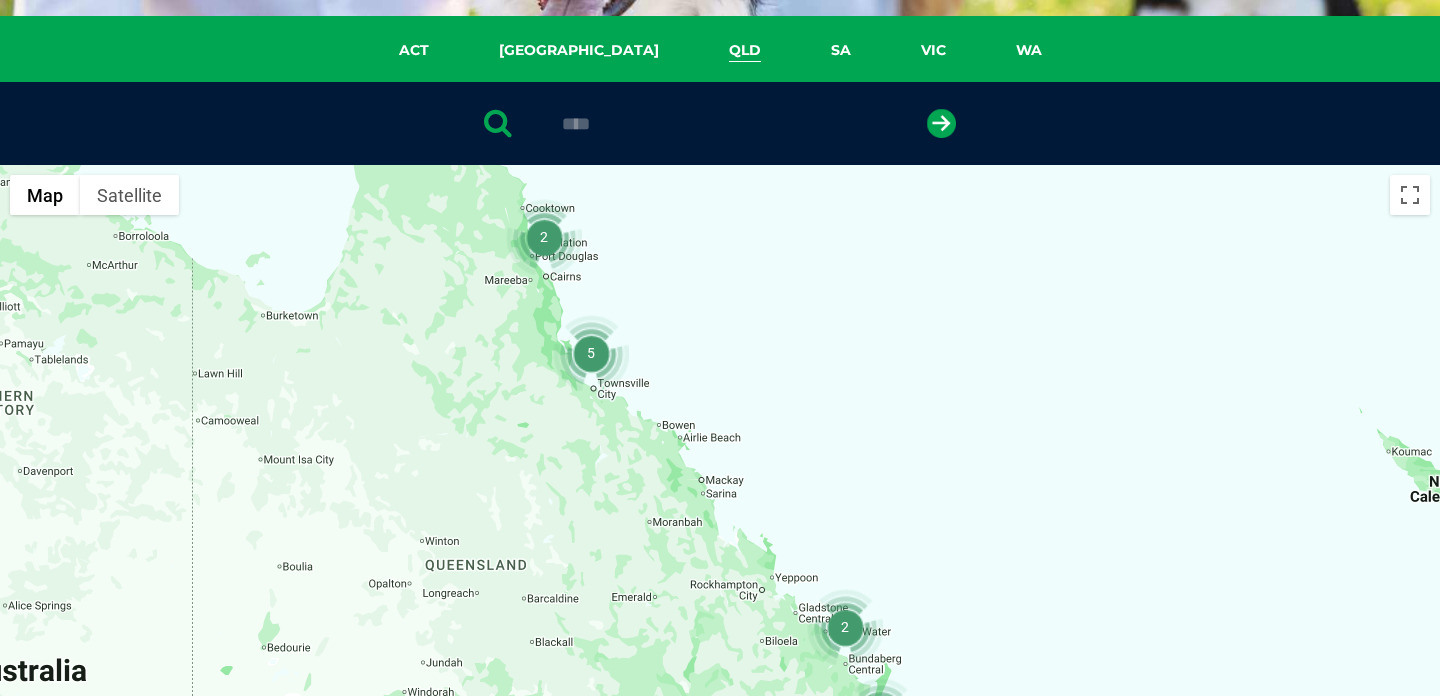 type on "****" 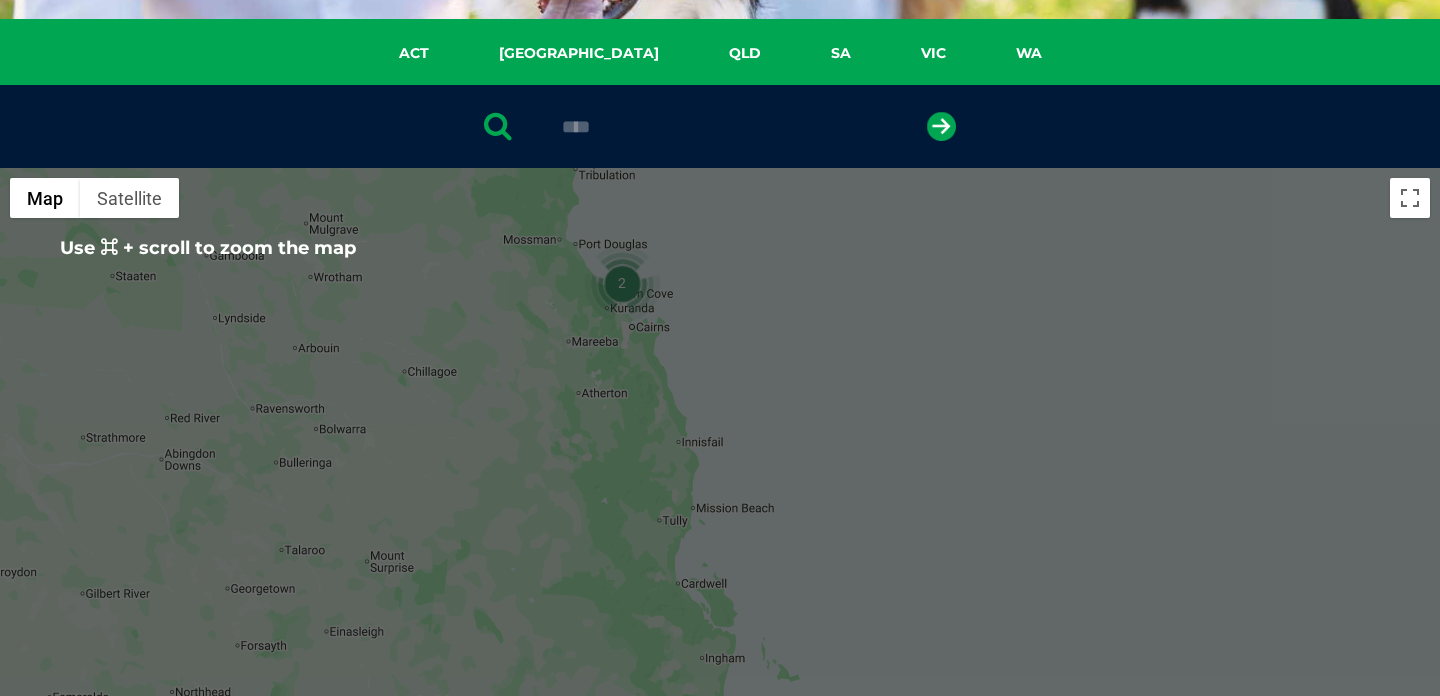 scroll, scrollTop: 304, scrollLeft: 0, axis: vertical 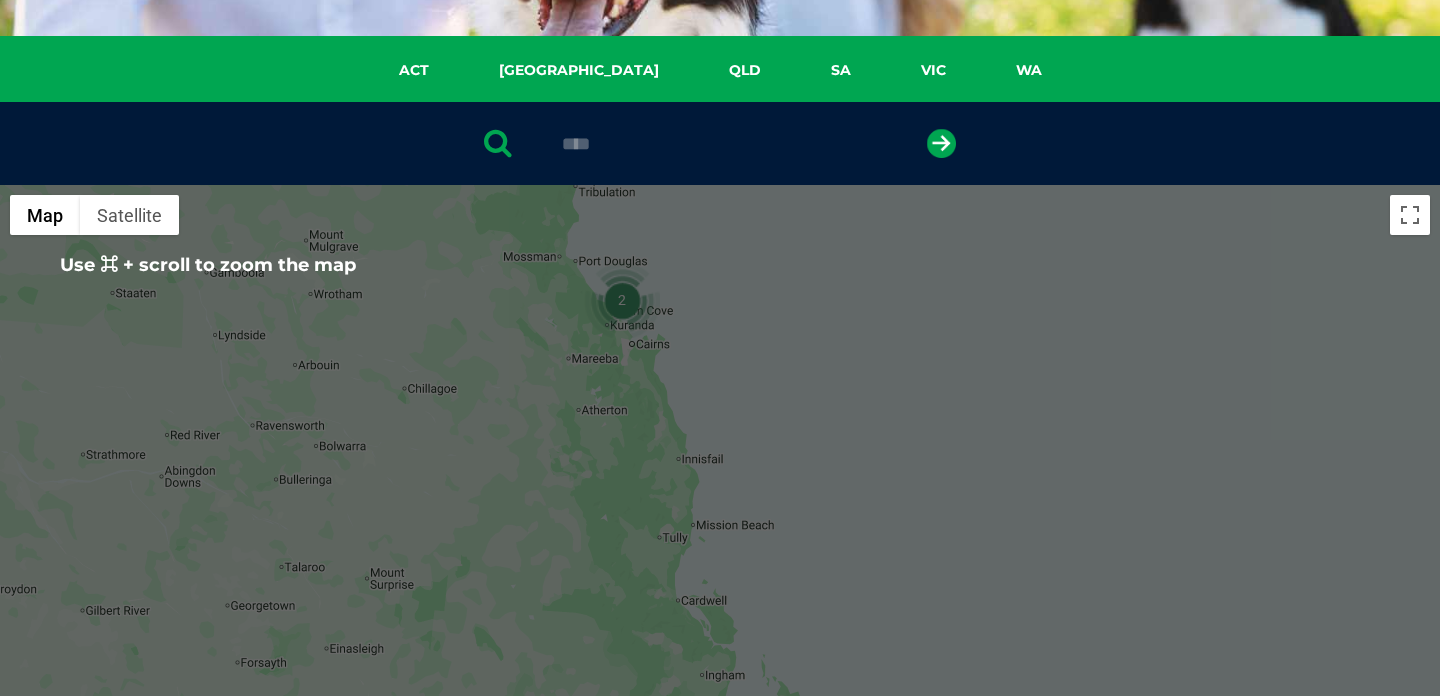 click on "****" at bounding box center (719, 144) 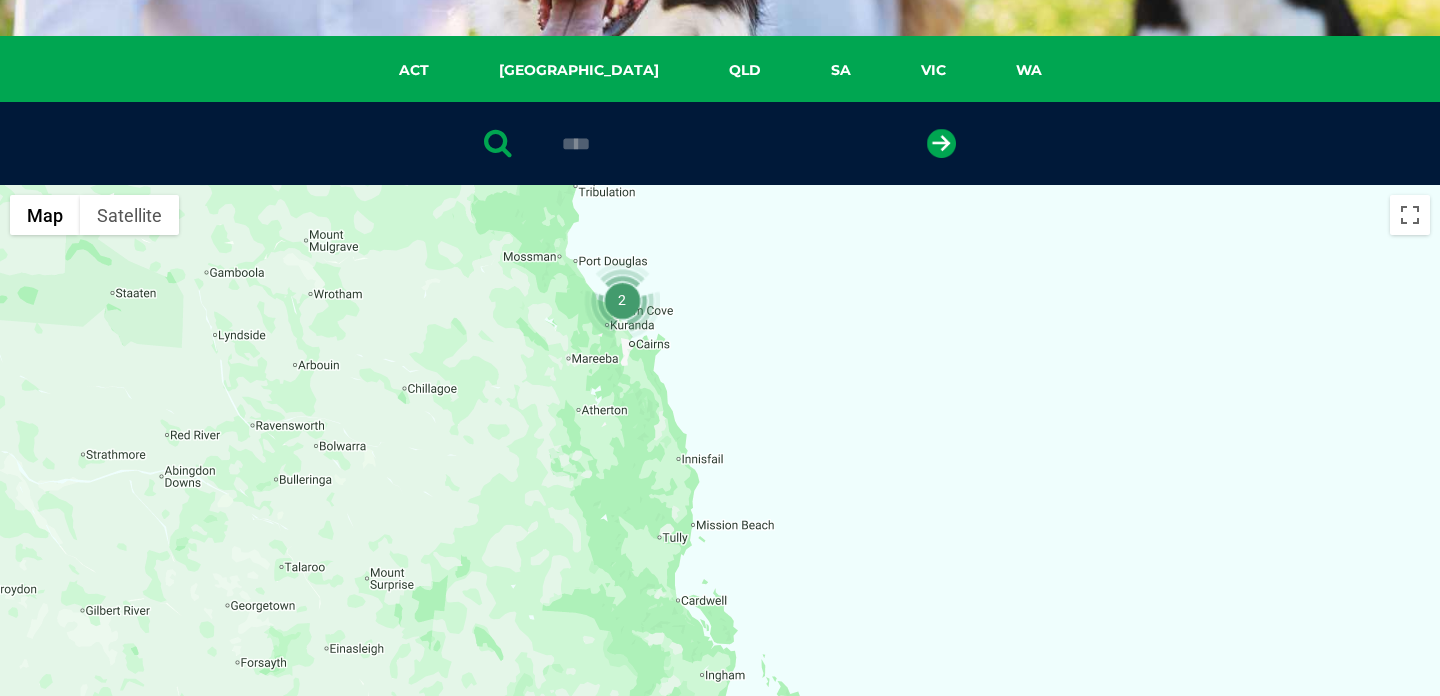 click at bounding box center (720, 571) 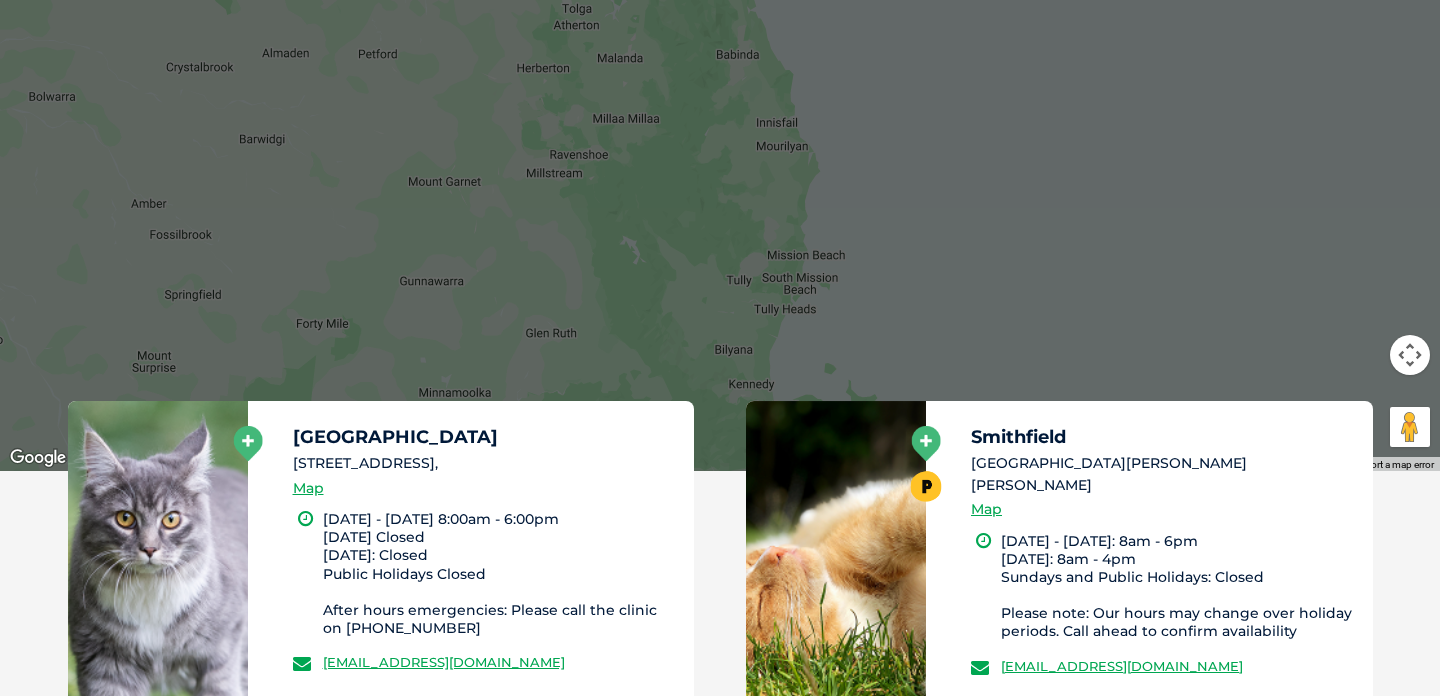 scroll, scrollTop: 785, scrollLeft: 0, axis: vertical 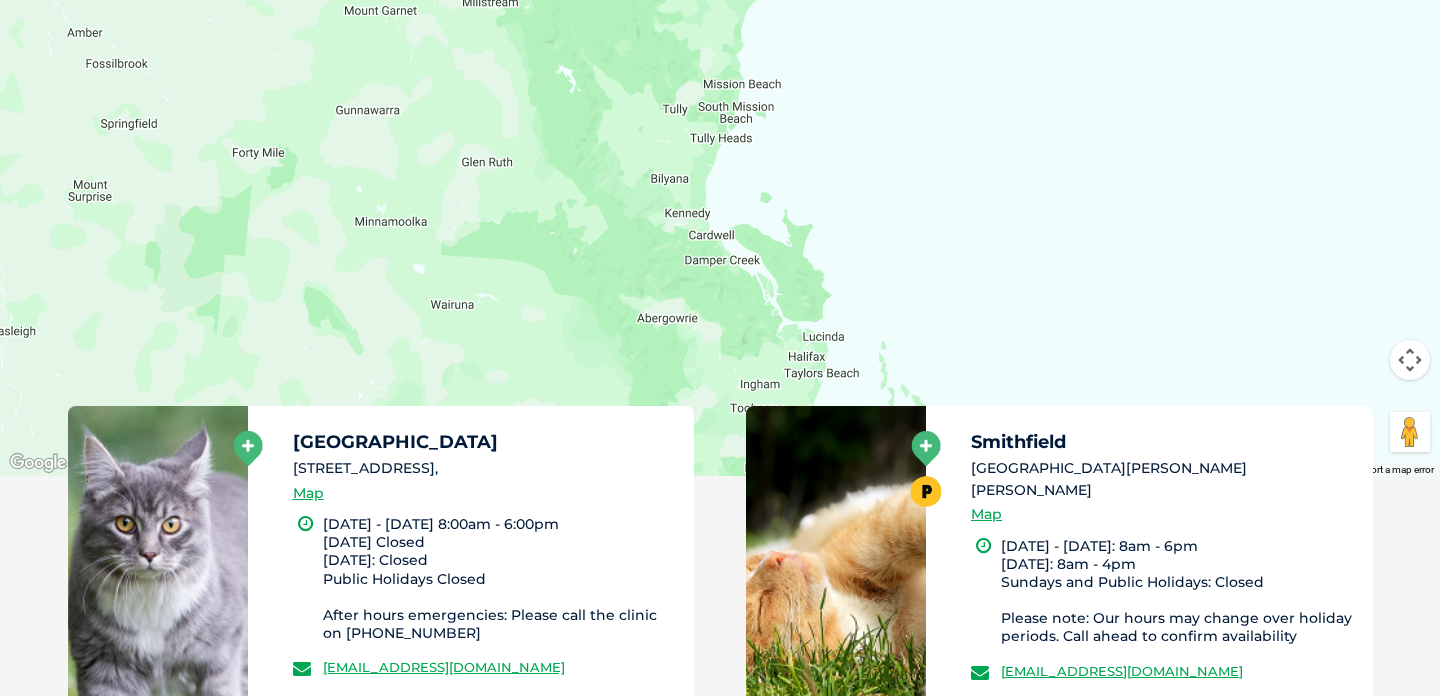 drag, startPoint x: 676, startPoint y: 243, endPoint x: 611, endPoint y: 59, distance: 195.14354 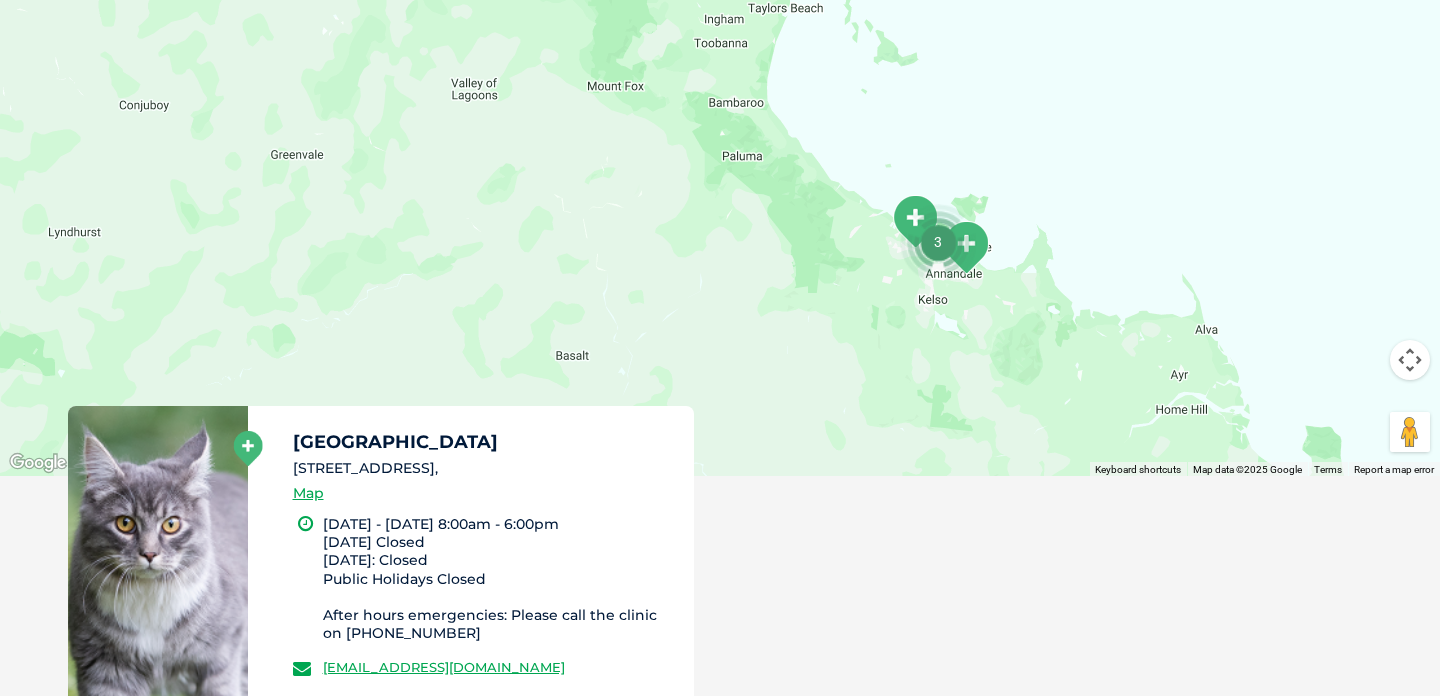 drag, startPoint x: 679, startPoint y: 230, endPoint x: 644, endPoint y: -133, distance: 364.6834 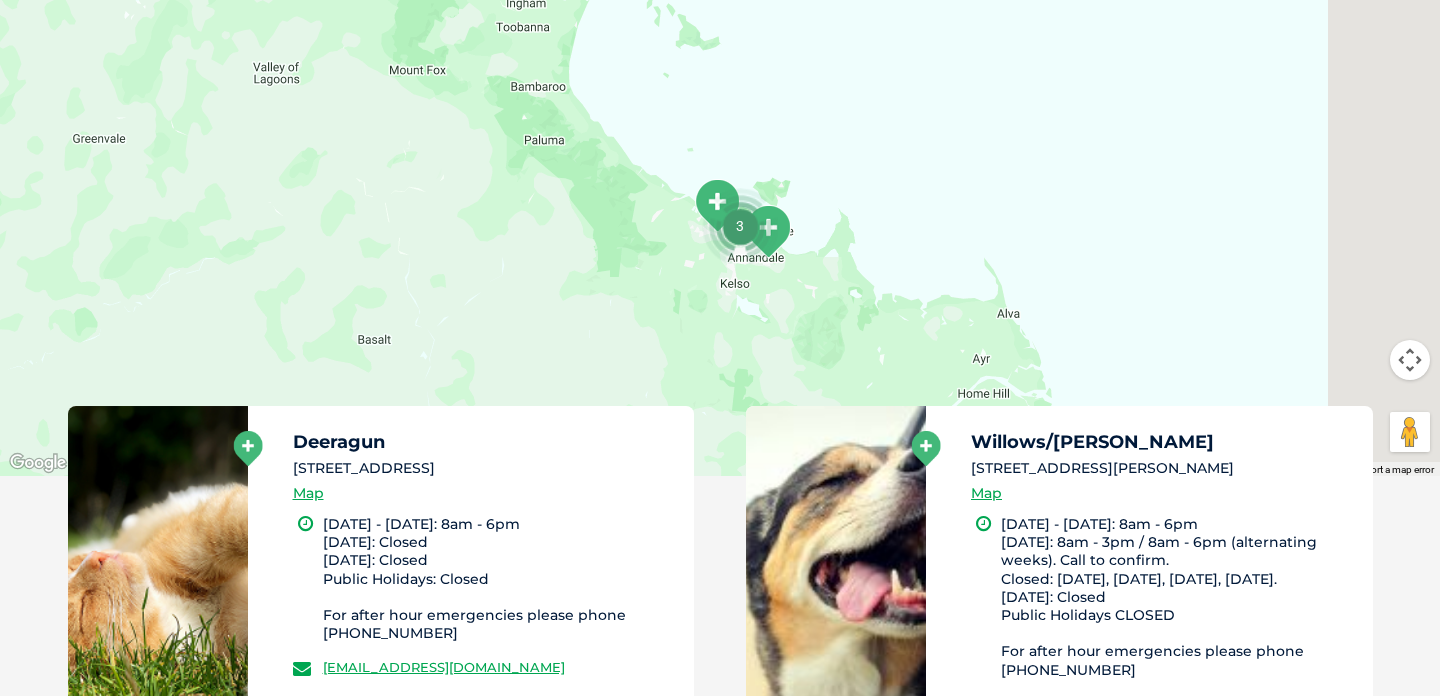 drag, startPoint x: 800, startPoint y: 197, endPoint x: 578, endPoint y: 174, distance: 223.18826 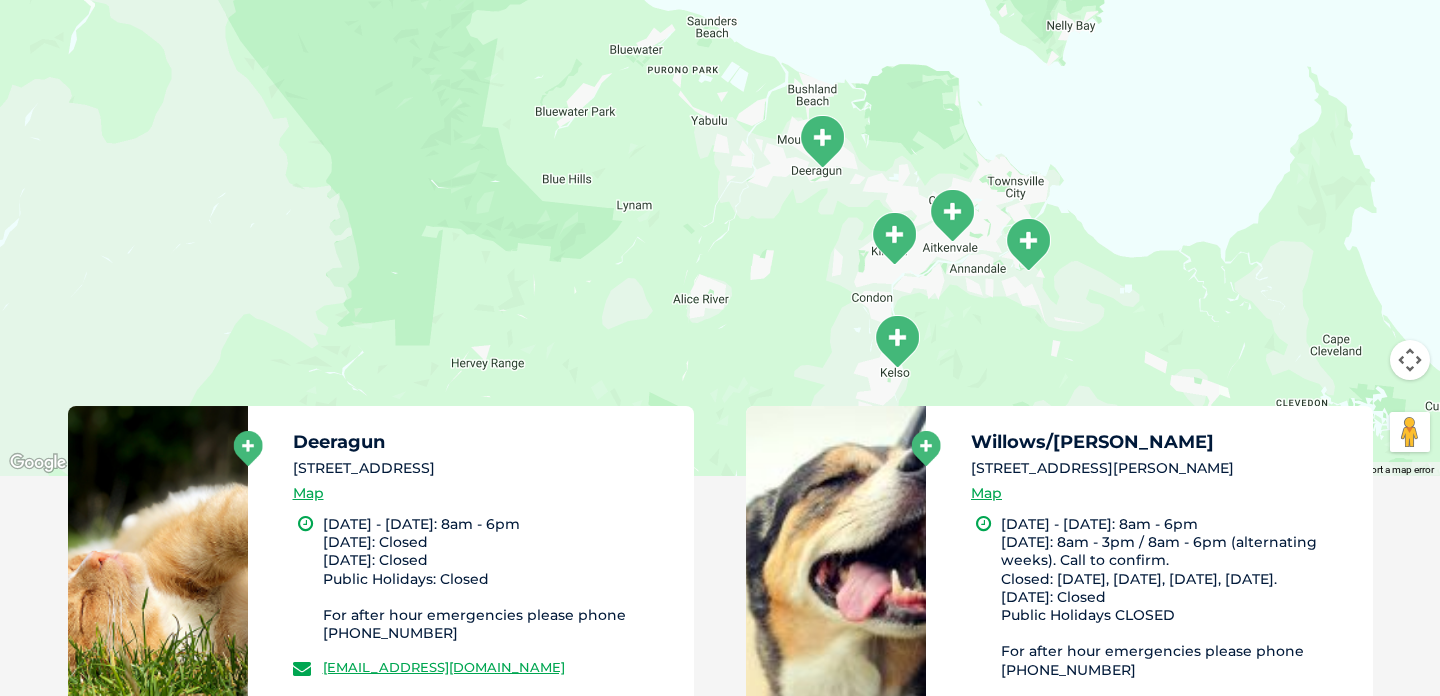 click at bounding box center [894, 238] 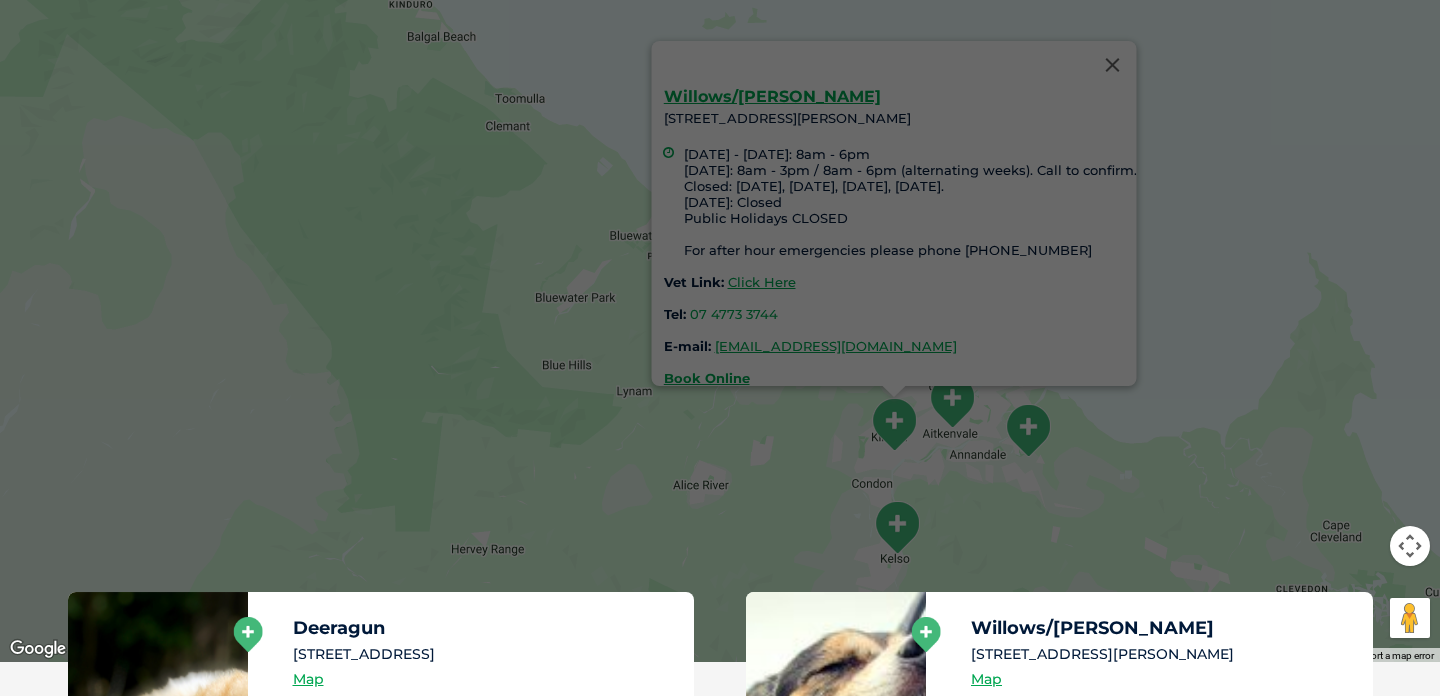 scroll, scrollTop: 590, scrollLeft: 0, axis: vertical 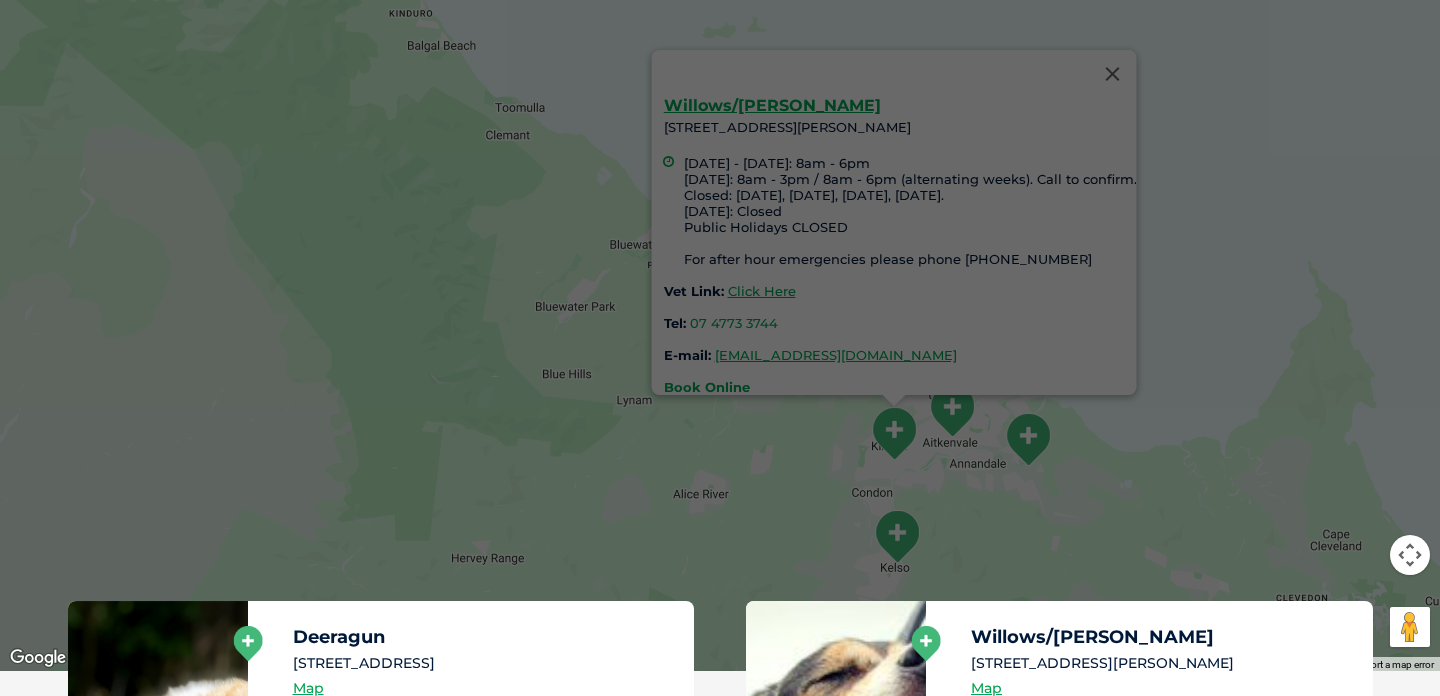 click on "Book Online" at bounding box center (707, 387) 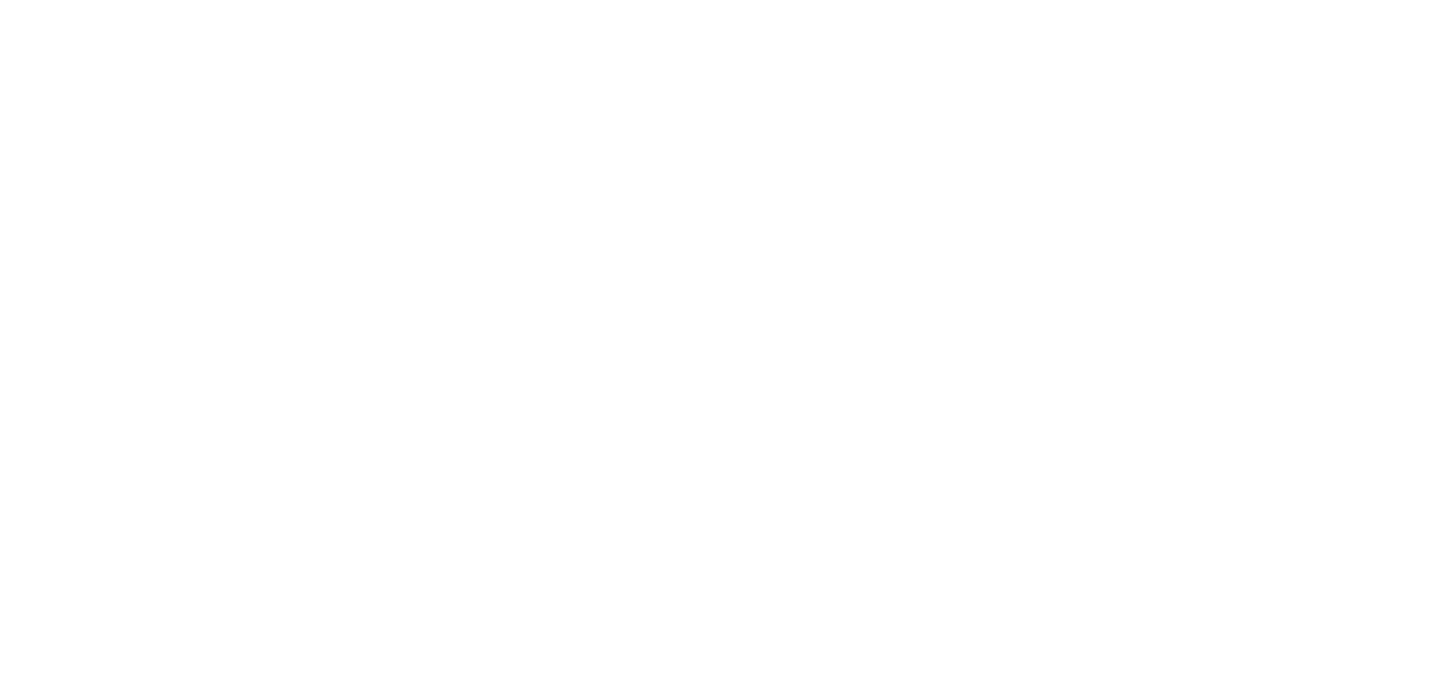 scroll, scrollTop: 0, scrollLeft: 0, axis: both 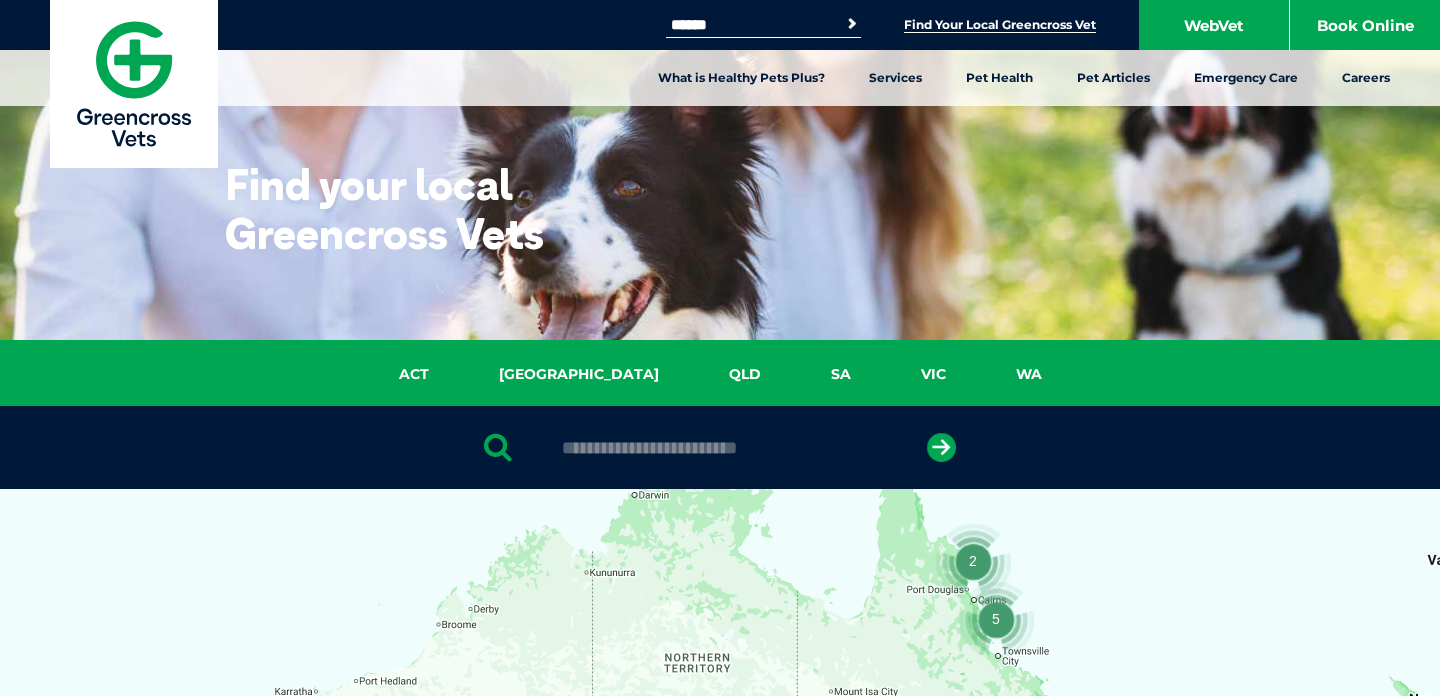 click at bounding box center (719, 448) 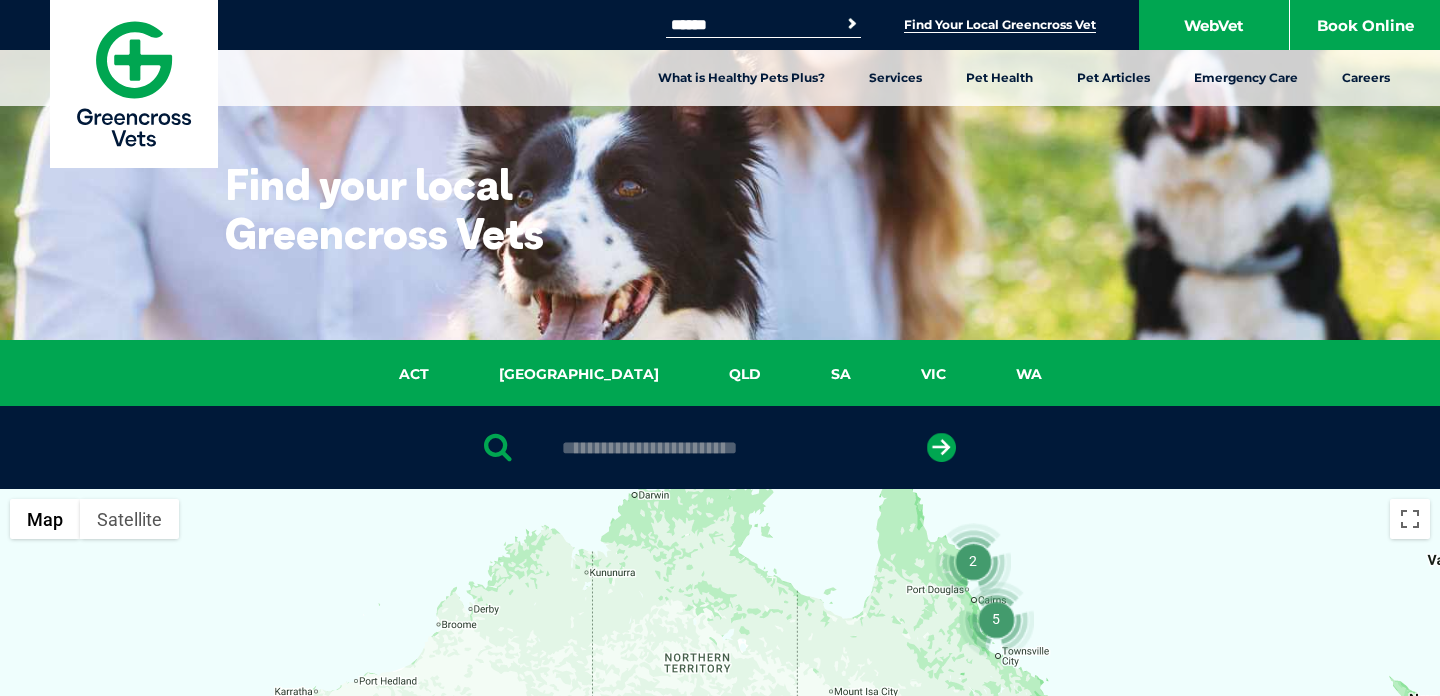 type on "****" 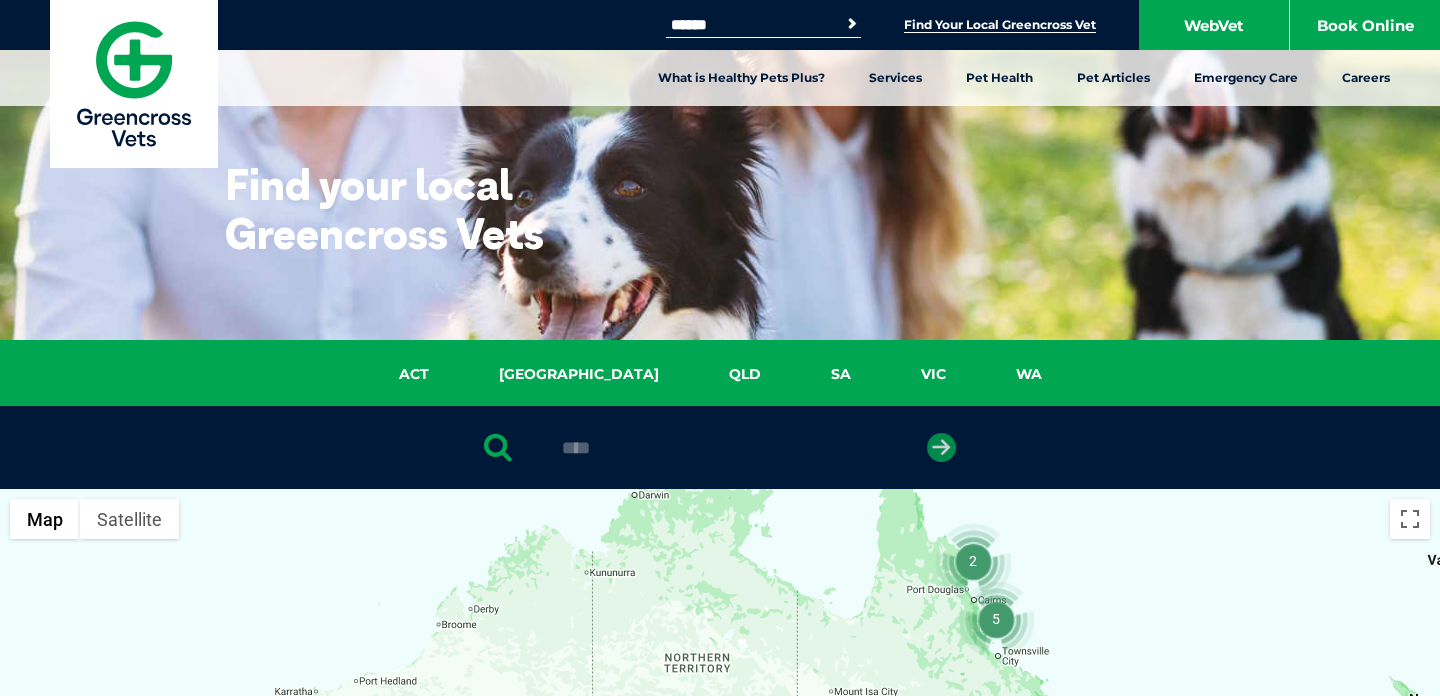 click at bounding box center [941, 447] 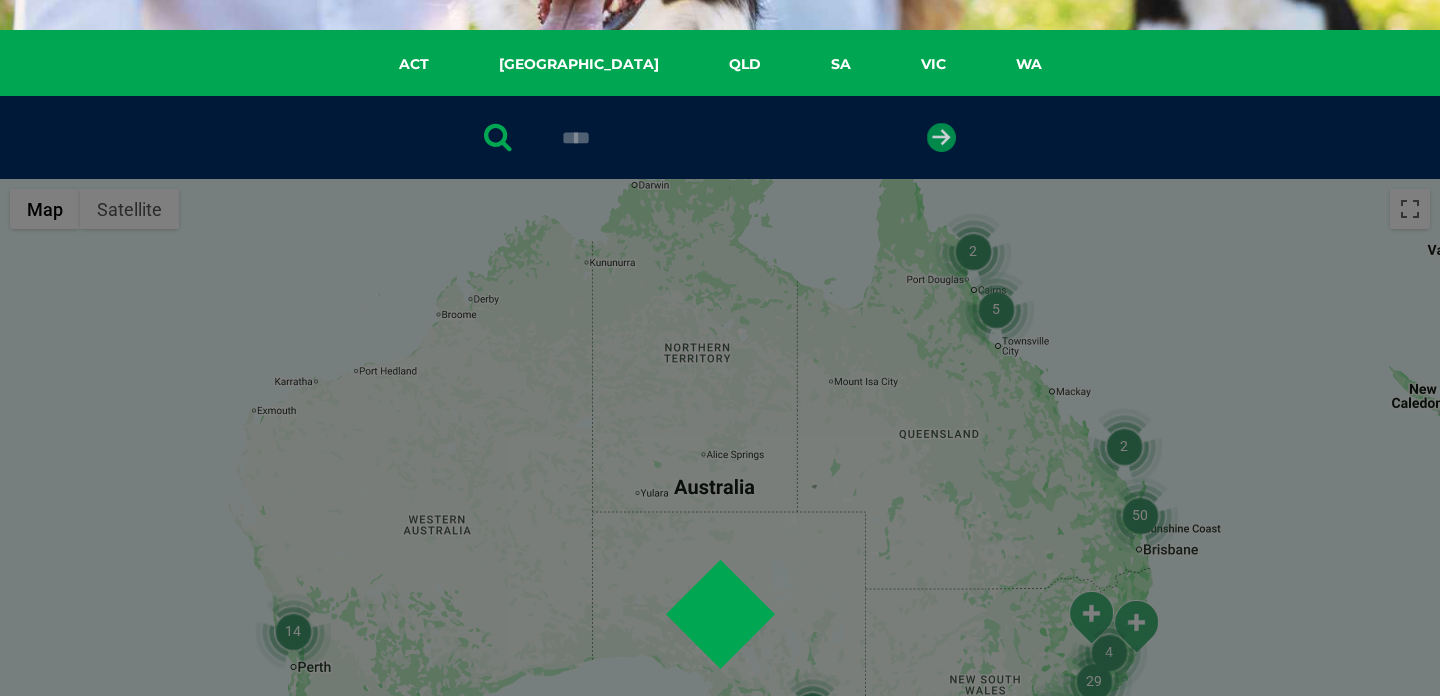 scroll, scrollTop: 388, scrollLeft: 0, axis: vertical 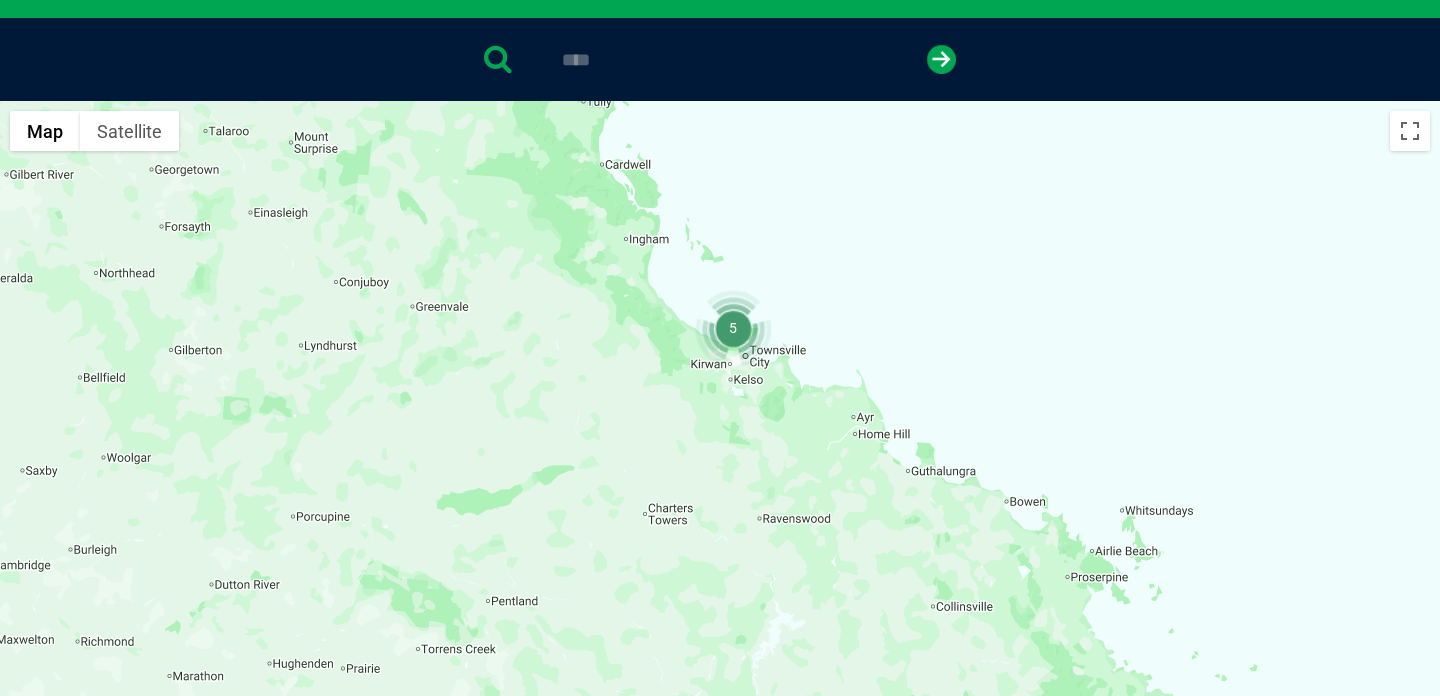 drag, startPoint x: 687, startPoint y: 434, endPoint x: 611, endPoint y: 78, distance: 364.02197 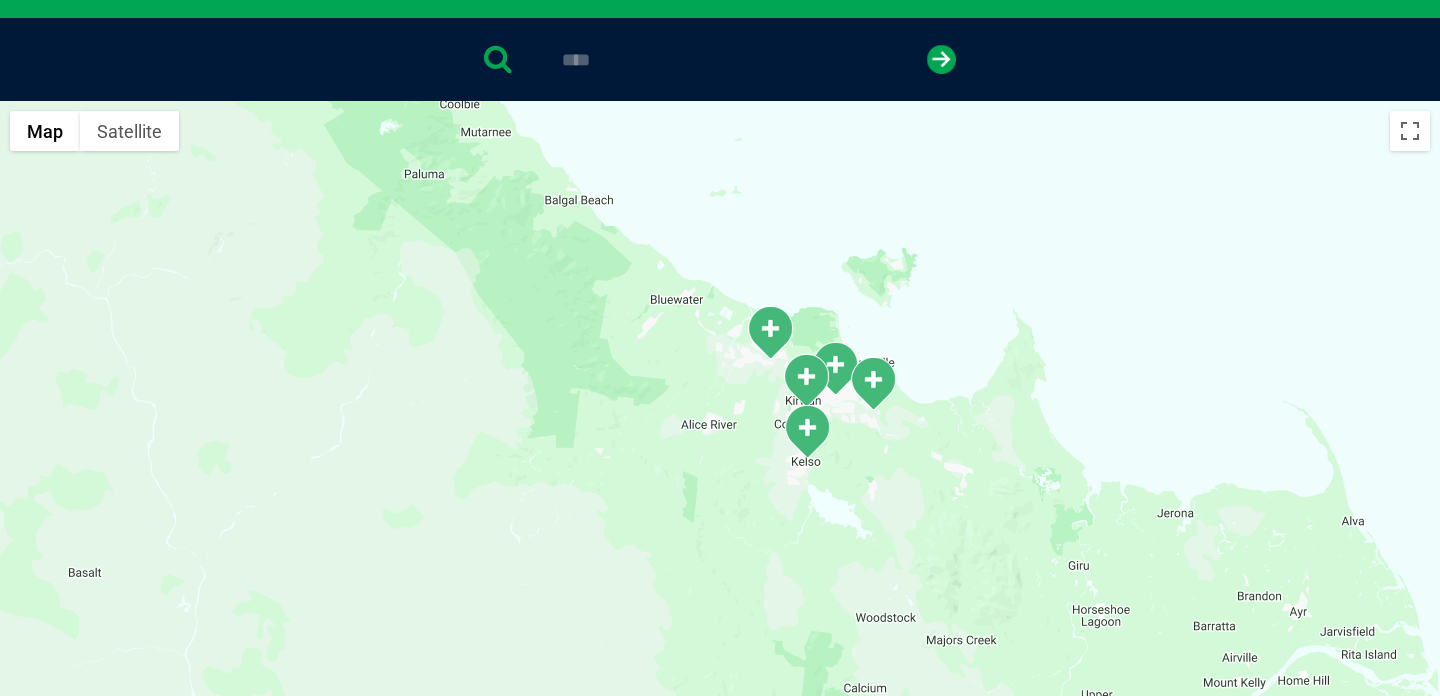 click at bounding box center [806, 380] 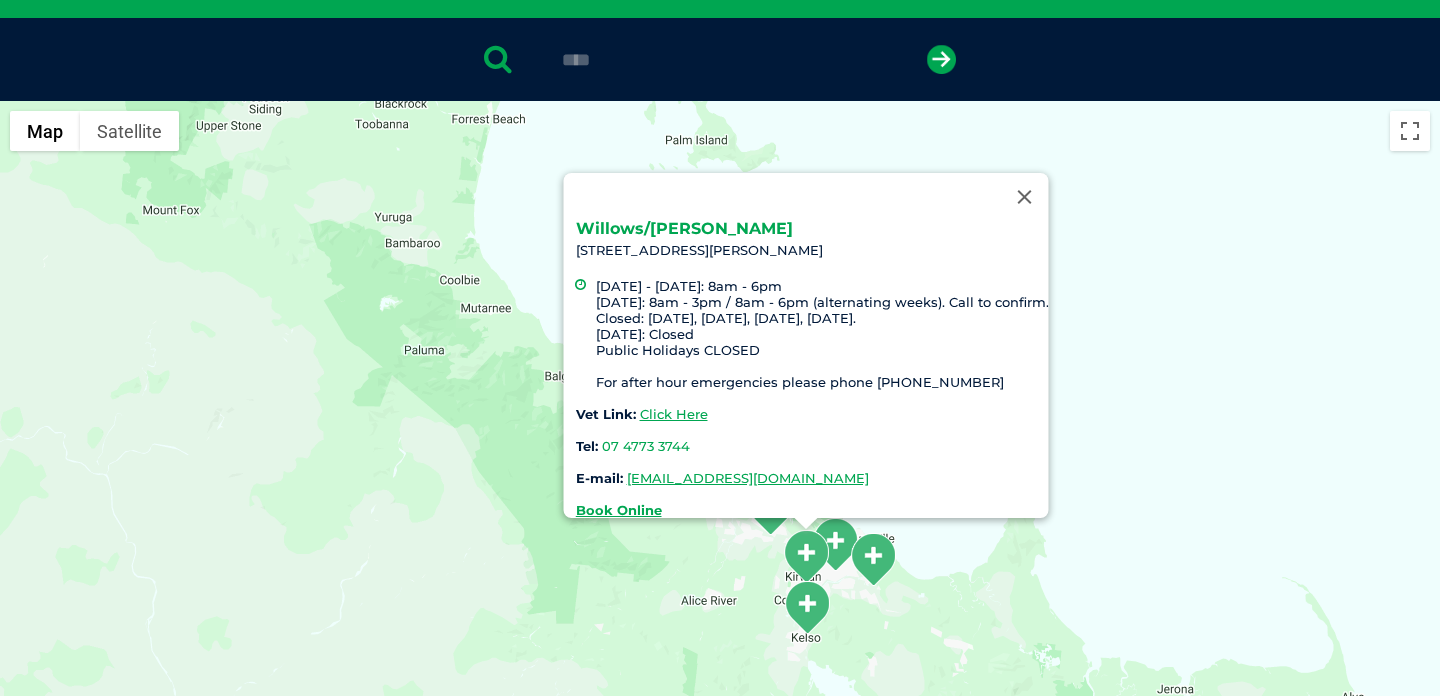 click on "Willows/Kirwan" at bounding box center [684, 228] 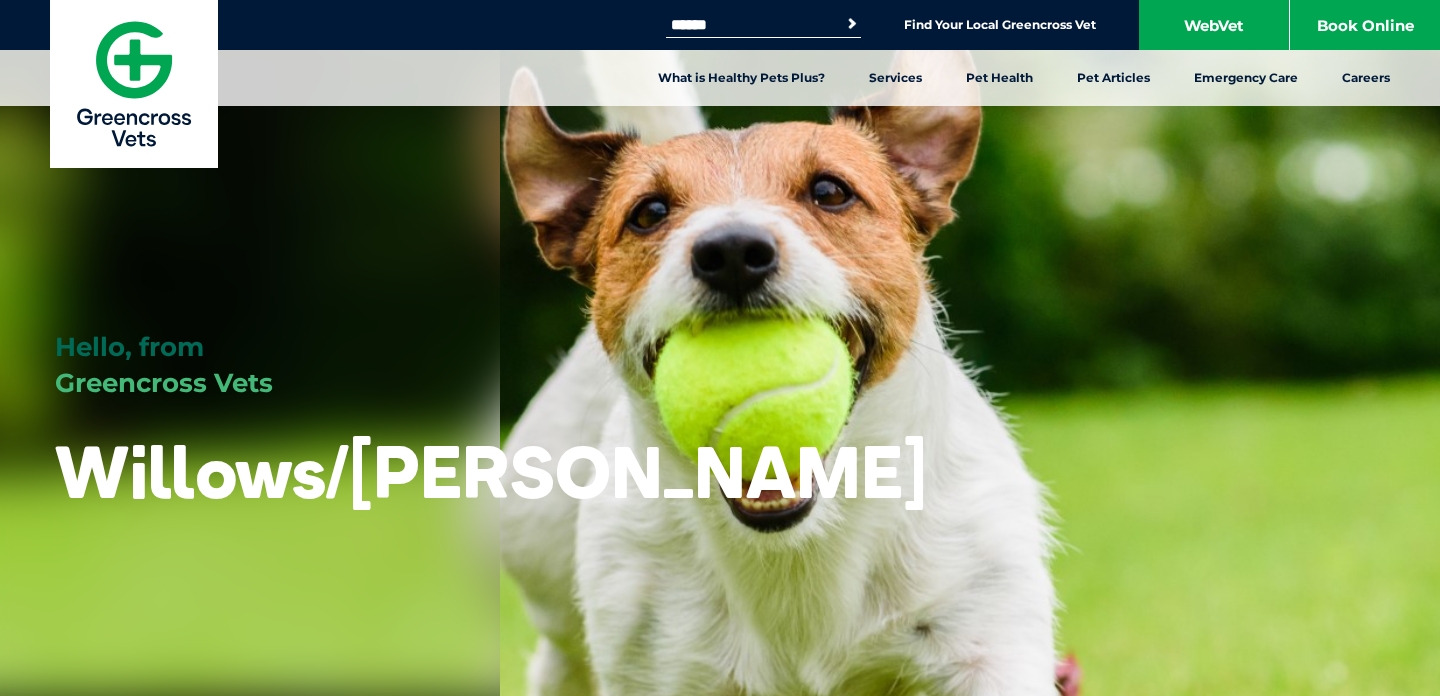 scroll, scrollTop: 0, scrollLeft: 0, axis: both 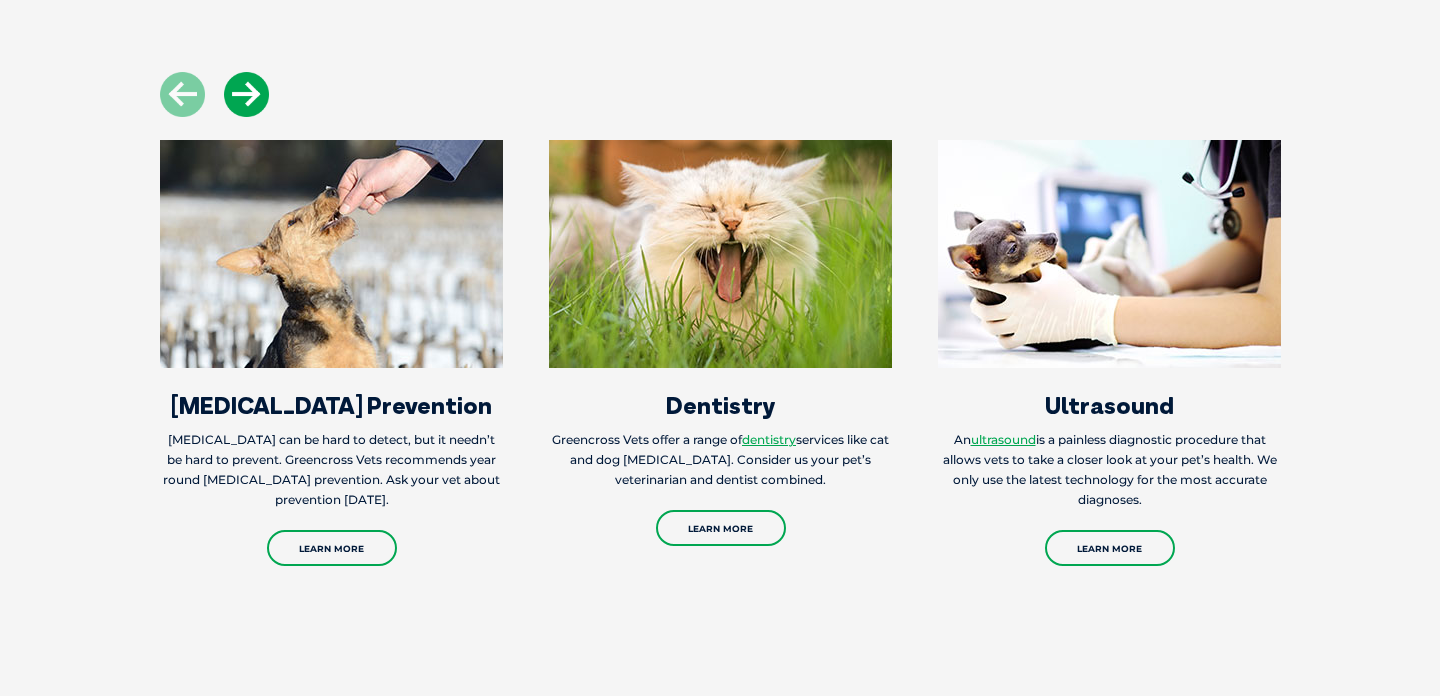 click at bounding box center (246, 94) 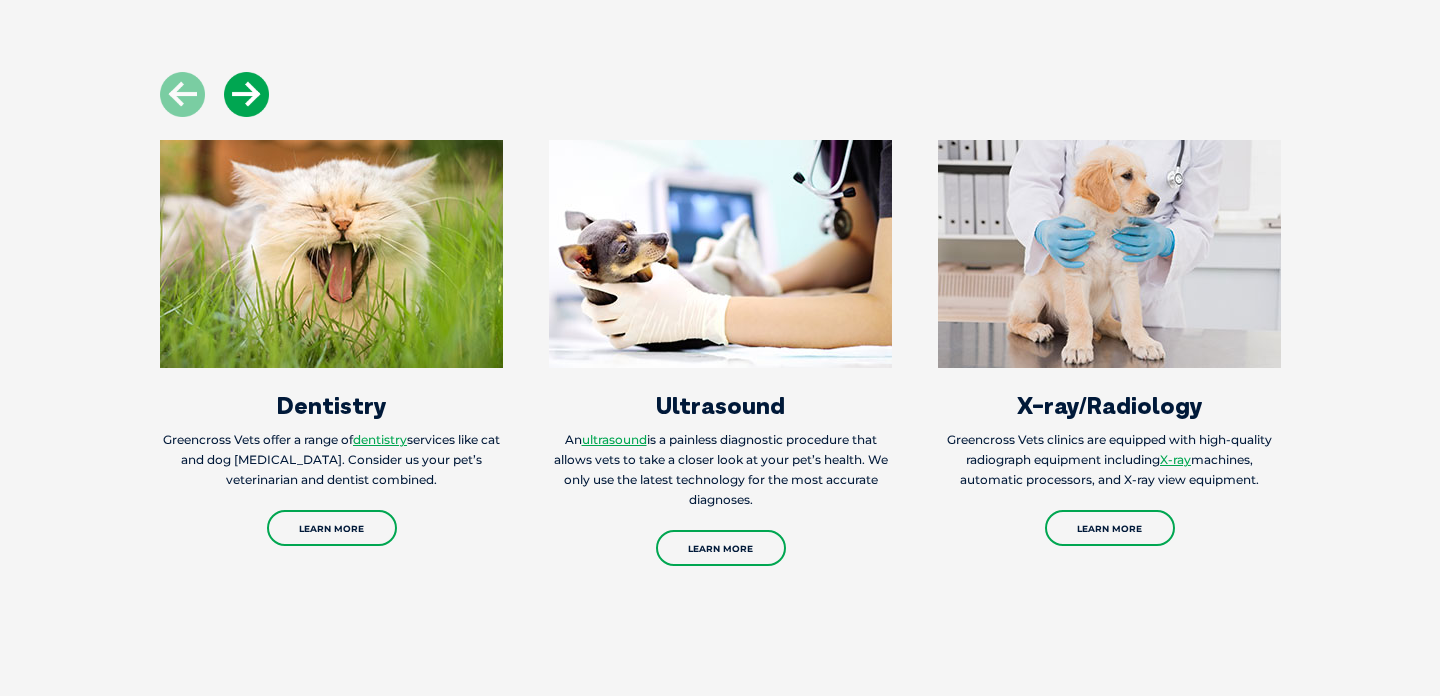 click at bounding box center (246, 94) 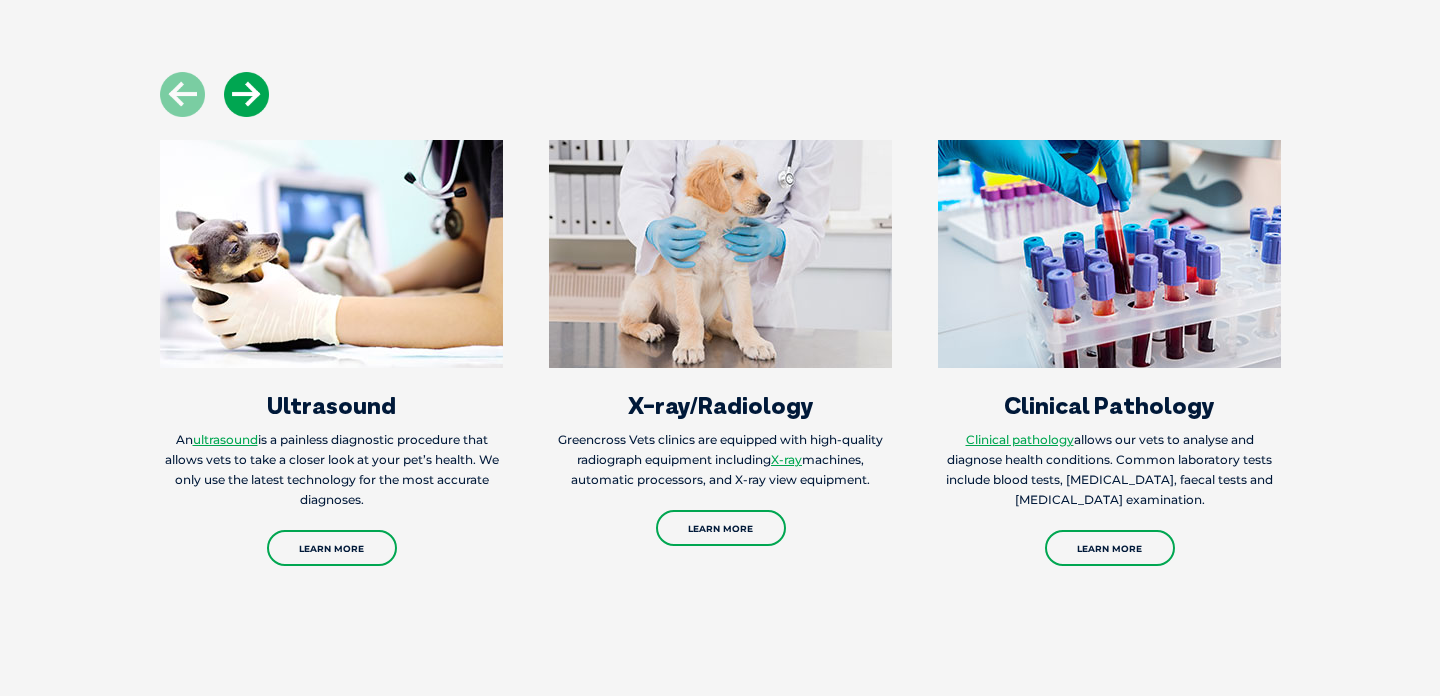 click at bounding box center [246, 94] 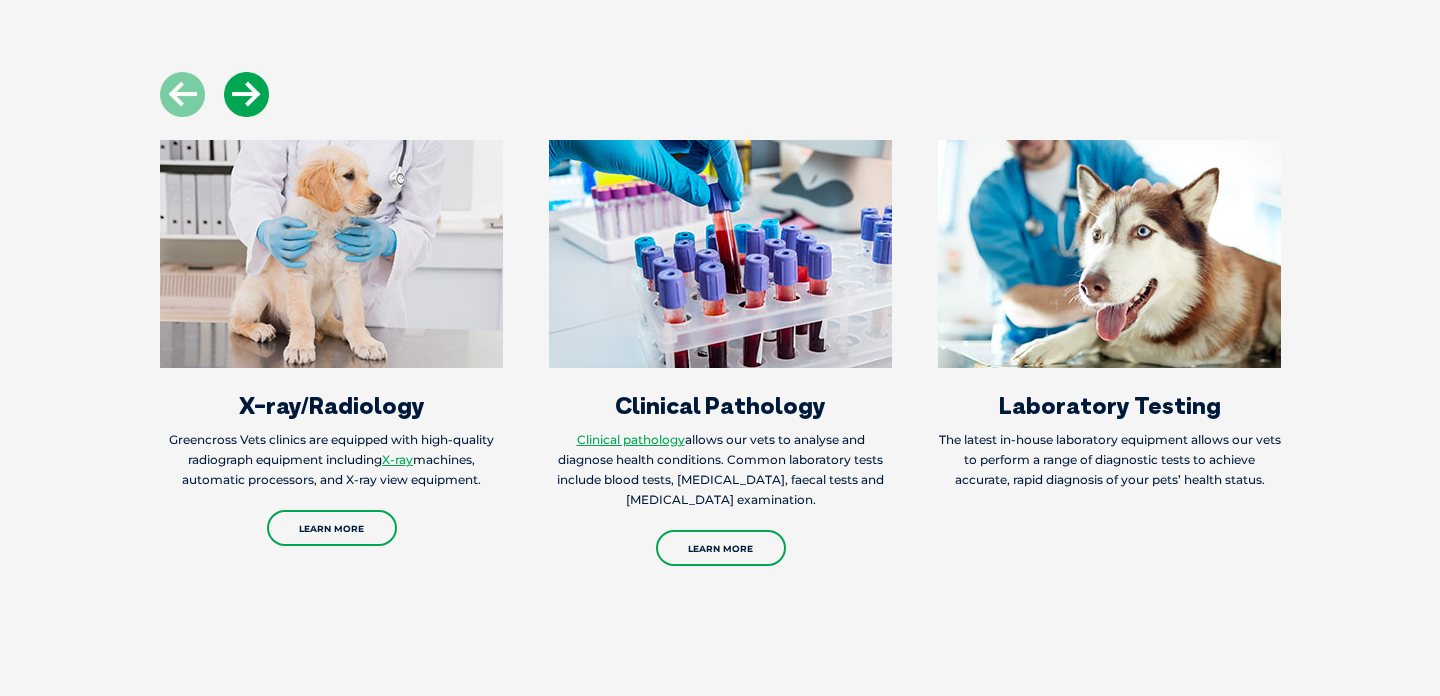 click at bounding box center [246, 94] 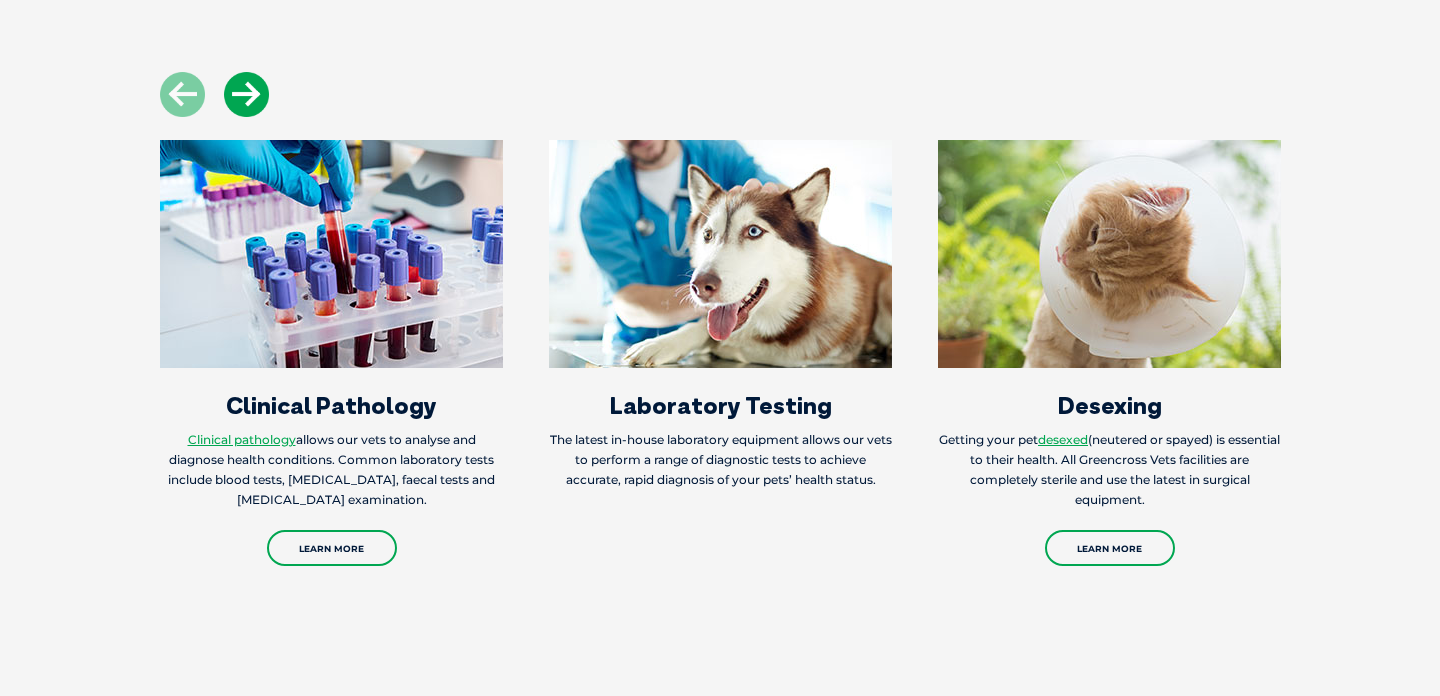 click at bounding box center [246, 94] 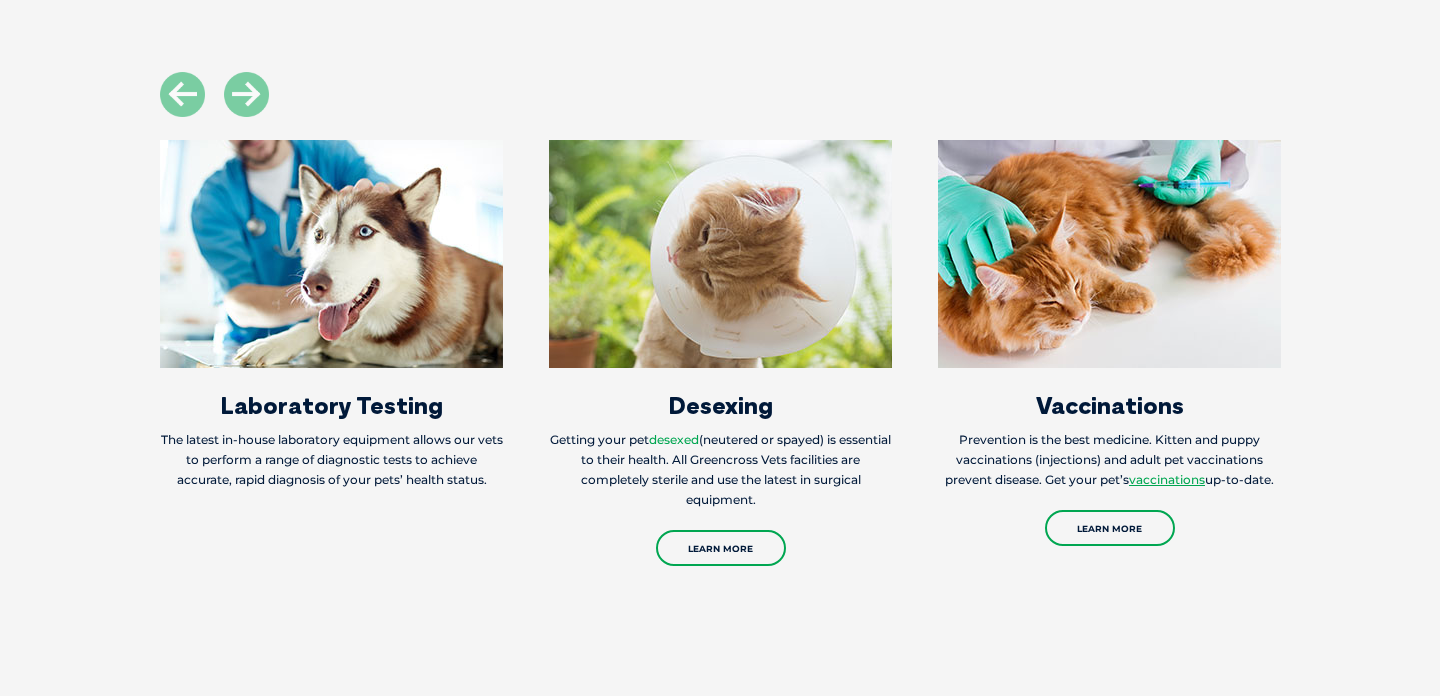 click on "desexed" at bounding box center (674, 439) 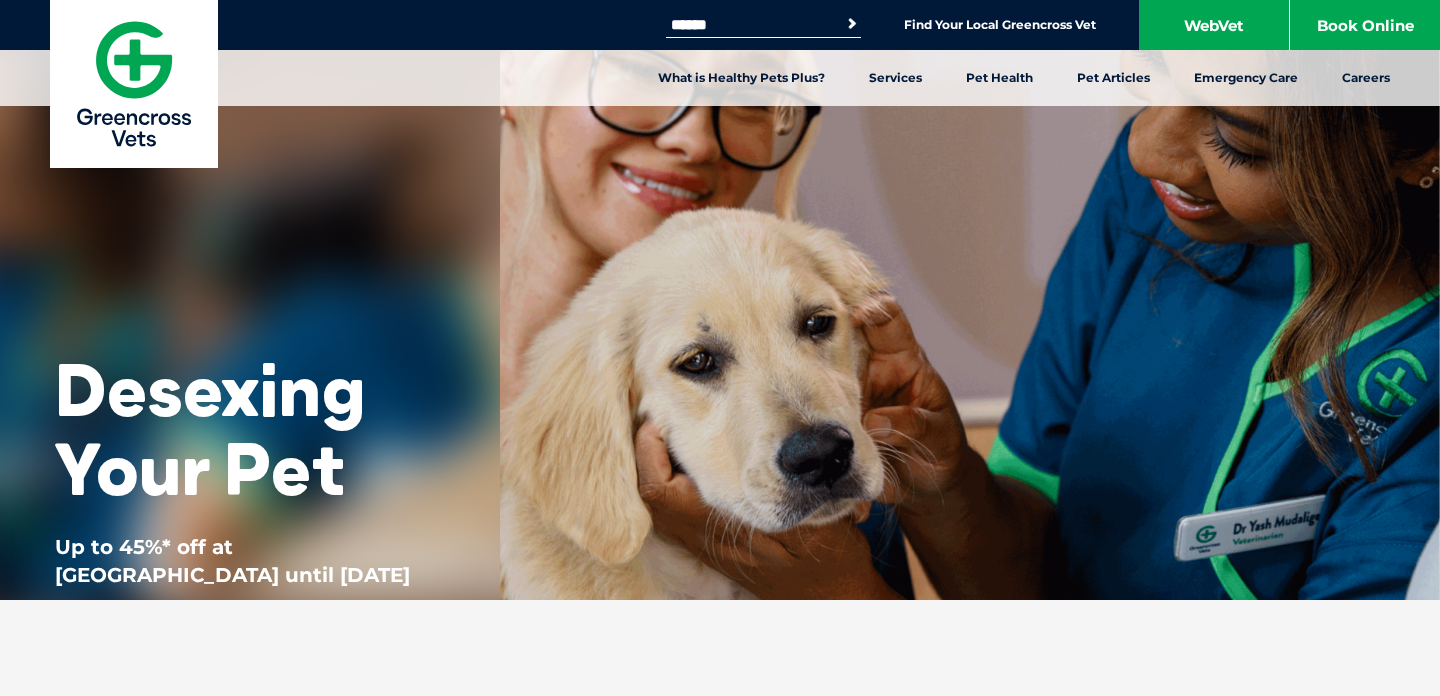 scroll, scrollTop: 0, scrollLeft: 0, axis: both 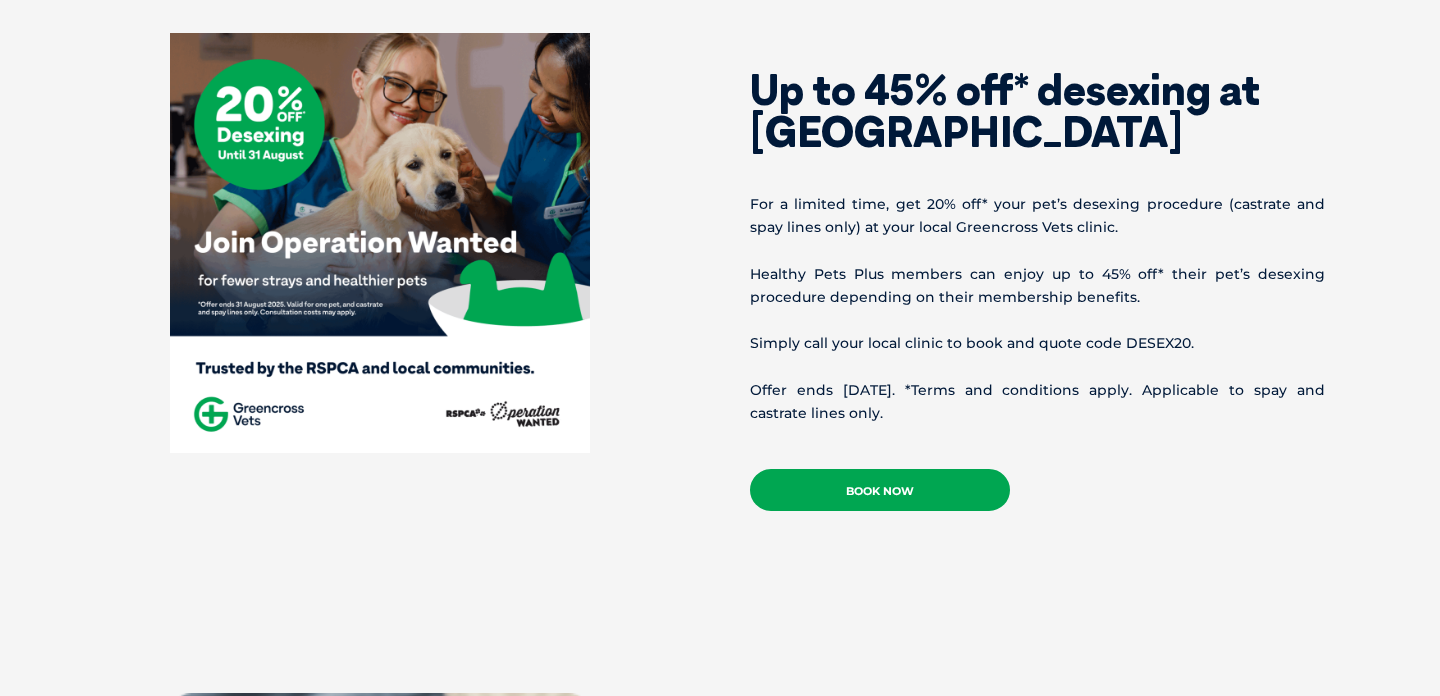click on "Book Now" at bounding box center [880, 490] 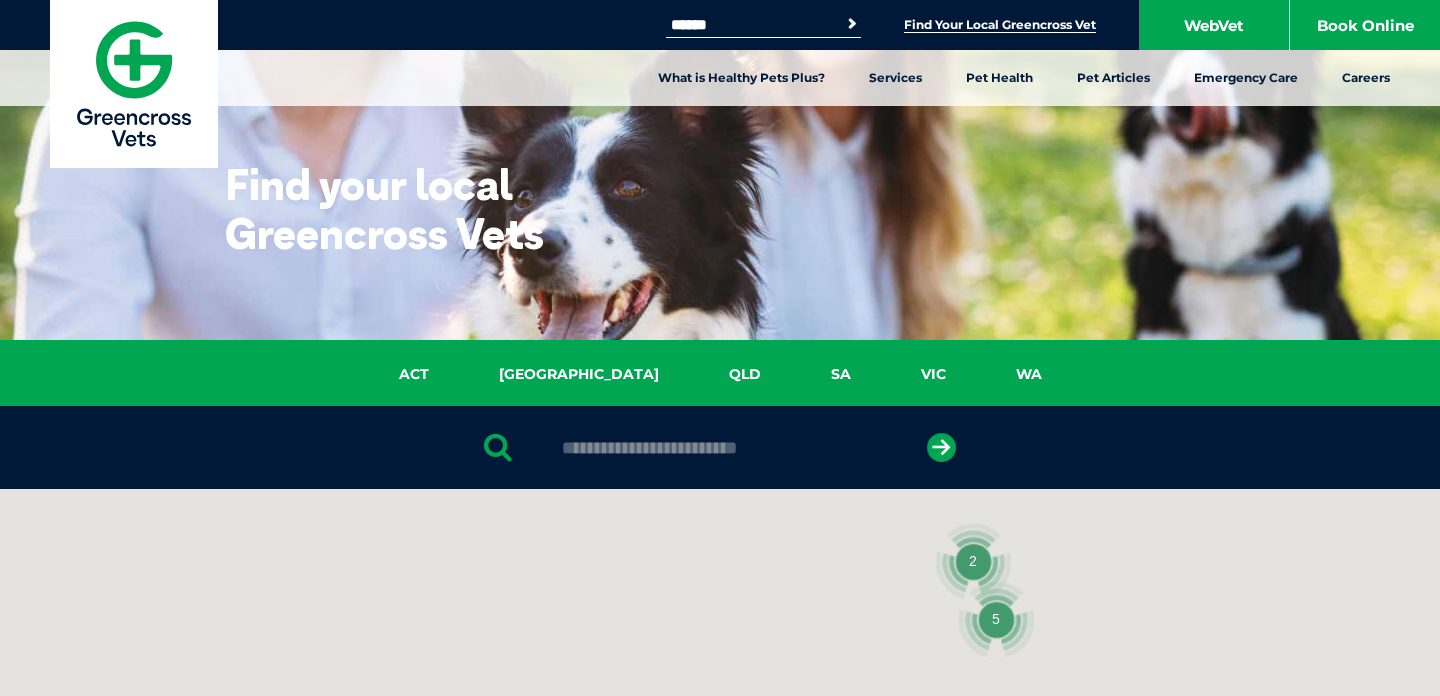 scroll, scrollTop: 0, scrollLeft: 0, axis: both 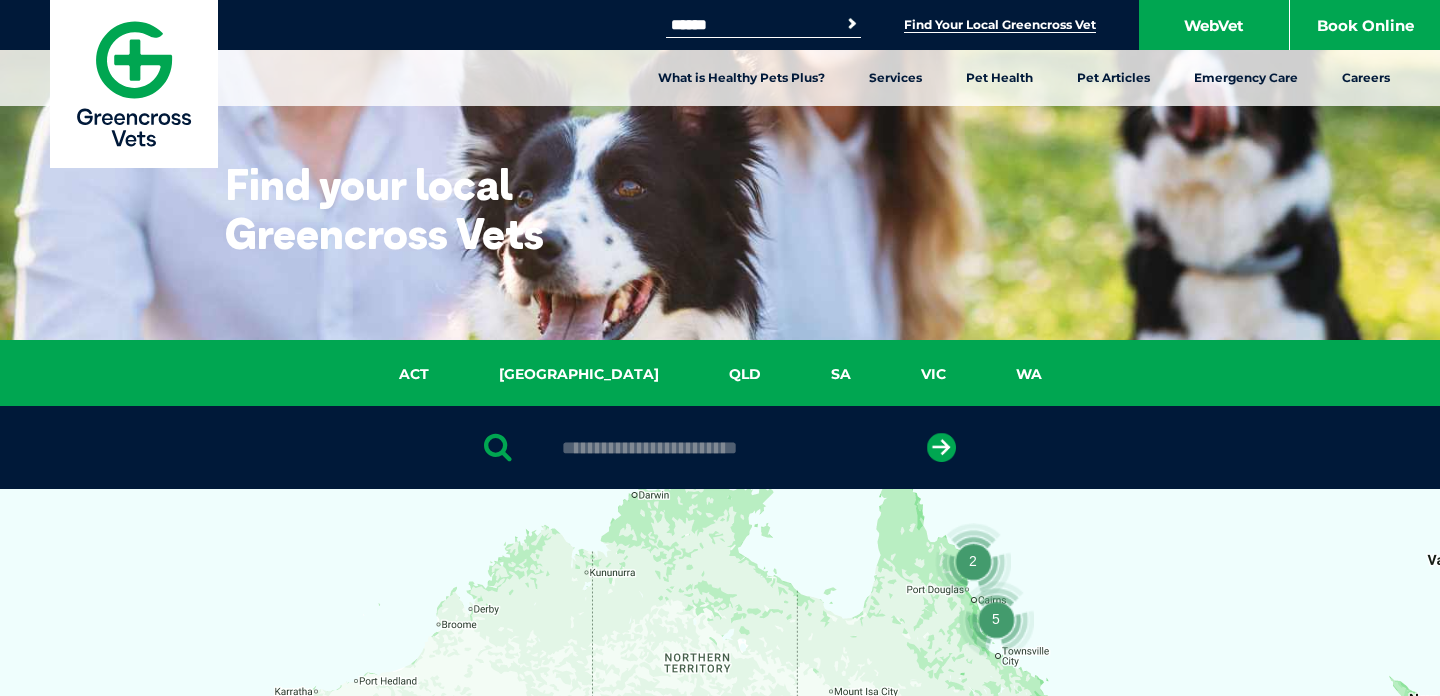 click at bounding box center [719, 448] 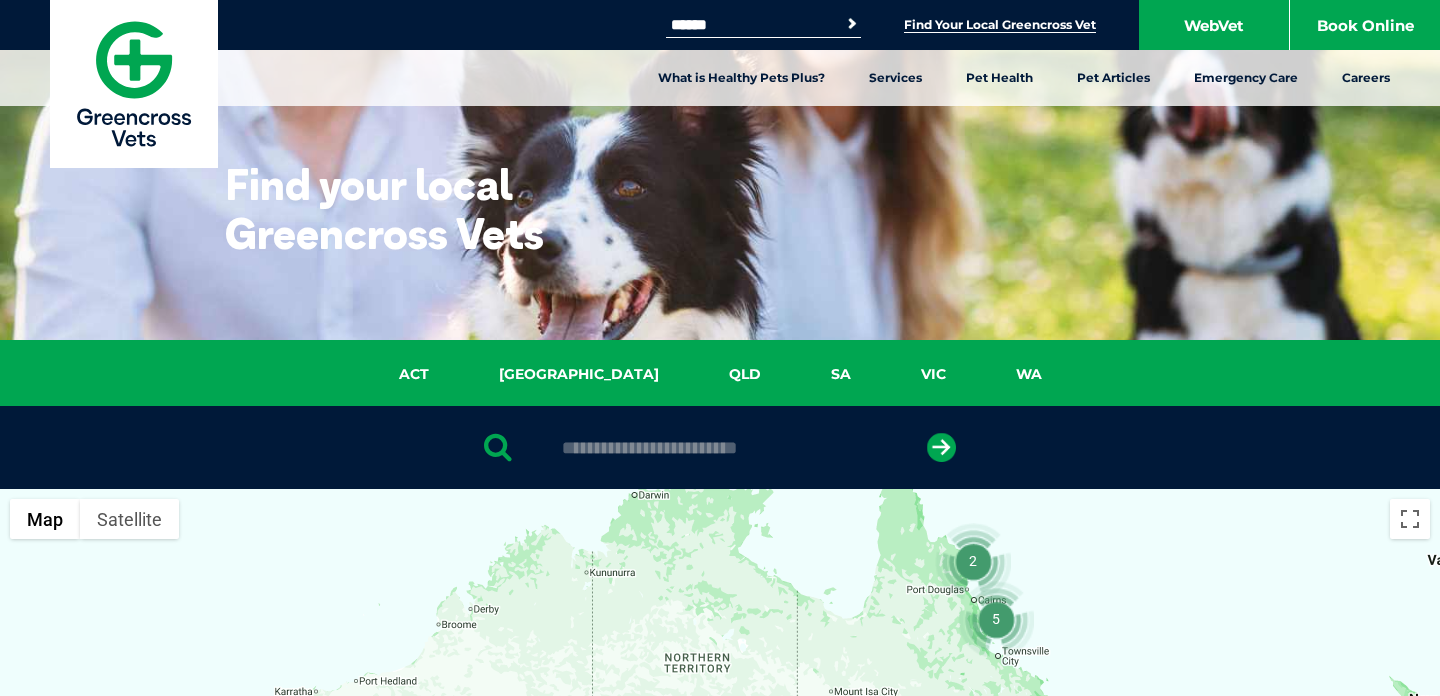 type on "****" 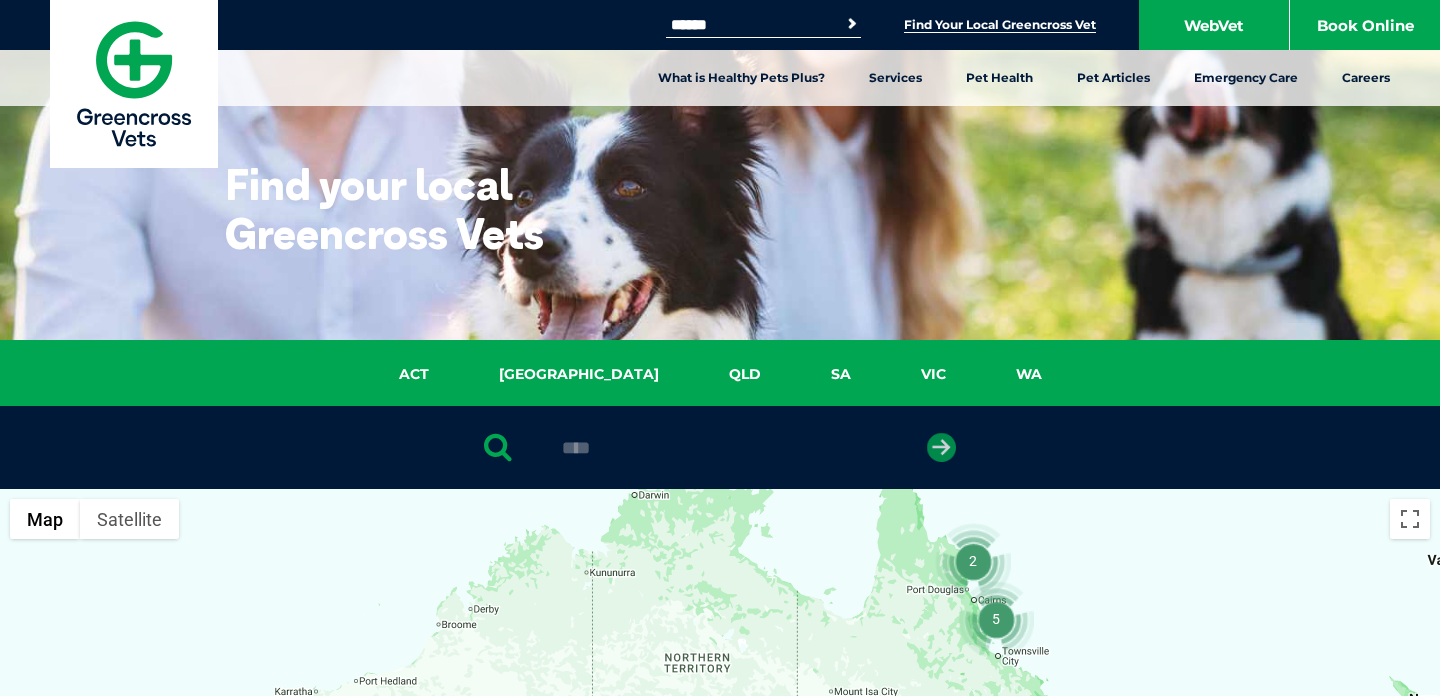 click at bounding box center (941, 447) 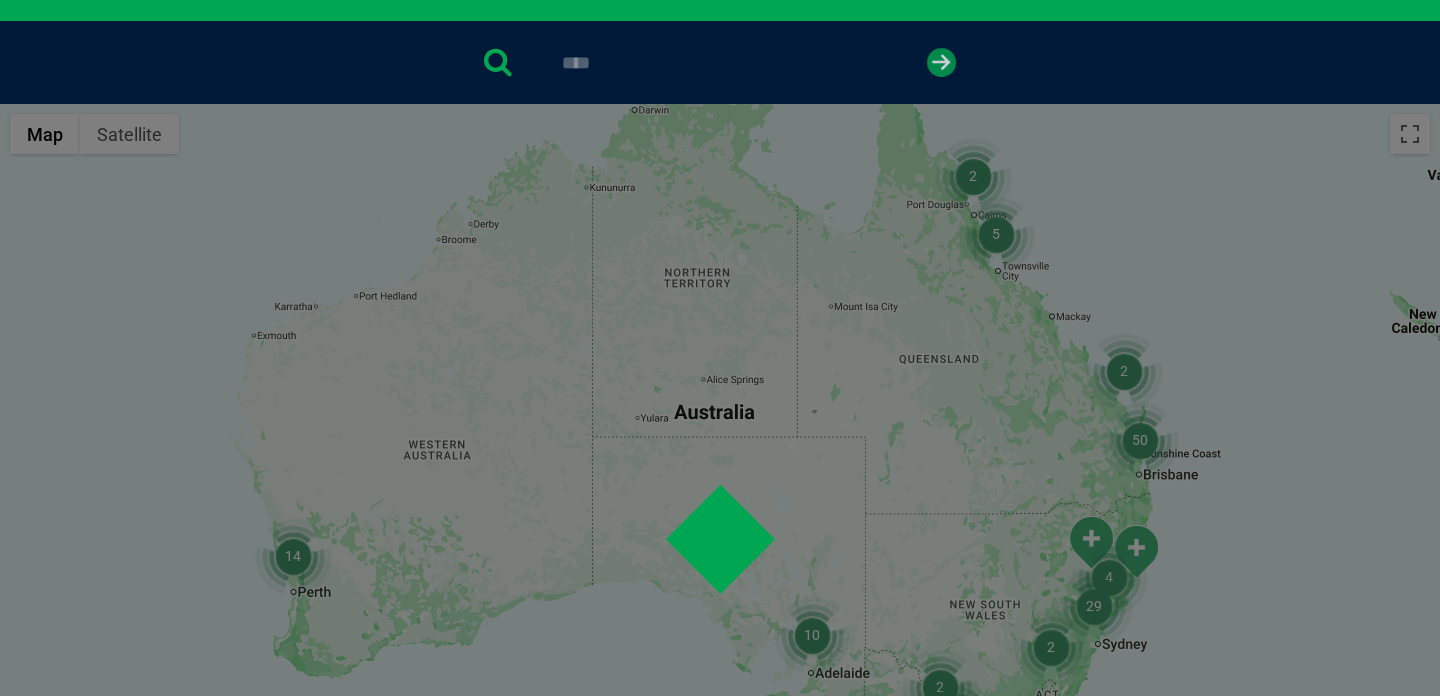 scroll, scrollTop: 388, scrollLeft: 0, axis: vertical 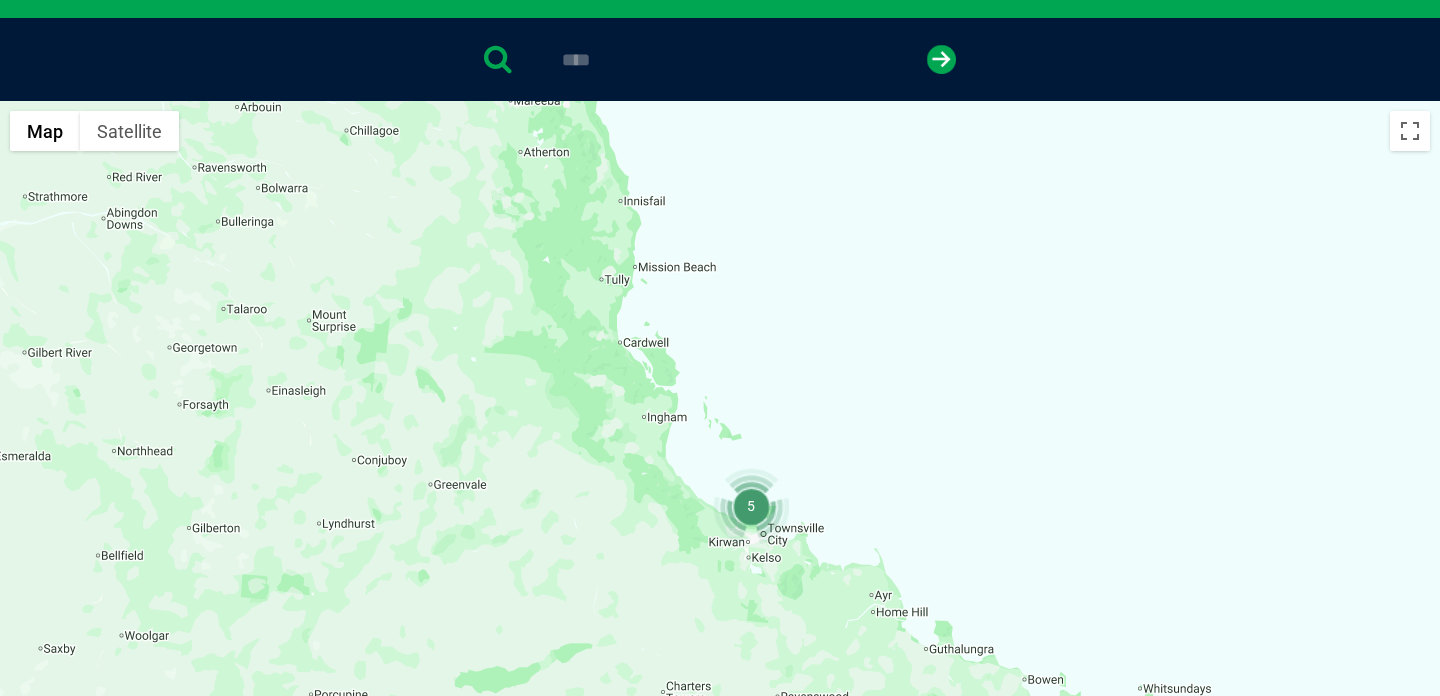 drag, startPoint x: 717, startPoint y: 469, endPoint x: 653, endPoint y: 202, distance: 274.5633 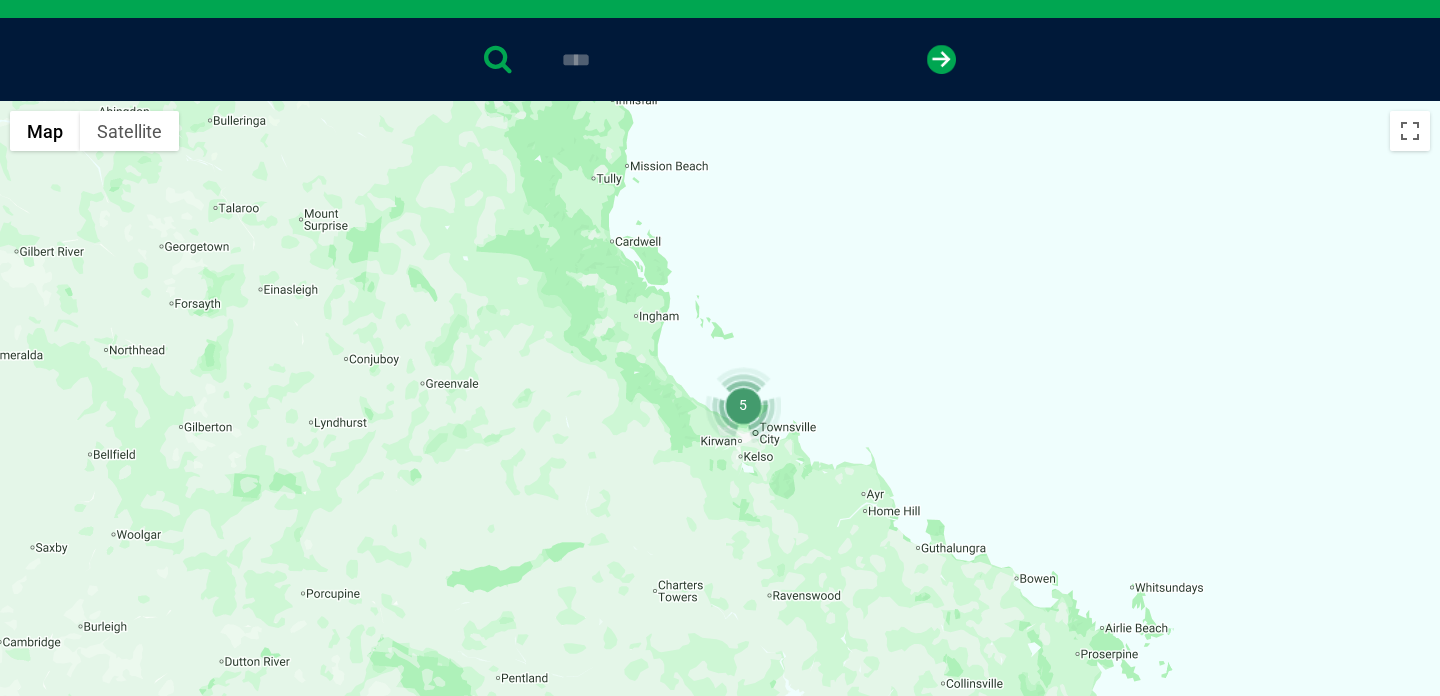 click at bounding box center [743, 405] 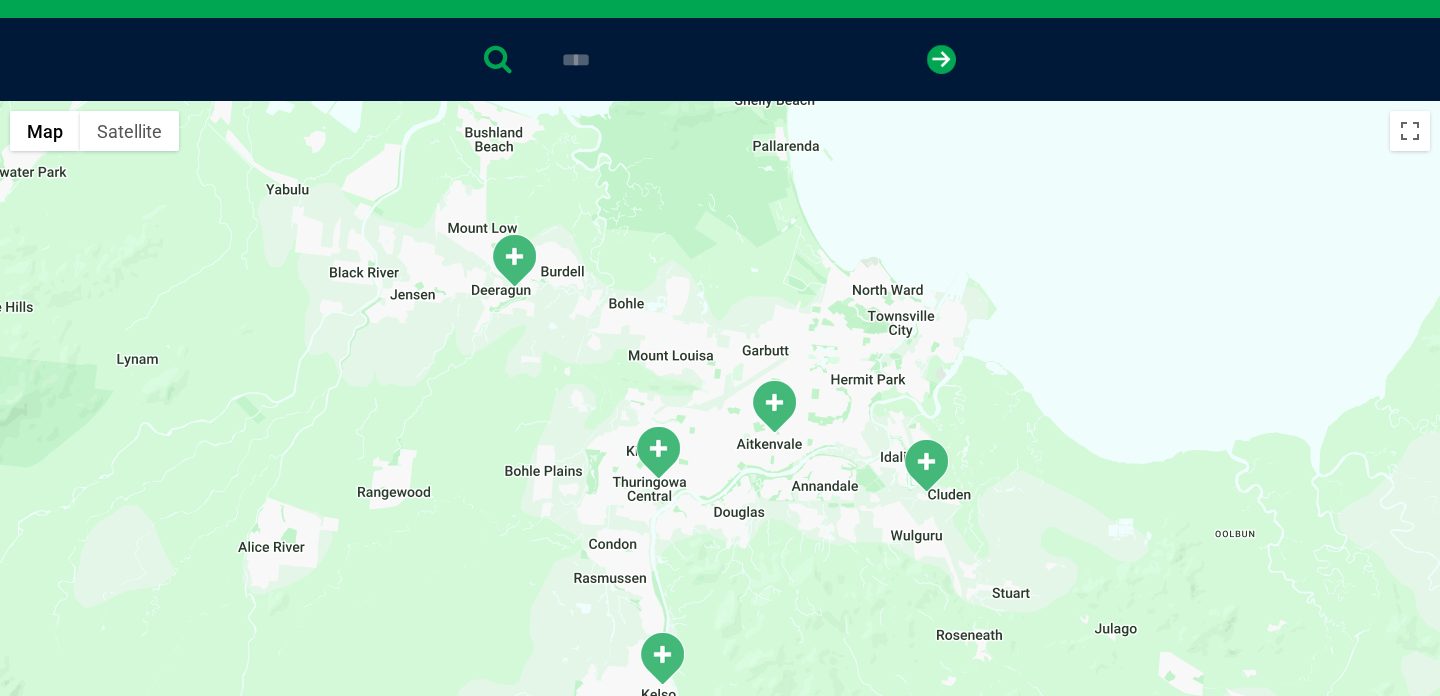 click at bounding box center (658, 452) 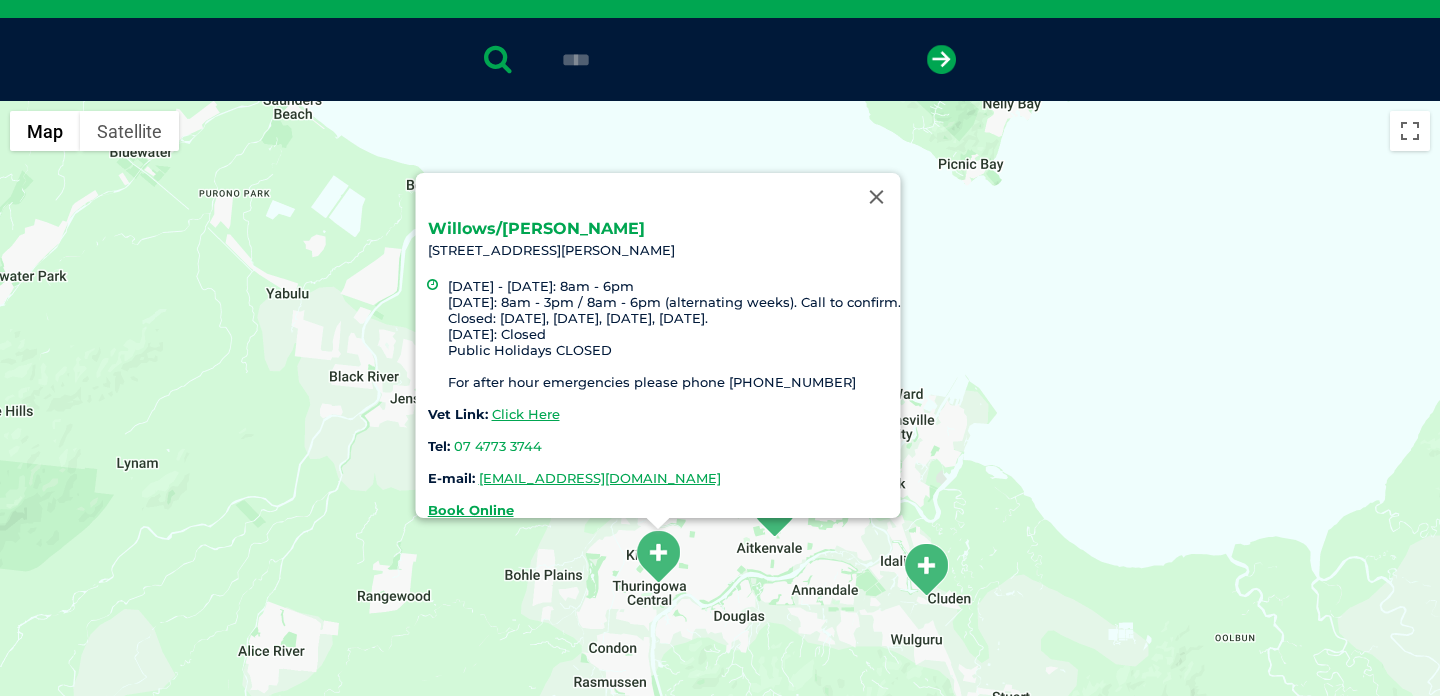 click on "Willows/Kirwan" at bounding box center (536, 228) 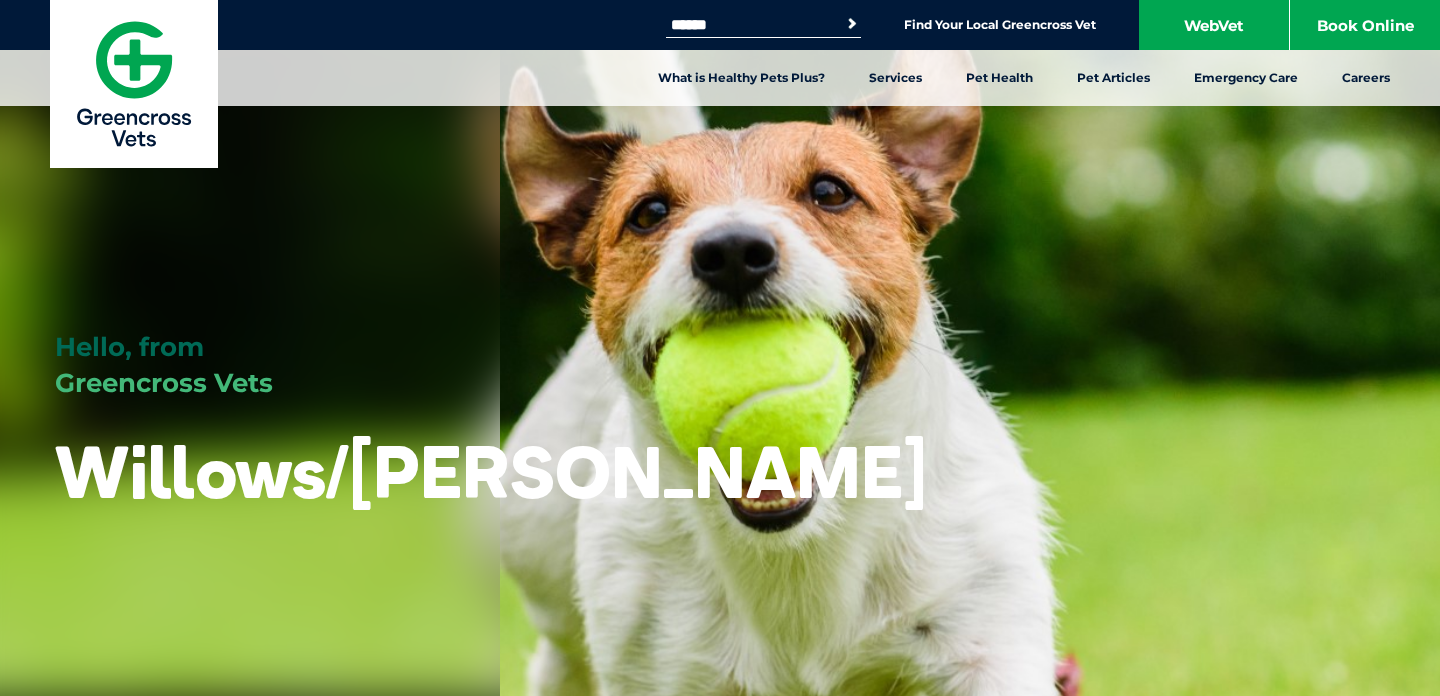 scroll, scrollTop: 0, scrollLeft: 0, axis: both 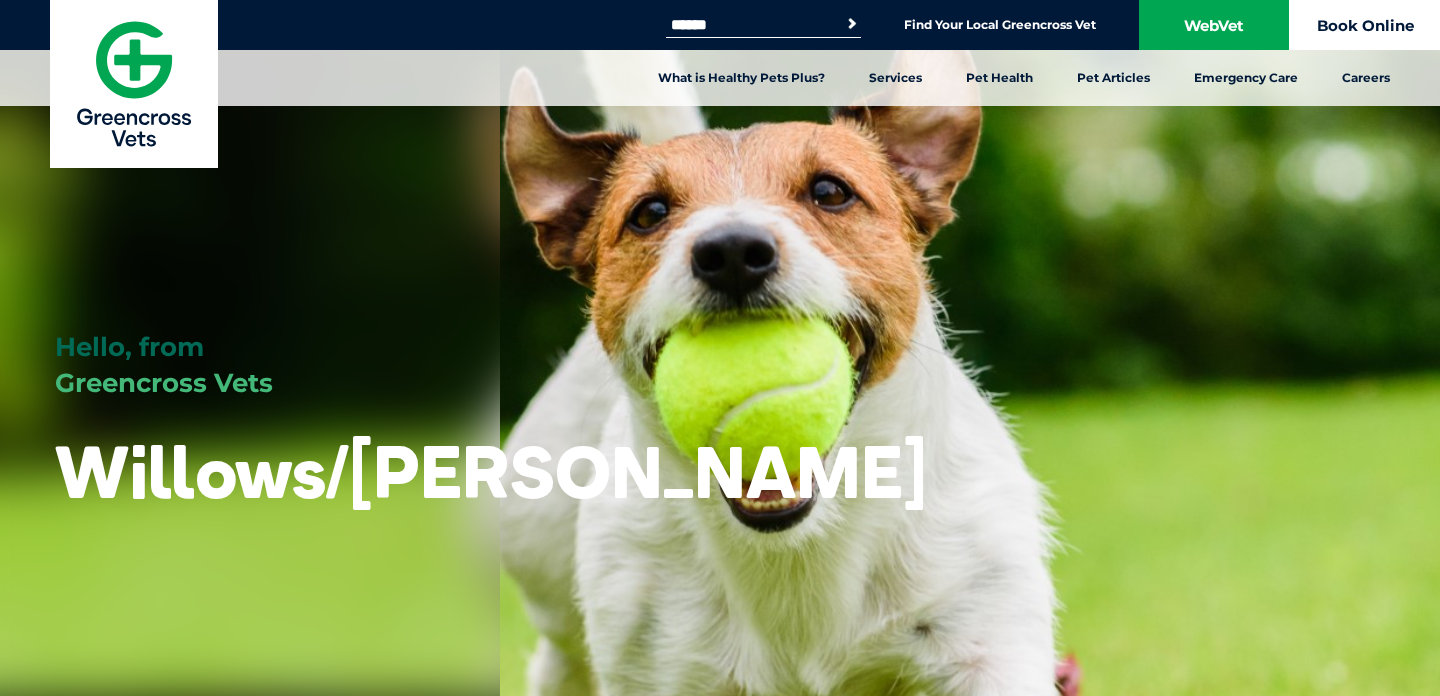 click on "Book Online" at bounding box center [1365, 25] 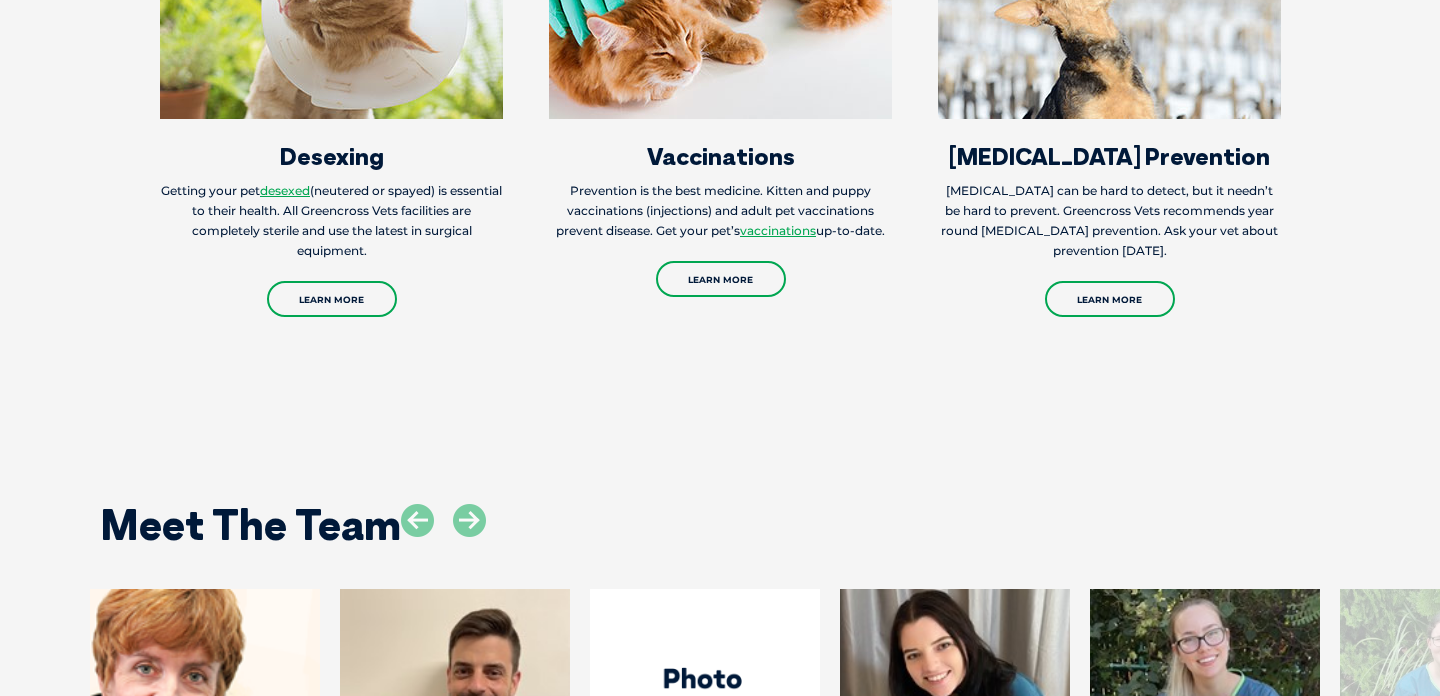 scroll, scrollTop: 2732, scrollLeft: 0, axis: vertical 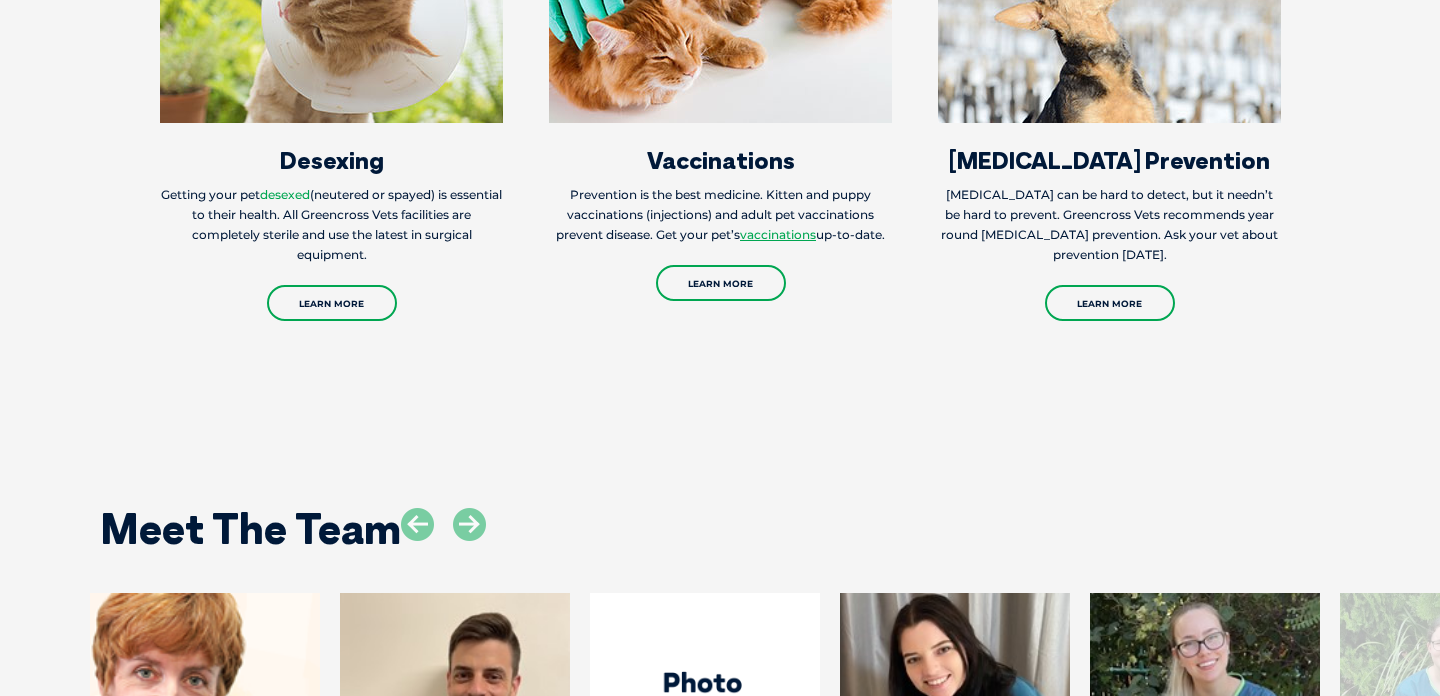 click on "desexed" at bounding box center (285, 194) 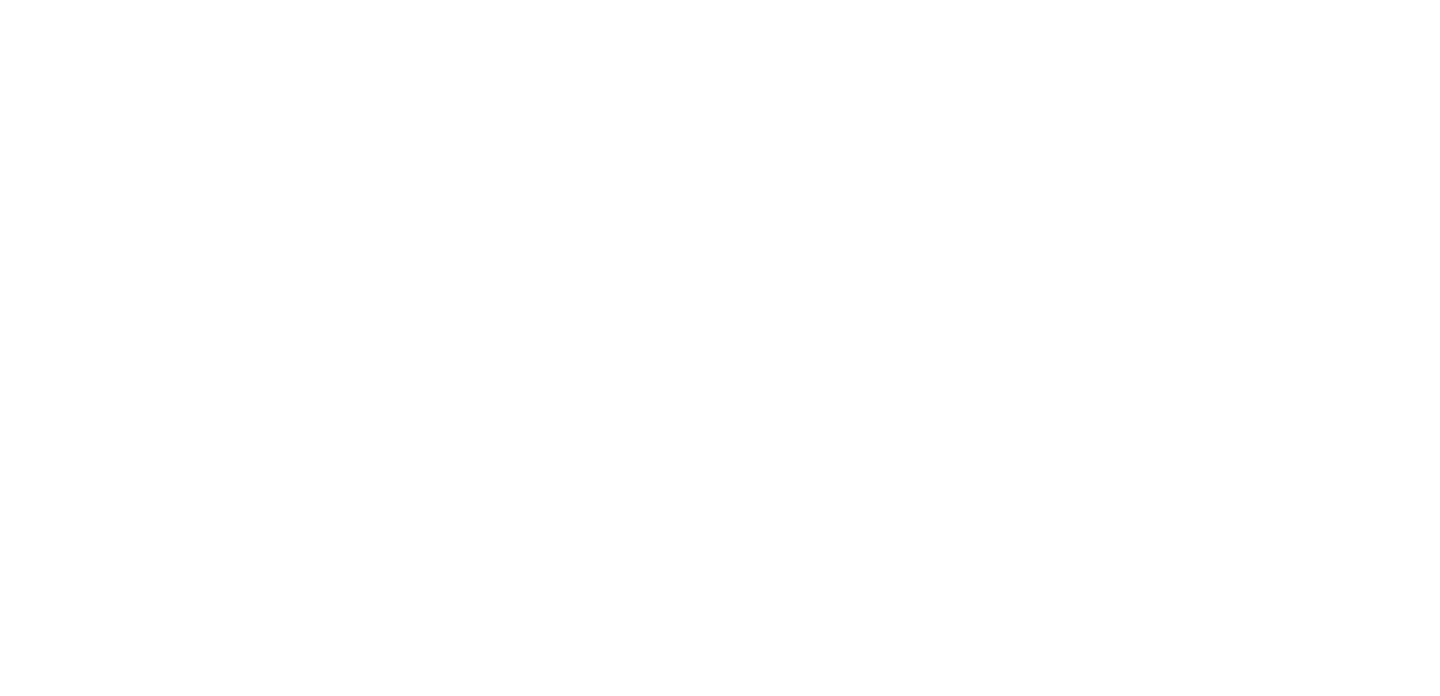 scroll, scrollTop: 0, scrollLeft: 0, axis: both 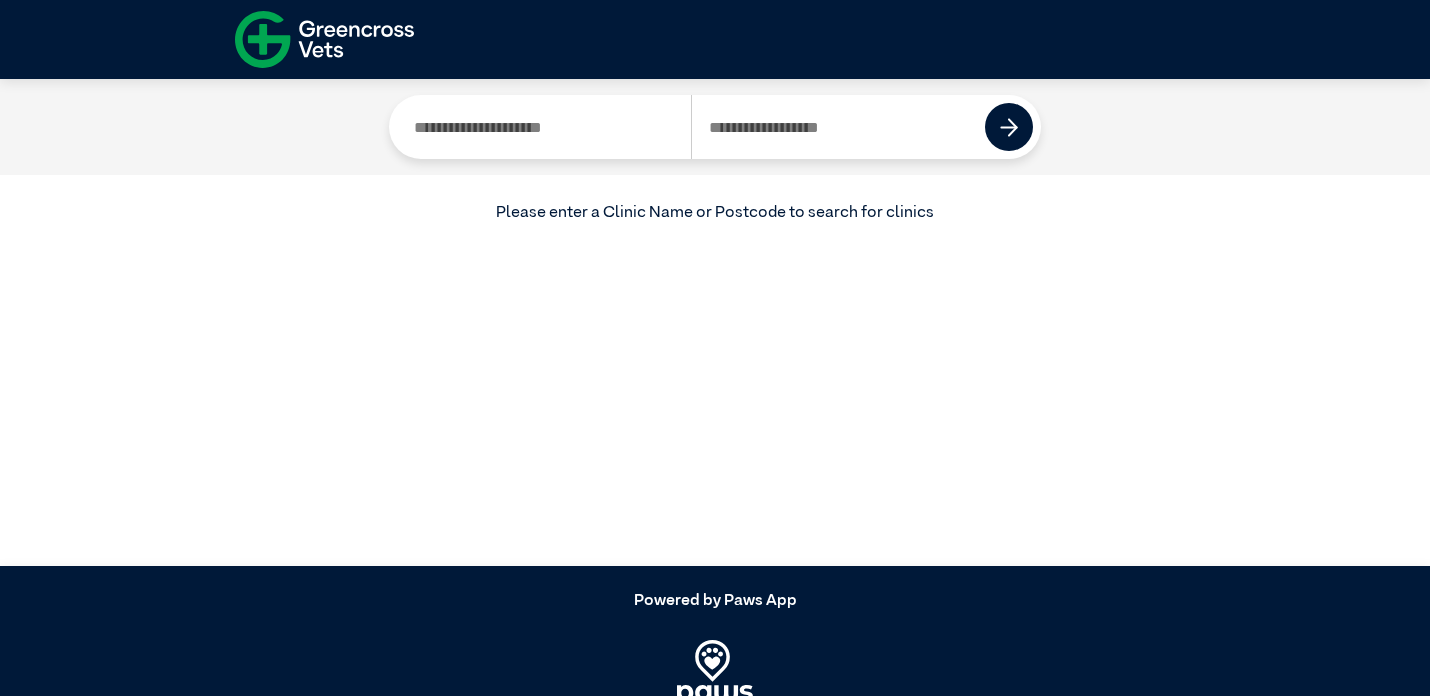 click at bounding box center [838, 127] 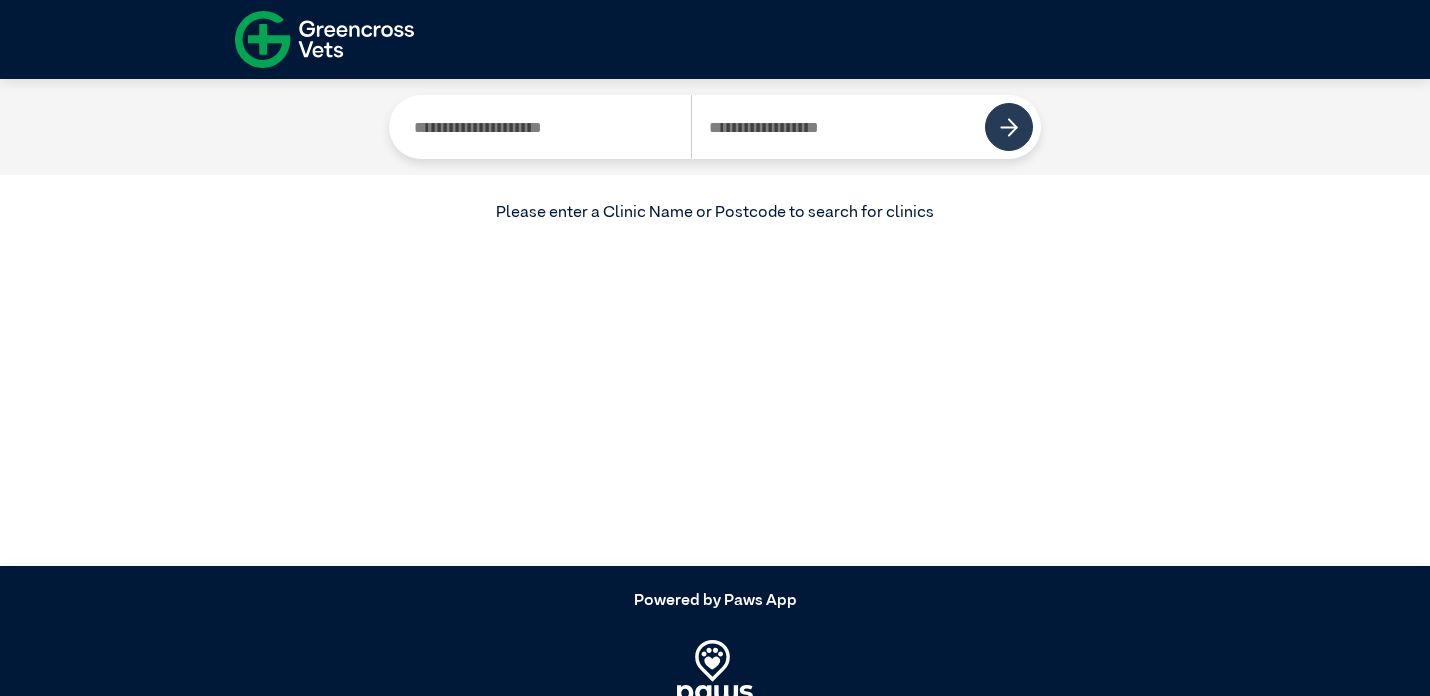 type on "****" 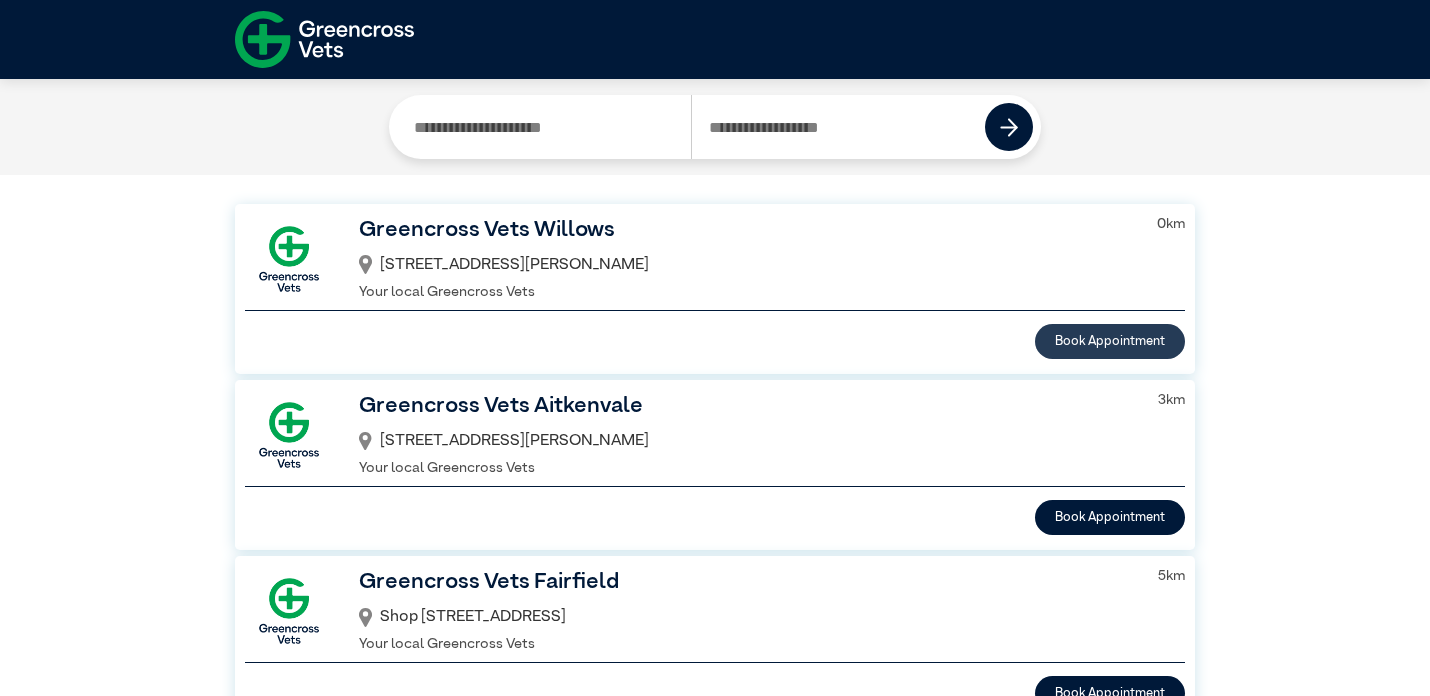 click on "Book Appointment" at bounding box center [1110, 341] 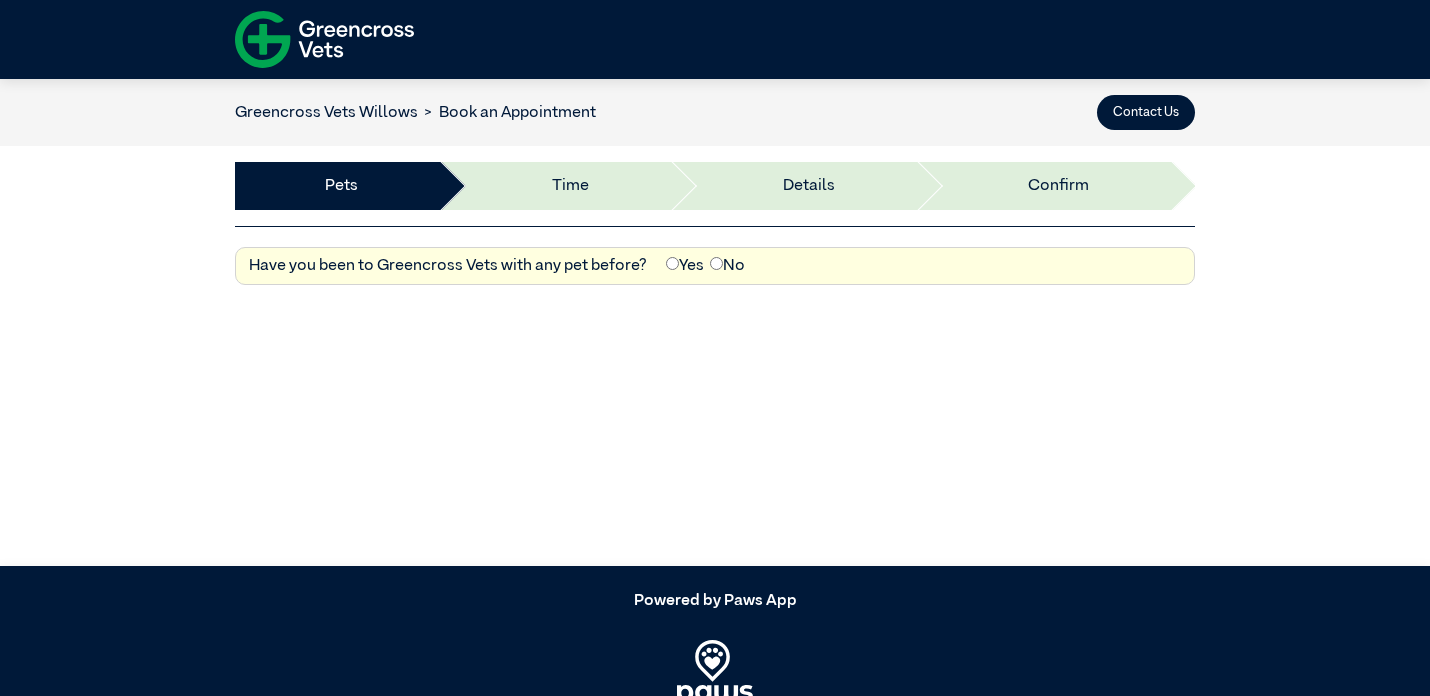 click on "Yes" at bounding box center [685, 266] 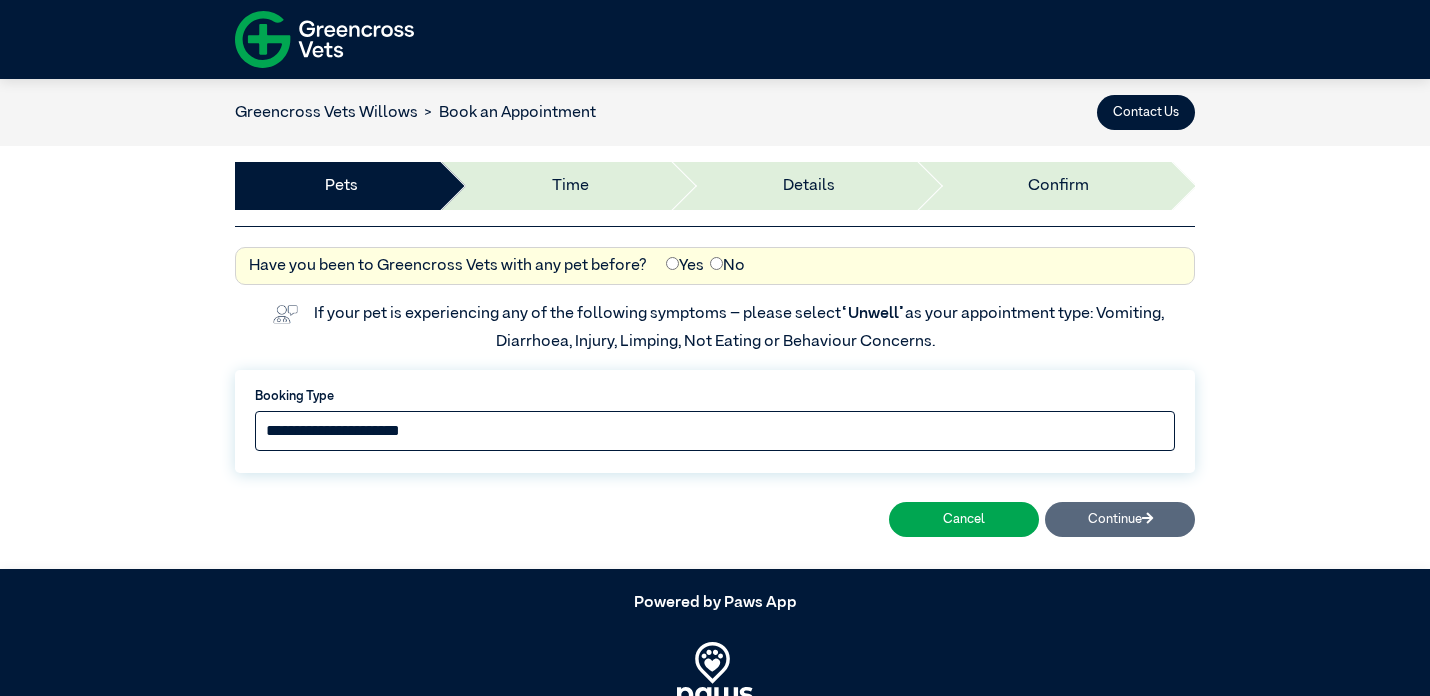 click on "**********" at bounding box center [715, 431] 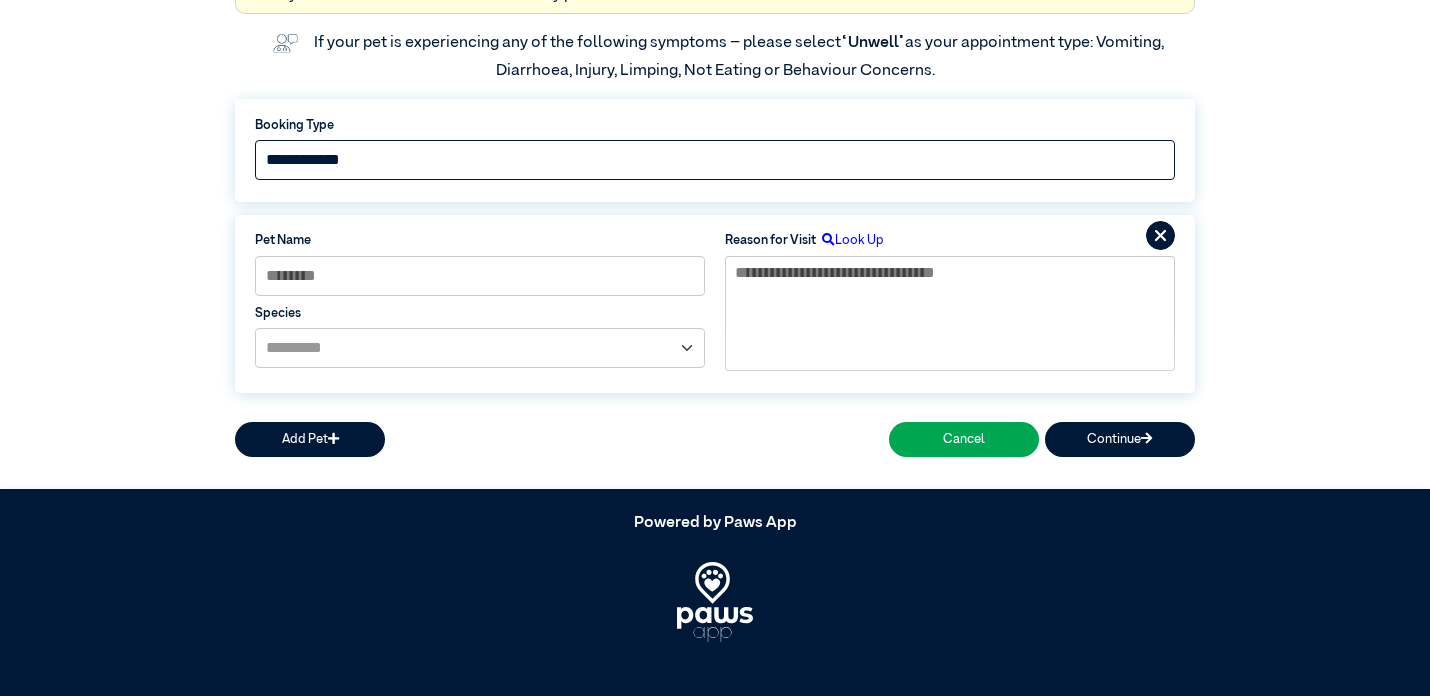 scroll, scrollTop: 278, scrollLeft: 0, axis: vertical 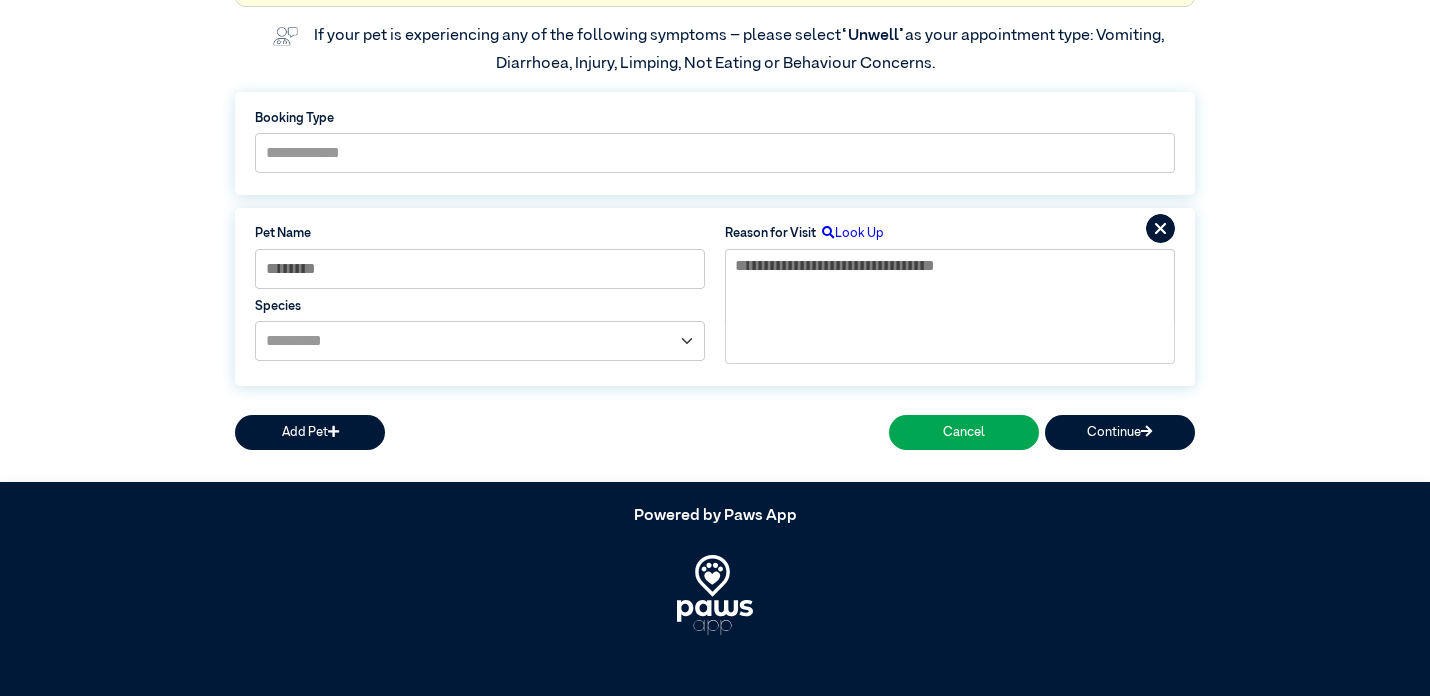 click on "Look Up" at bounding box center [850, 233] 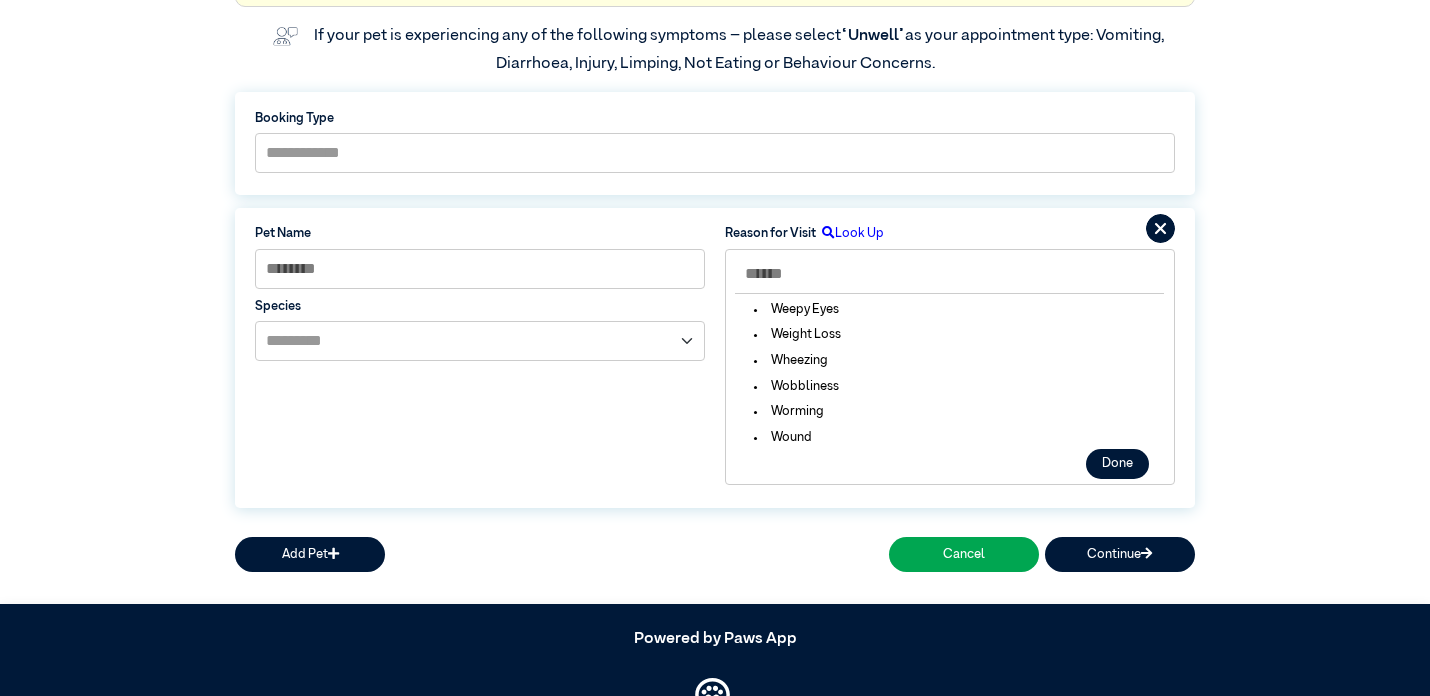 scroll, scrollTop: 4203, scrollLeft: 0, axis: vertical 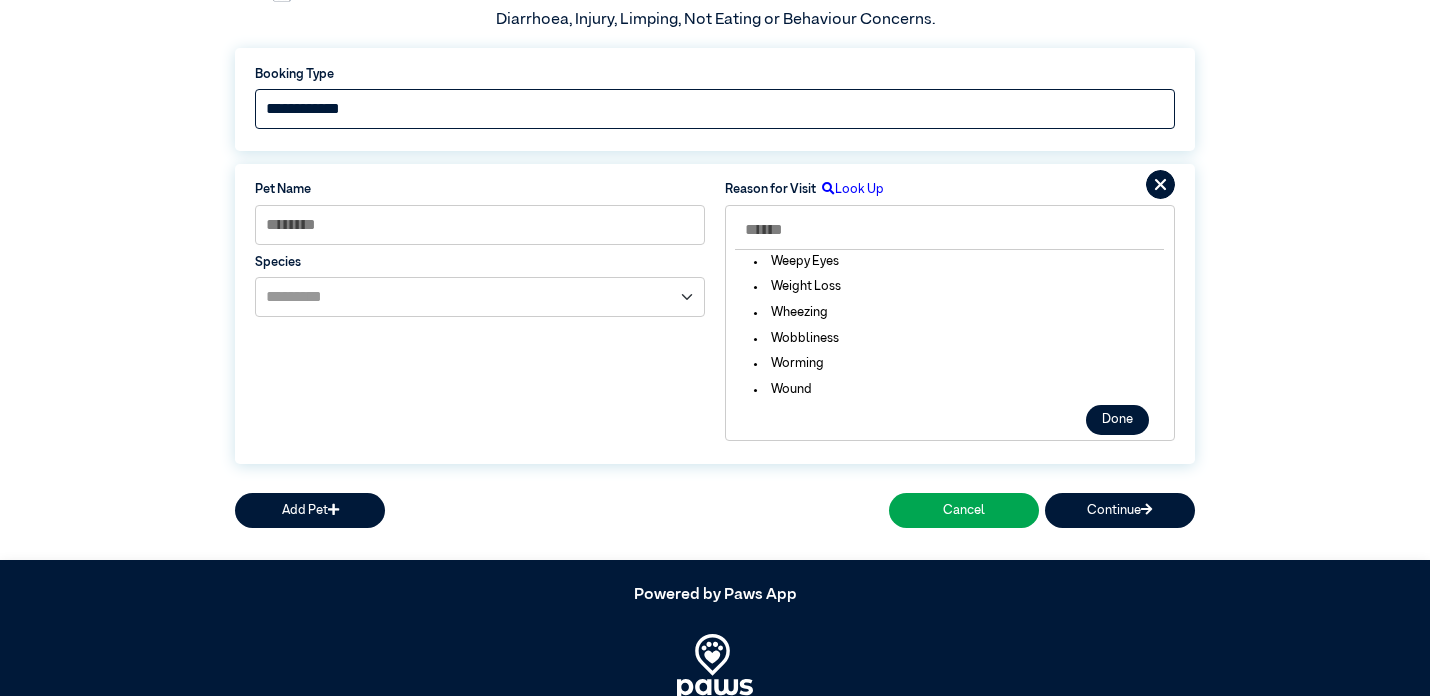 click on "**********" at bounding box center [715, 109] 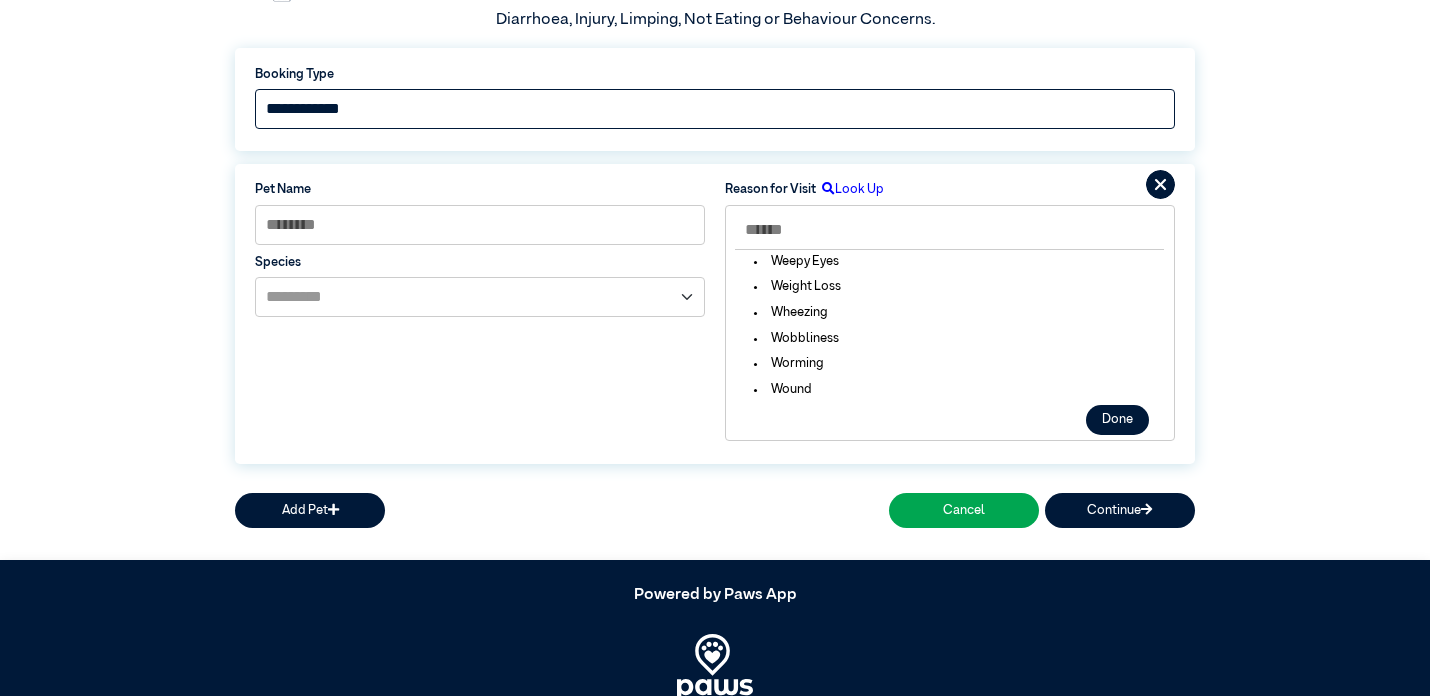 select on "*****" 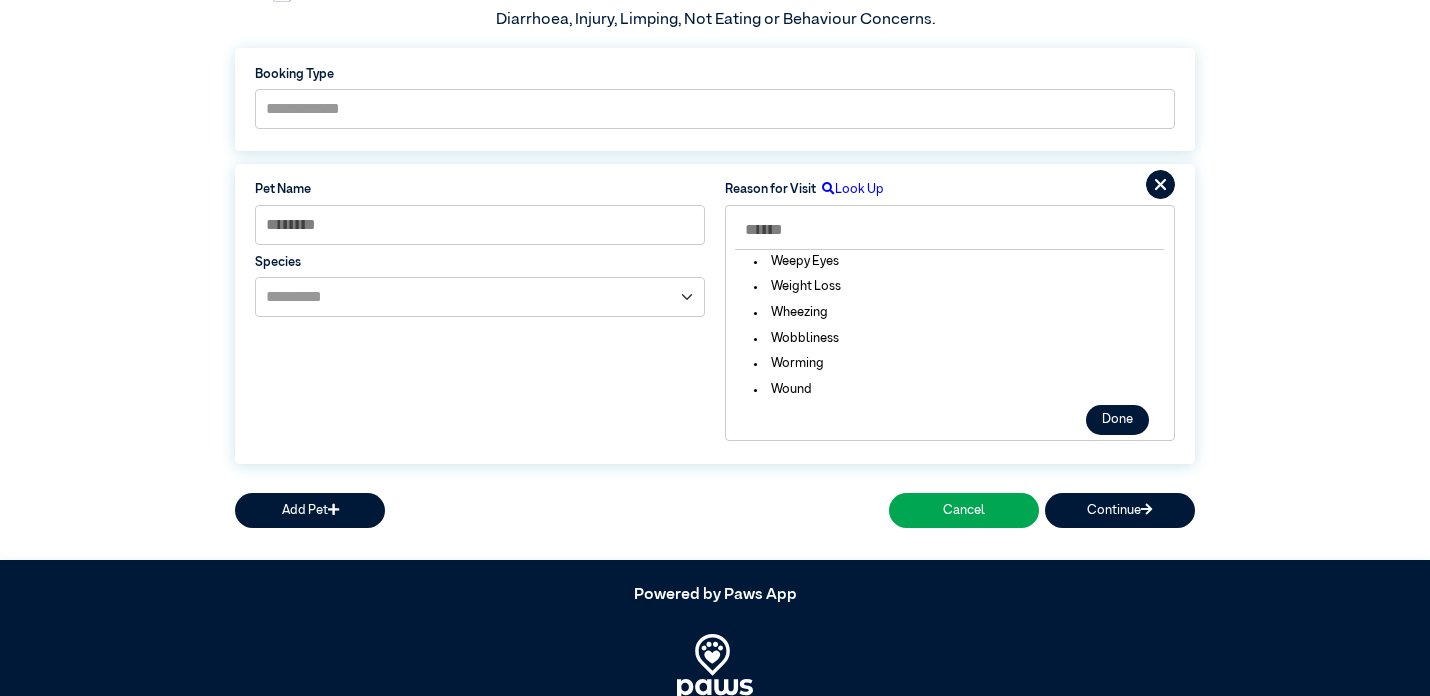 click on "Look Up" at bounding box center [850, 189] 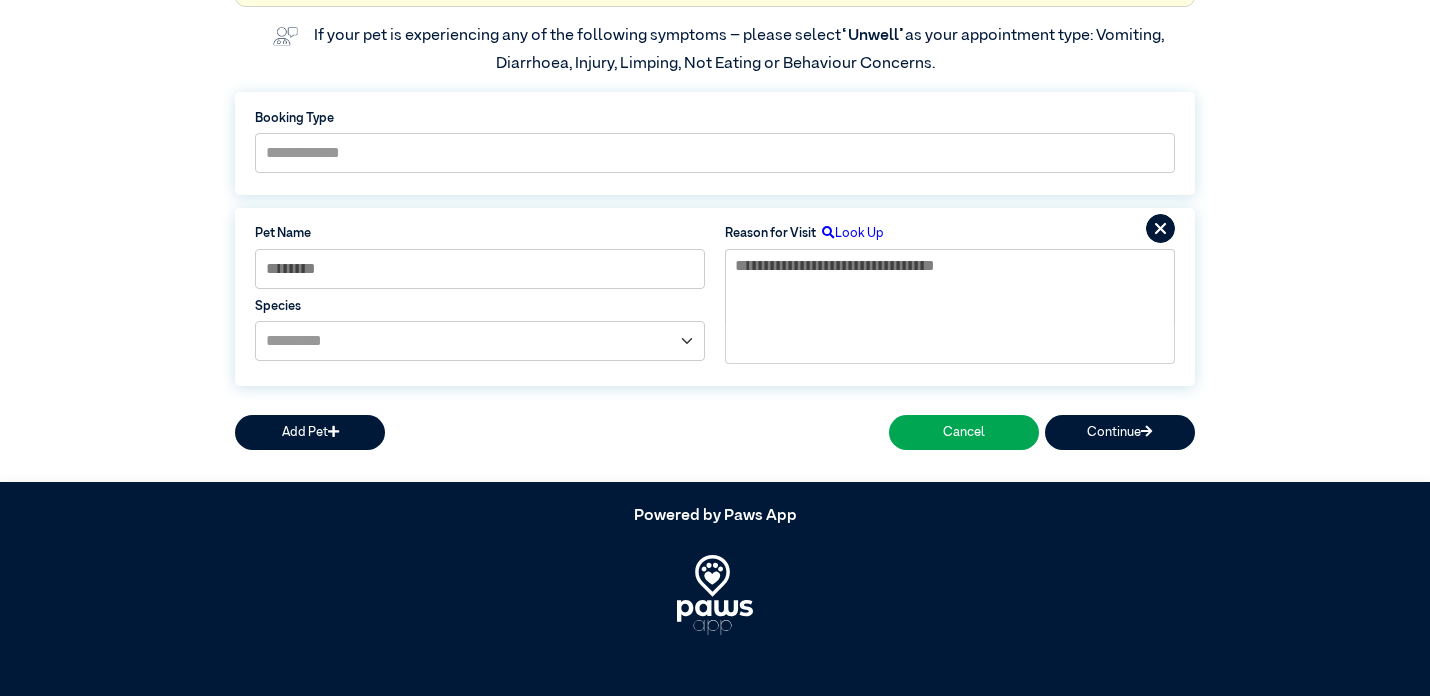 click on "Look Up" at bounding box center (850, 233) 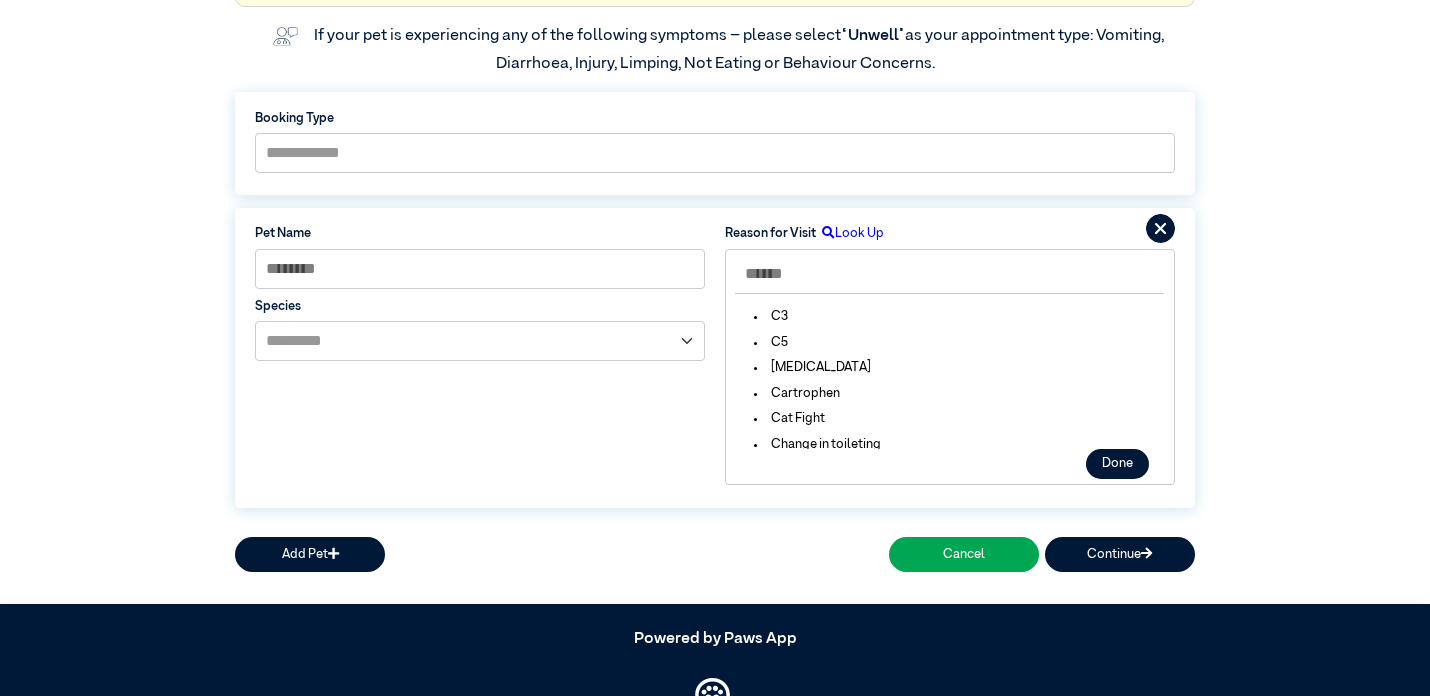 scroll, scrollTop: 539, scrollLeft: 0, axis: vertical 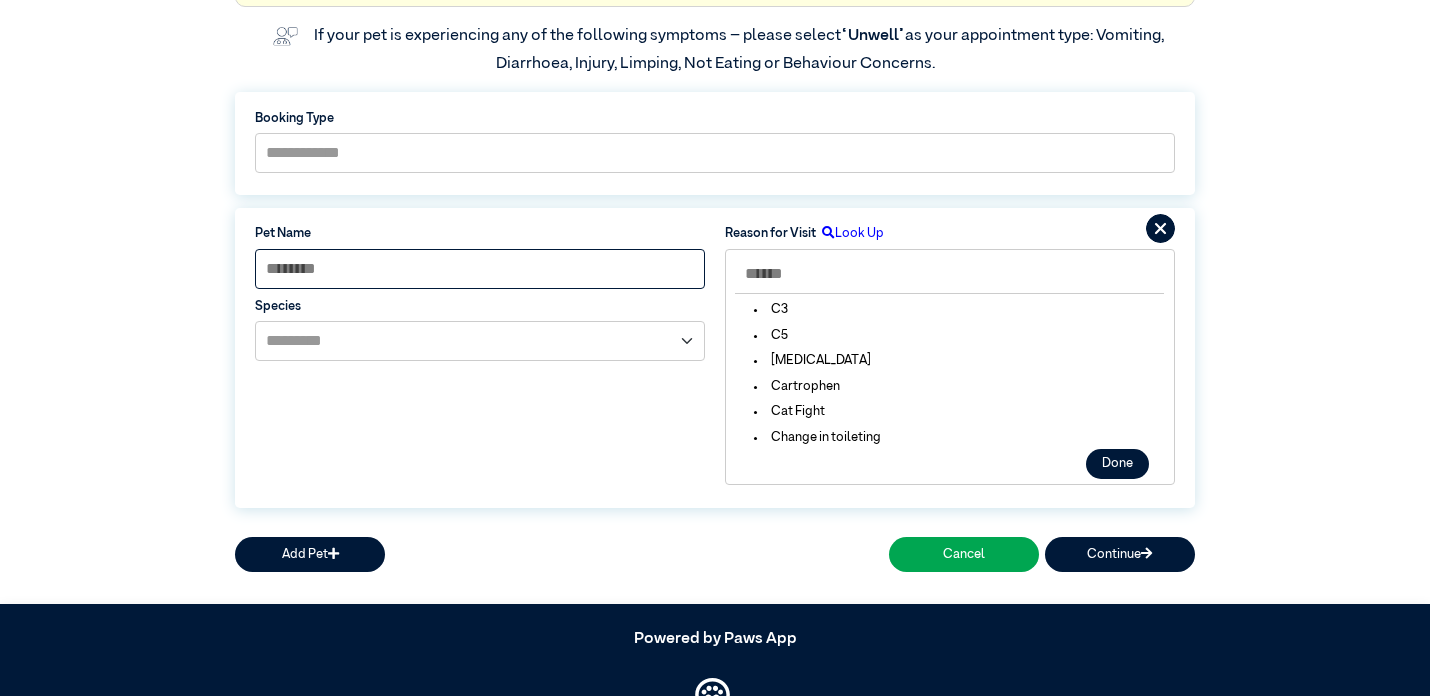 click at bounding box center [480, 269] 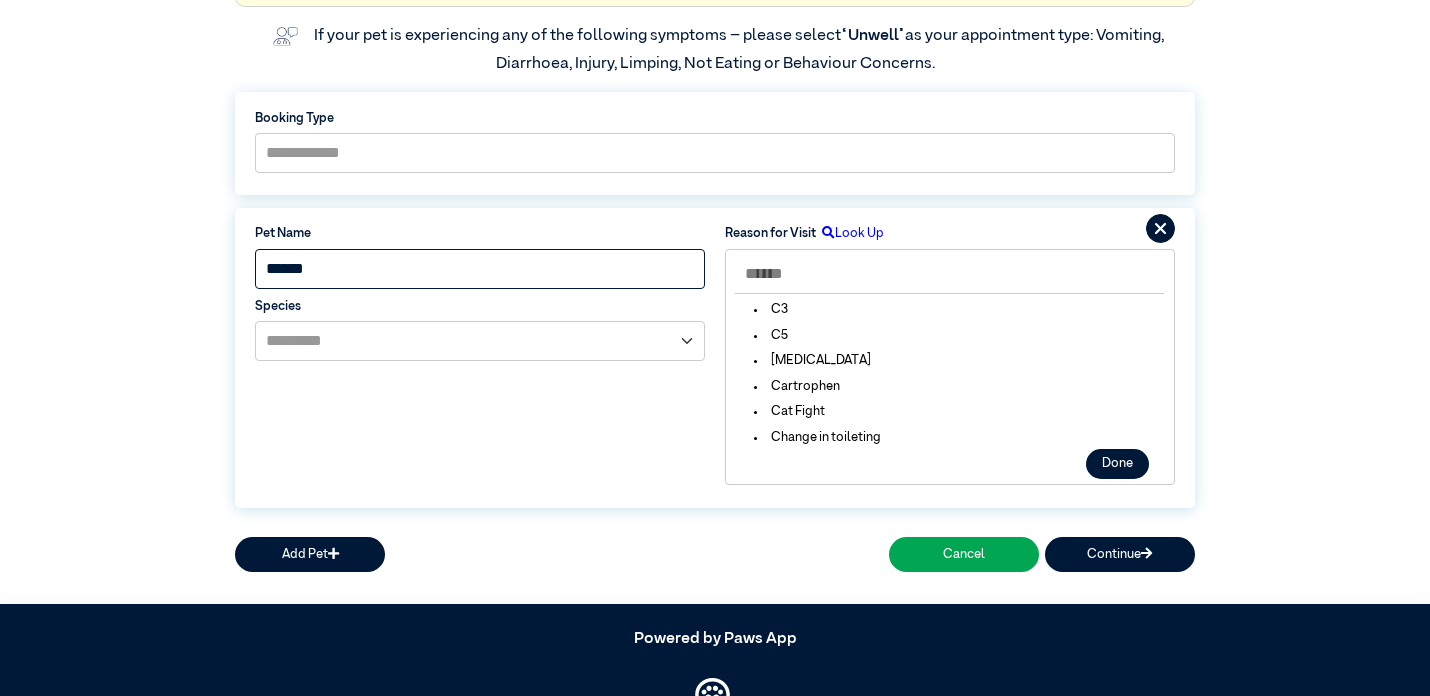 type on "******" 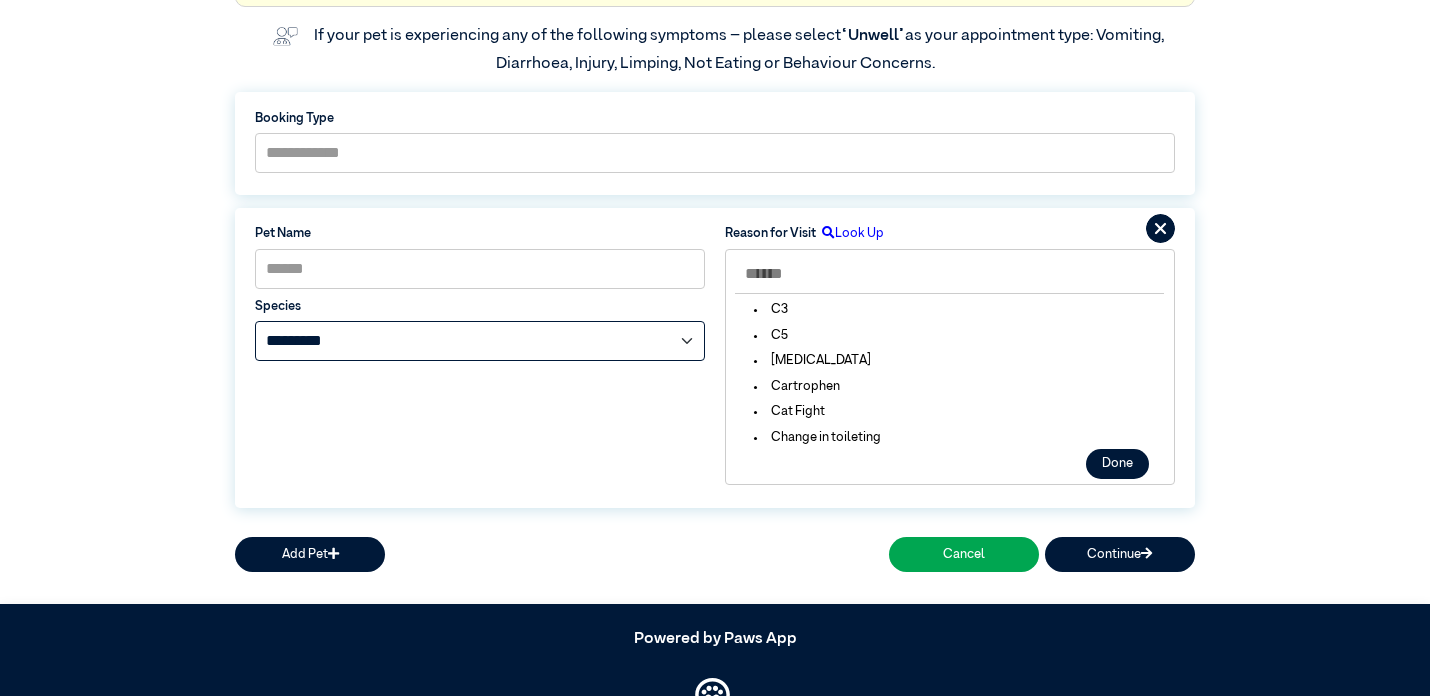 click on "**********" at bounding box center [480, 341] 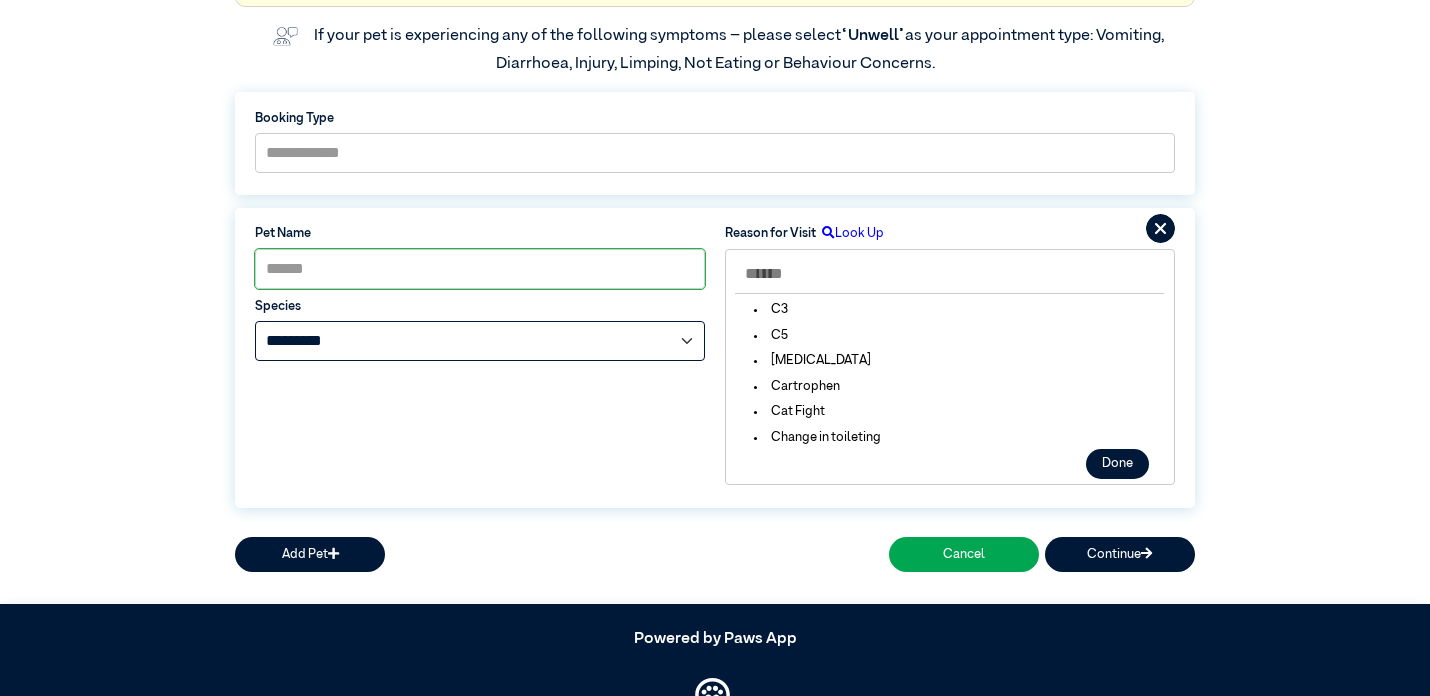 select on "*****" 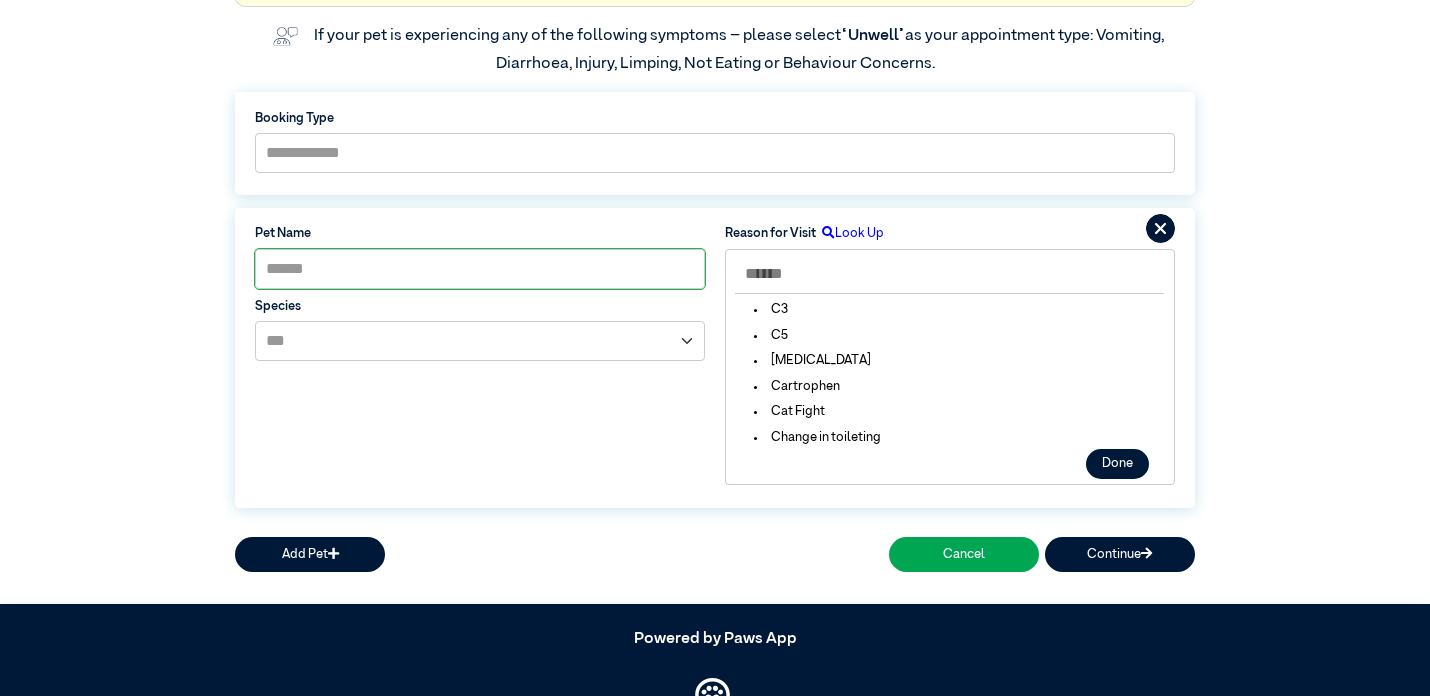 click on "**********" at bounding box center (480, 357) 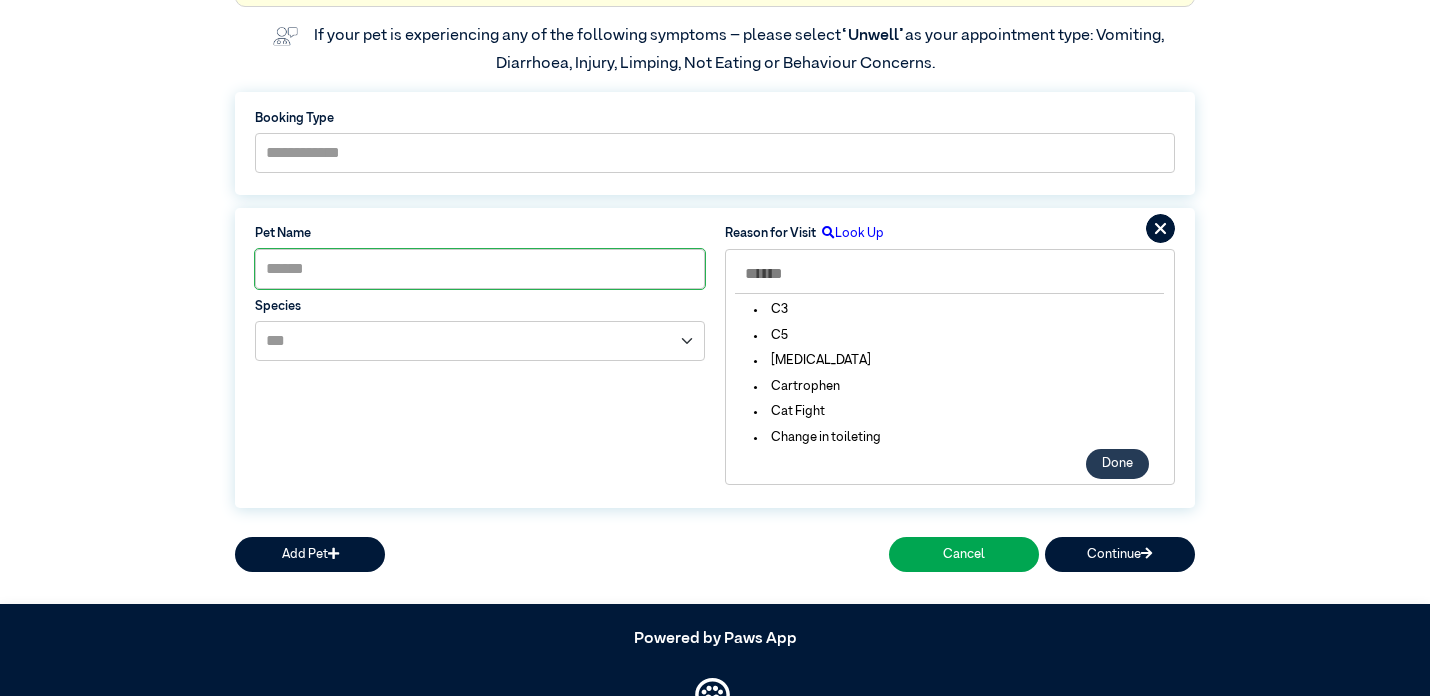 click on "Done" at bounding box center [1117, 464] 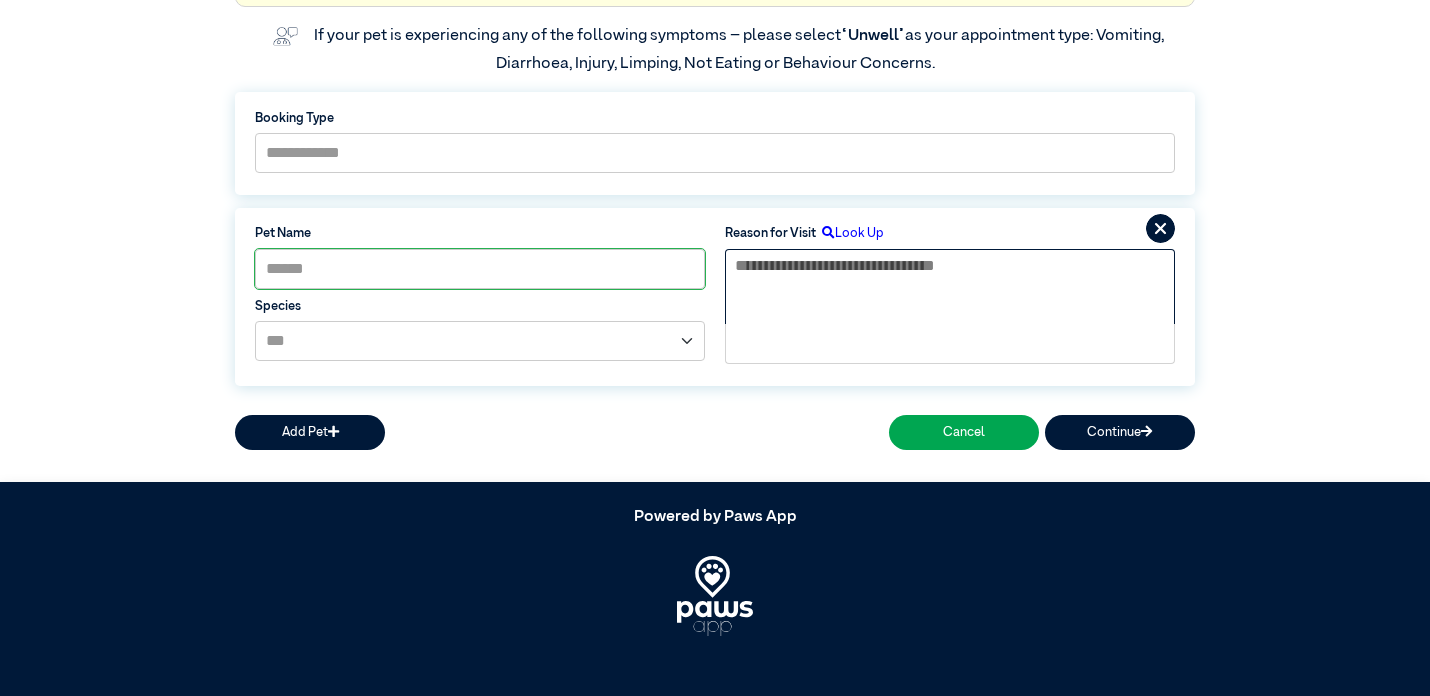 click at bounding box center (950, 287) 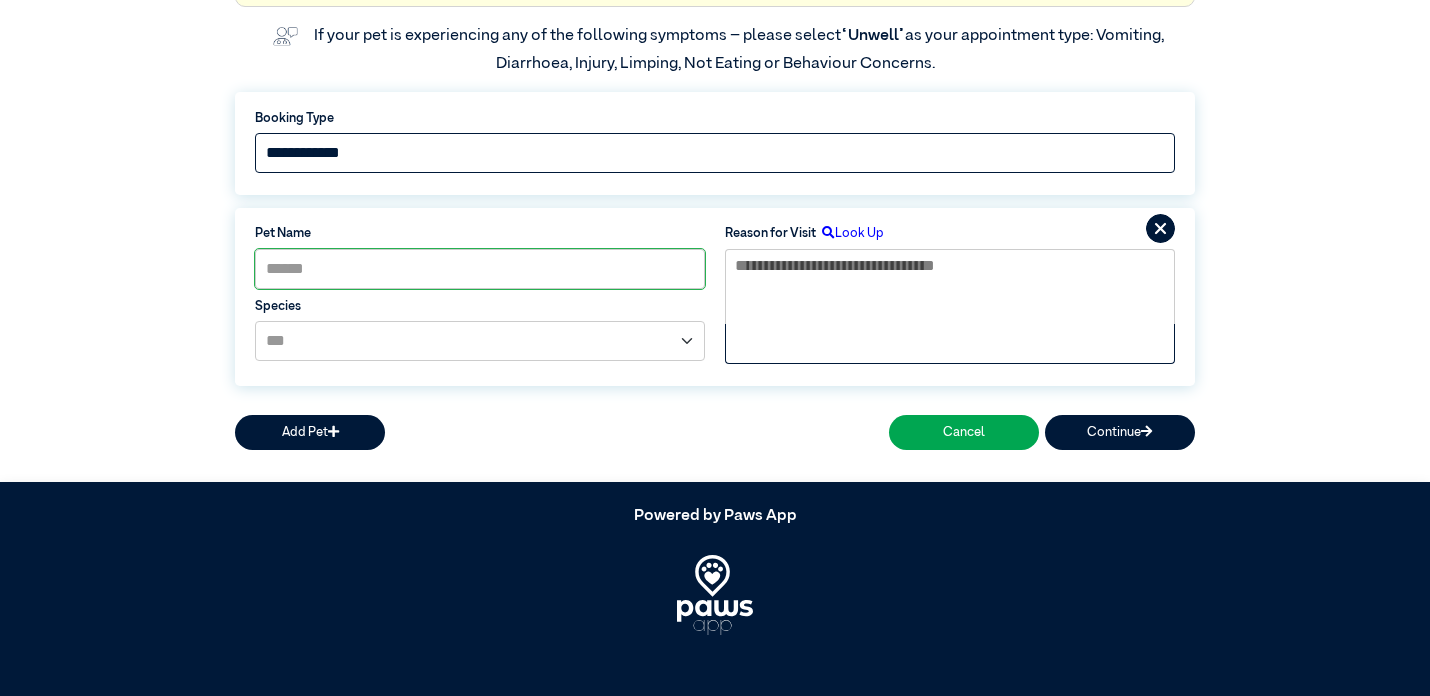 click on "**********" at bounding box center [715, 153] 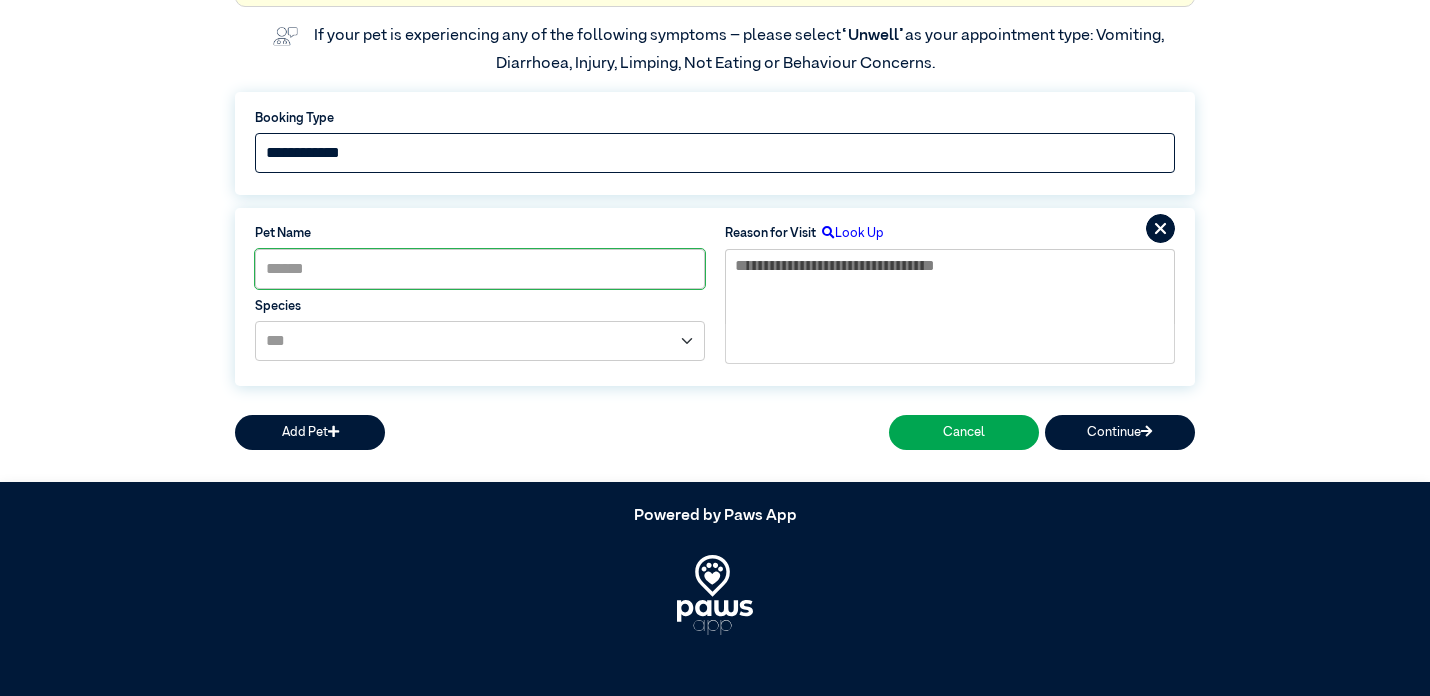 click on "**********" at bounding box center (715, 153) 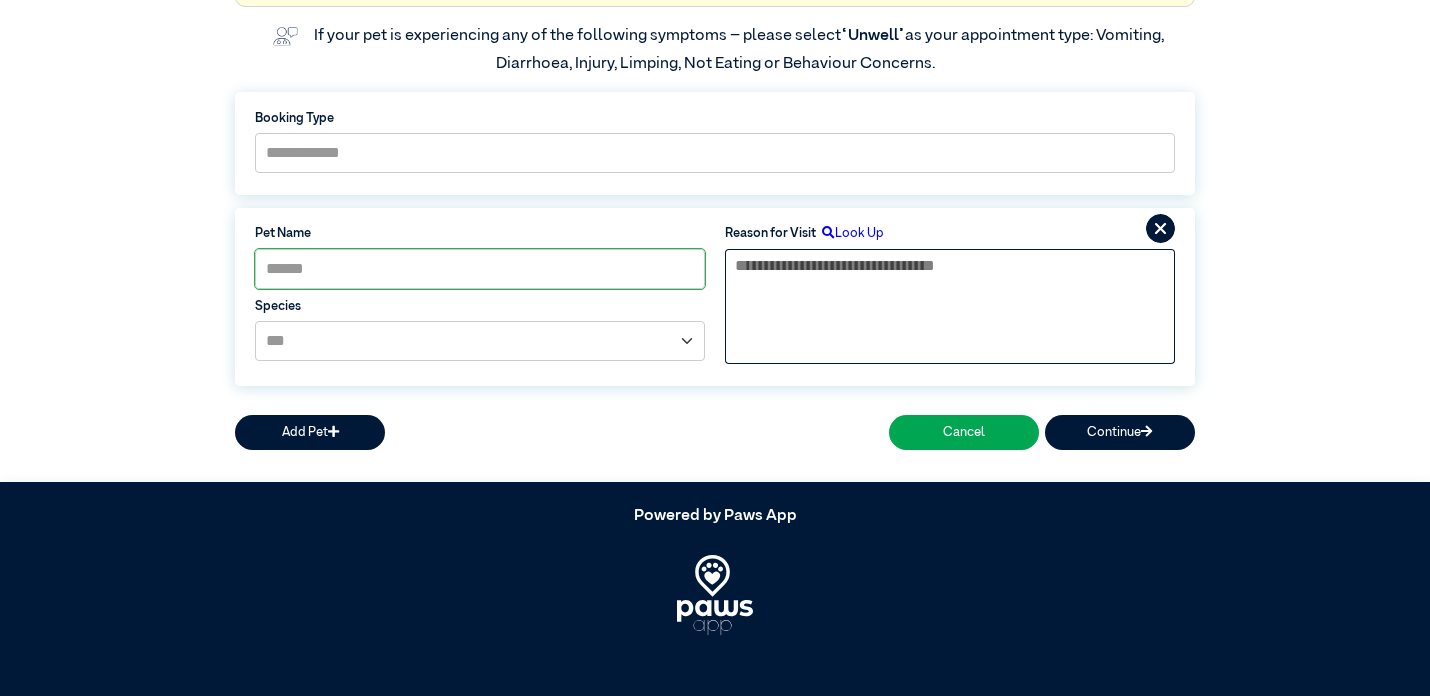 click at bounding box center (950, 287) 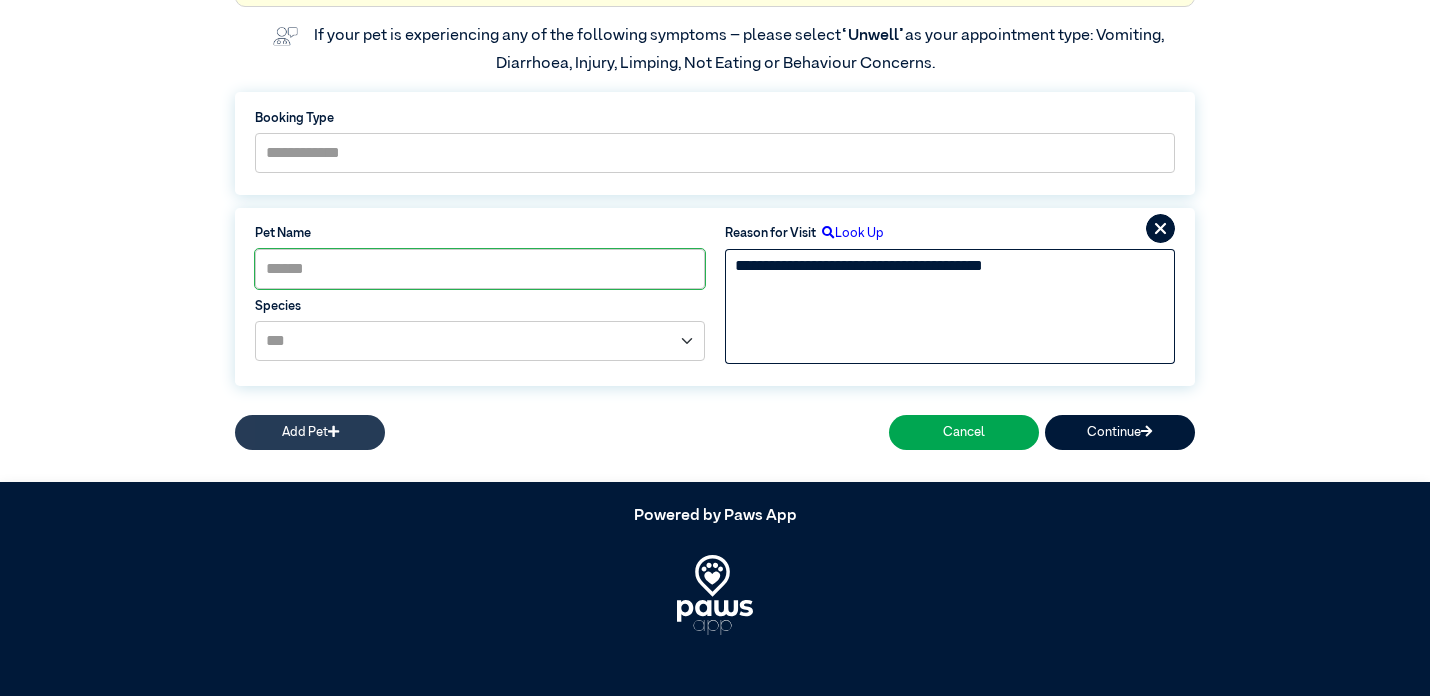 type on "**********" 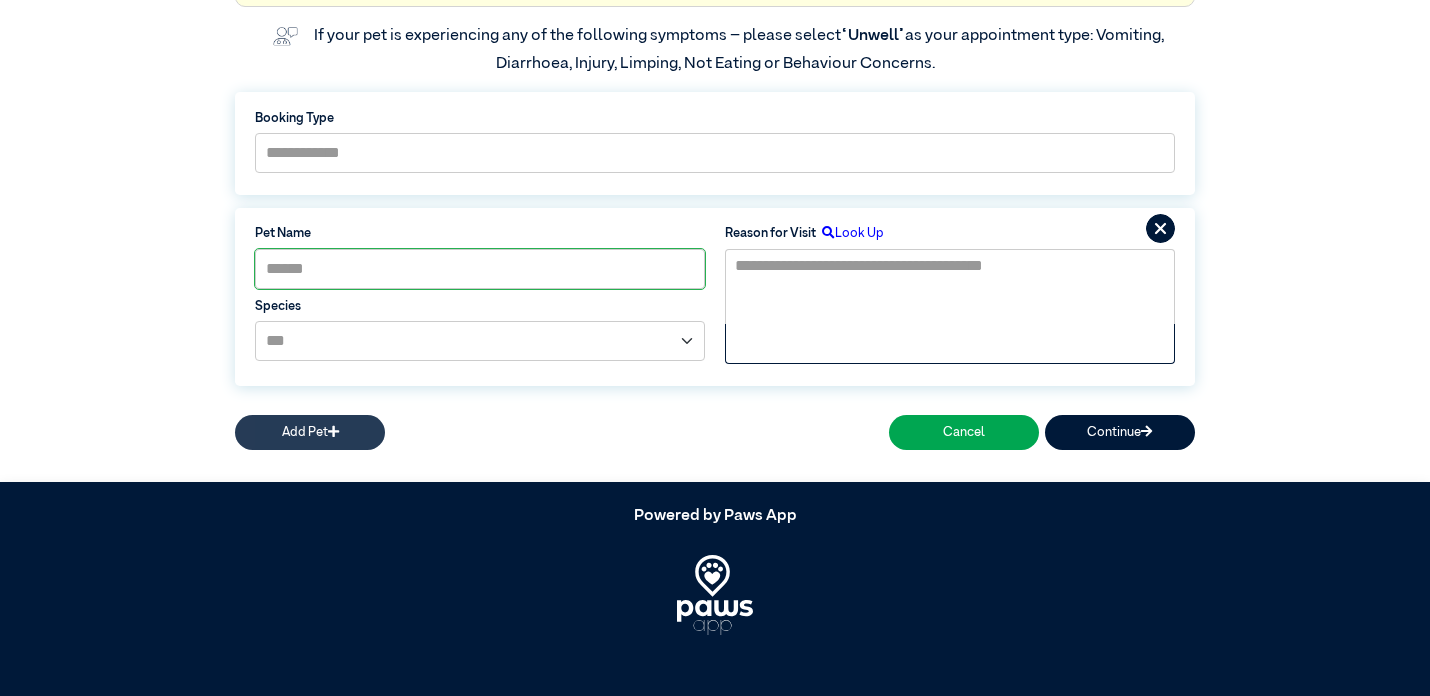 click on "Add Pet" at bounding box center [310, 432] 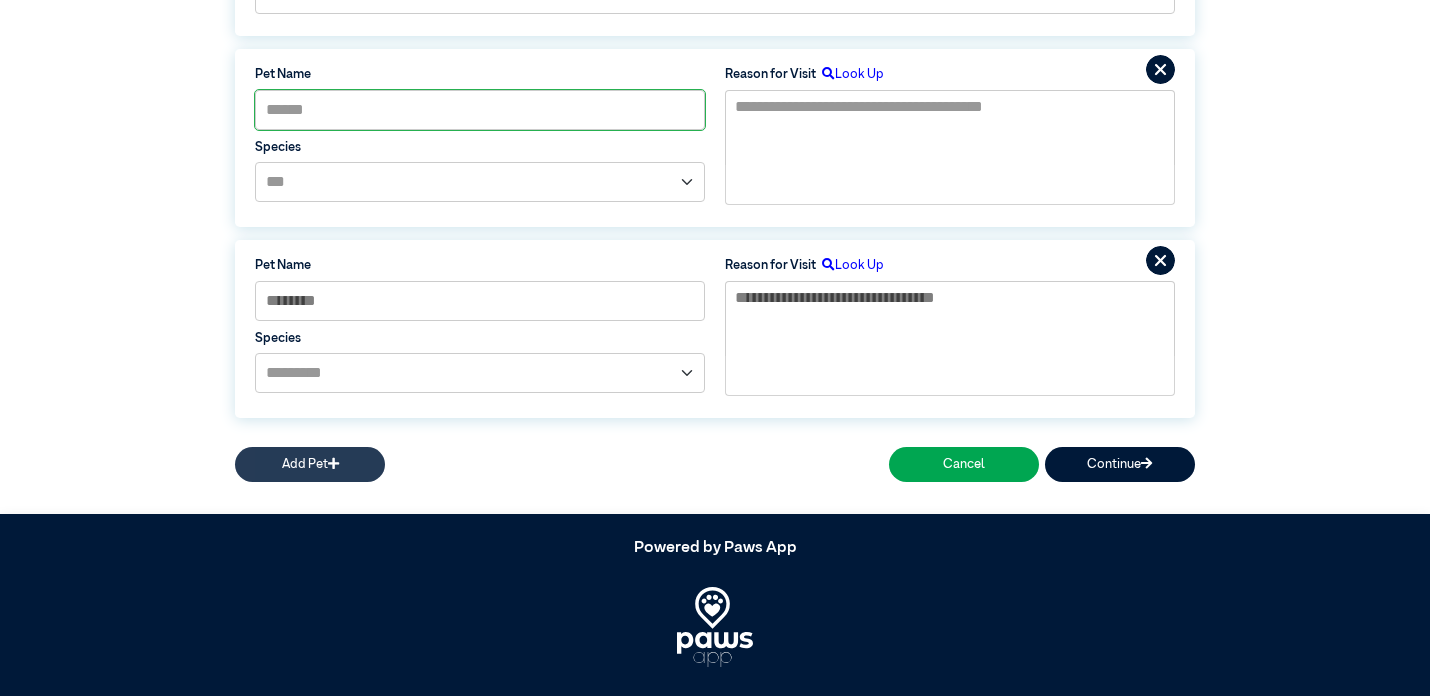 scroll, scrollTop: 469, scrollLeft: 0, axis: vertical 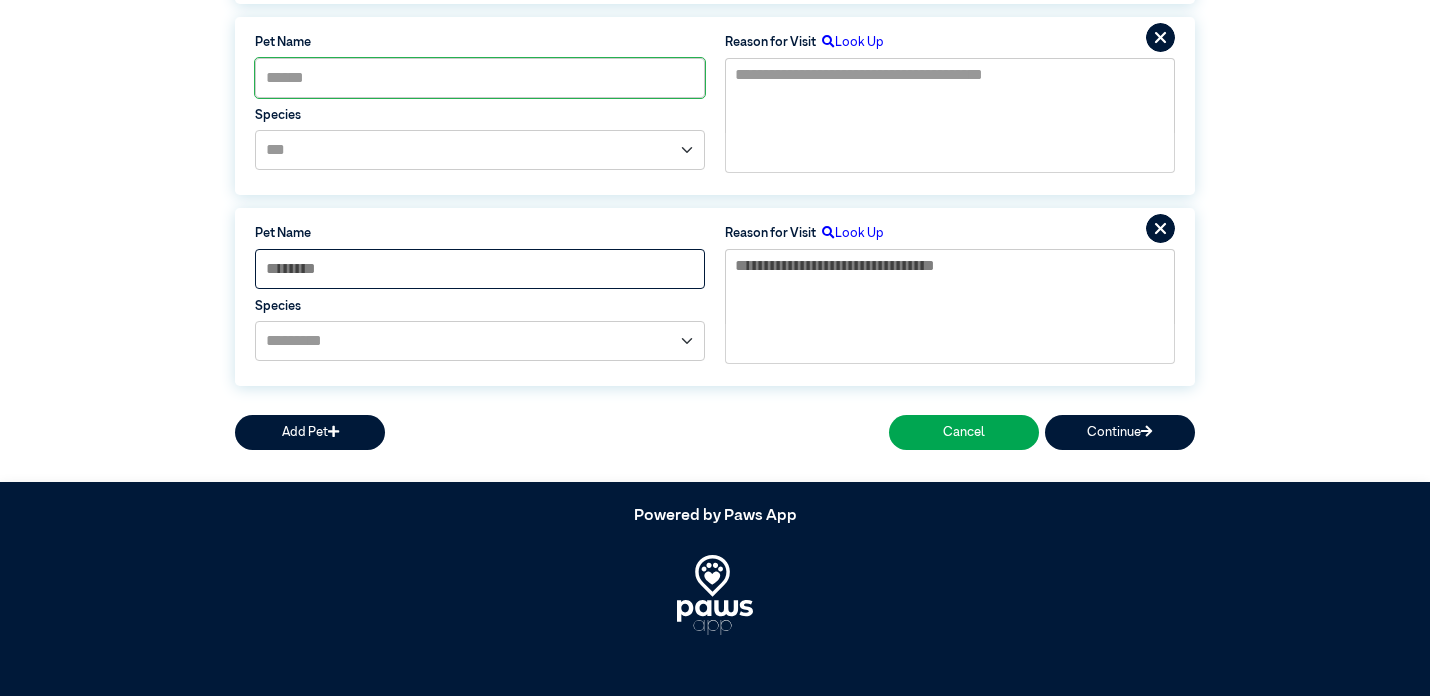 click at bounding box center [480, 269] 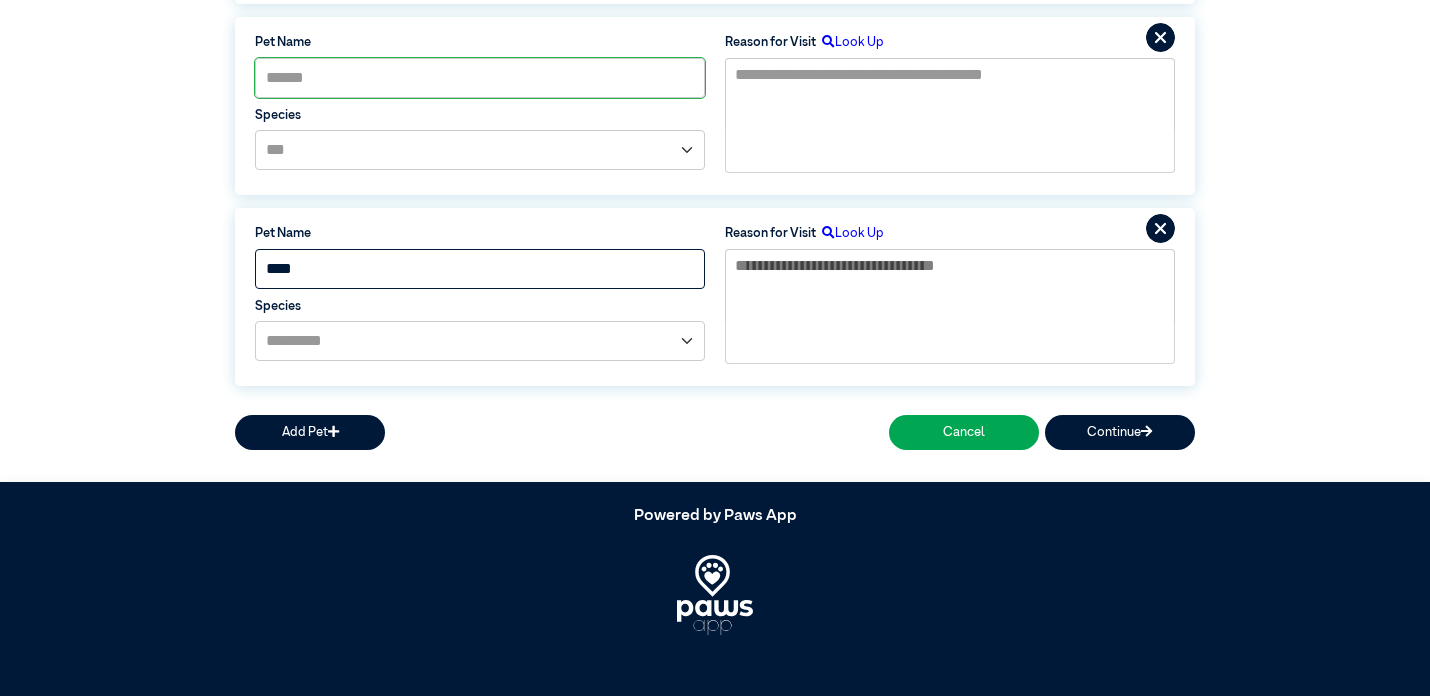 type on "****" 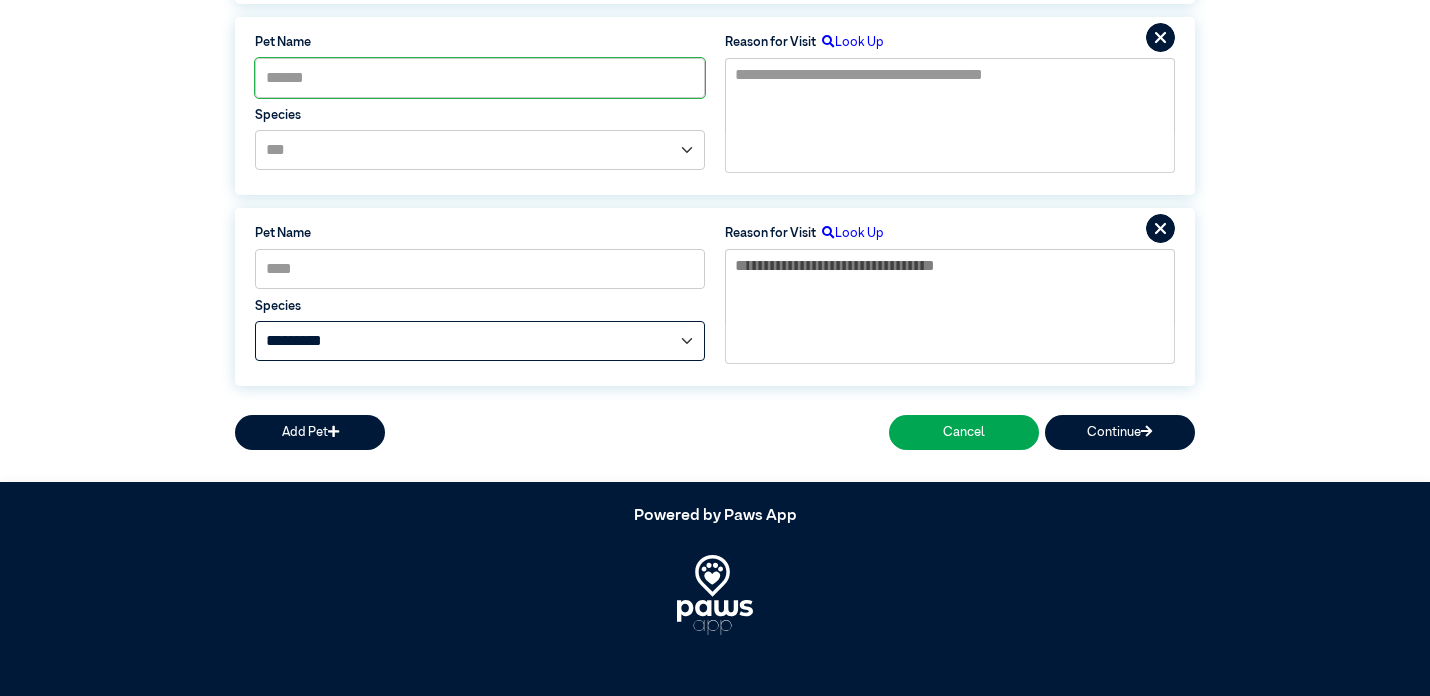 click on "**********" at bounding box center [480, 150] 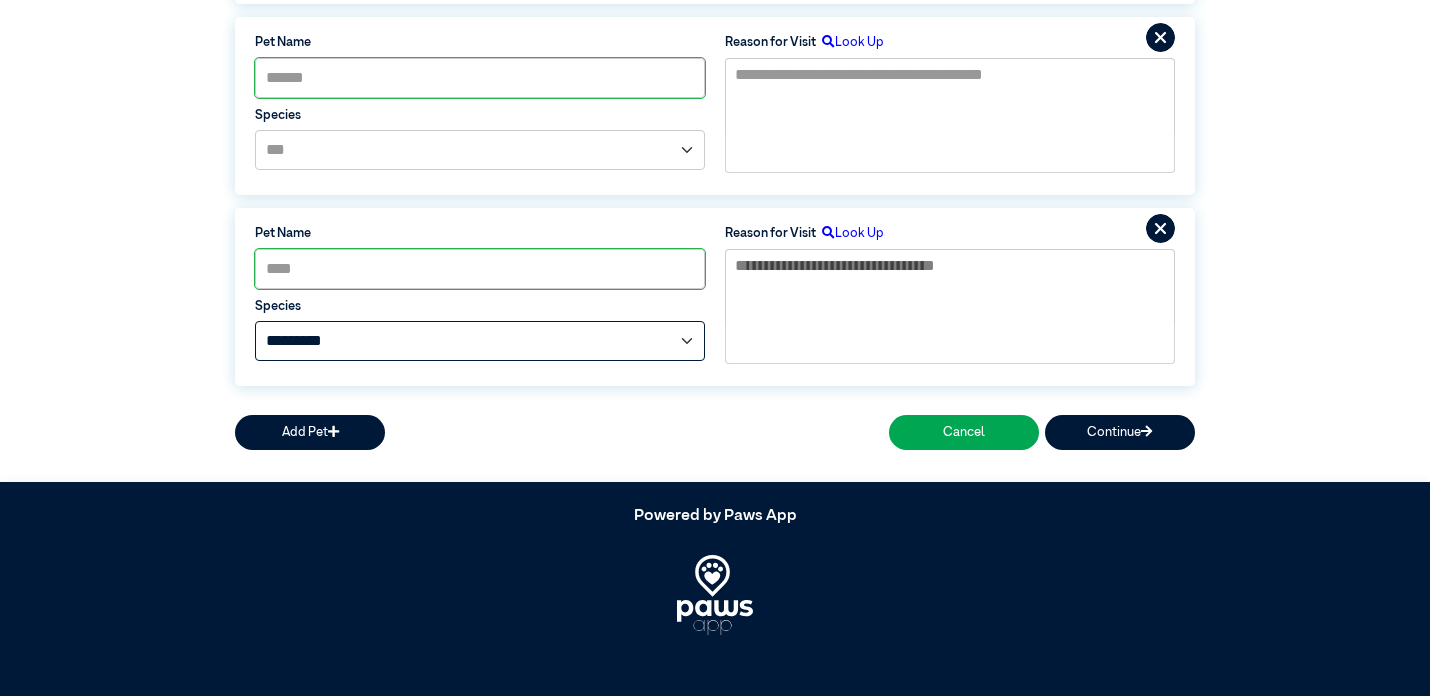 select on "*****" 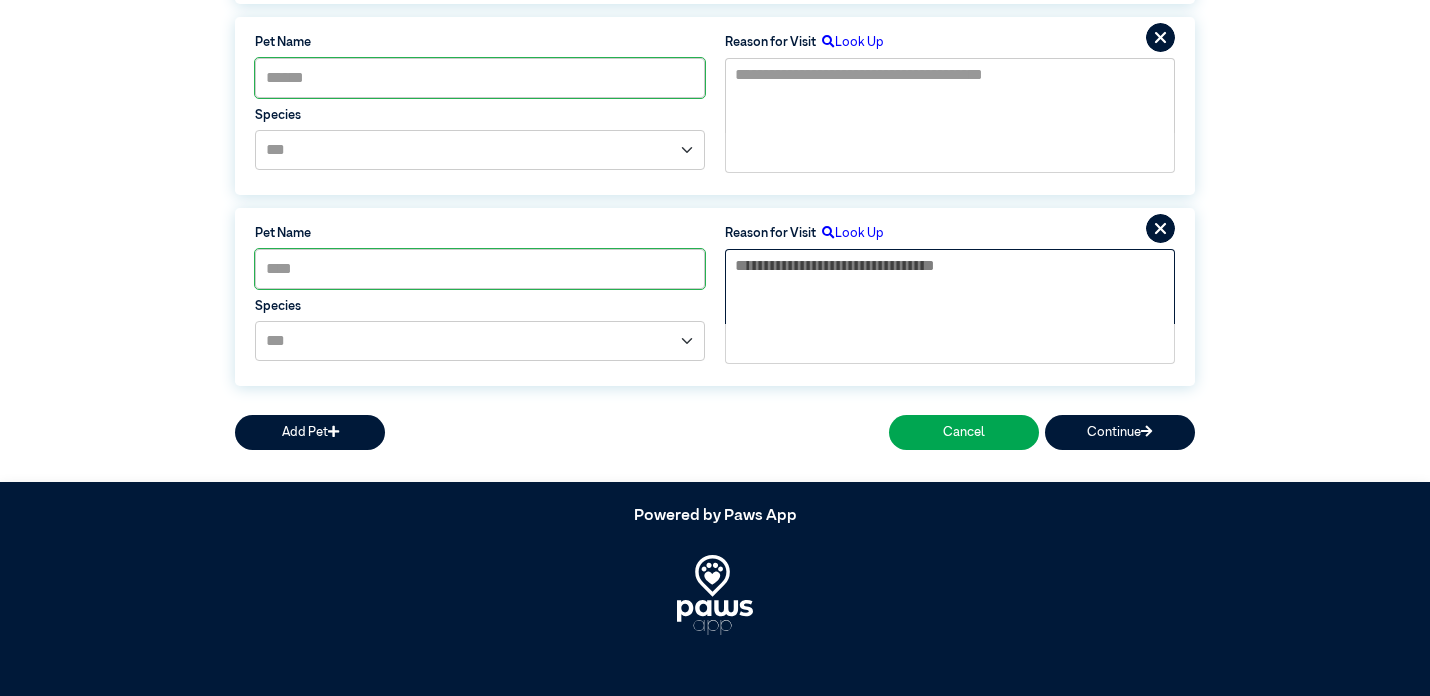 click at bounding box center (950, 287) 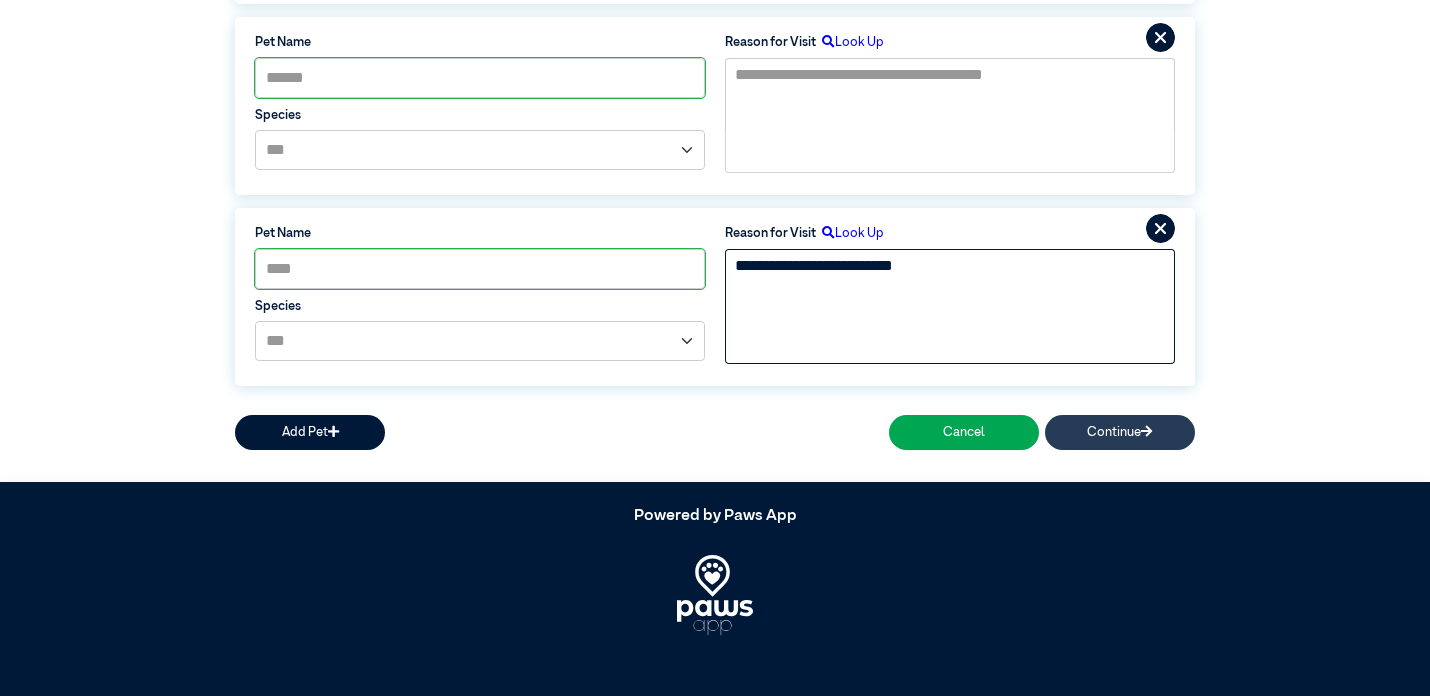 type on "**********" 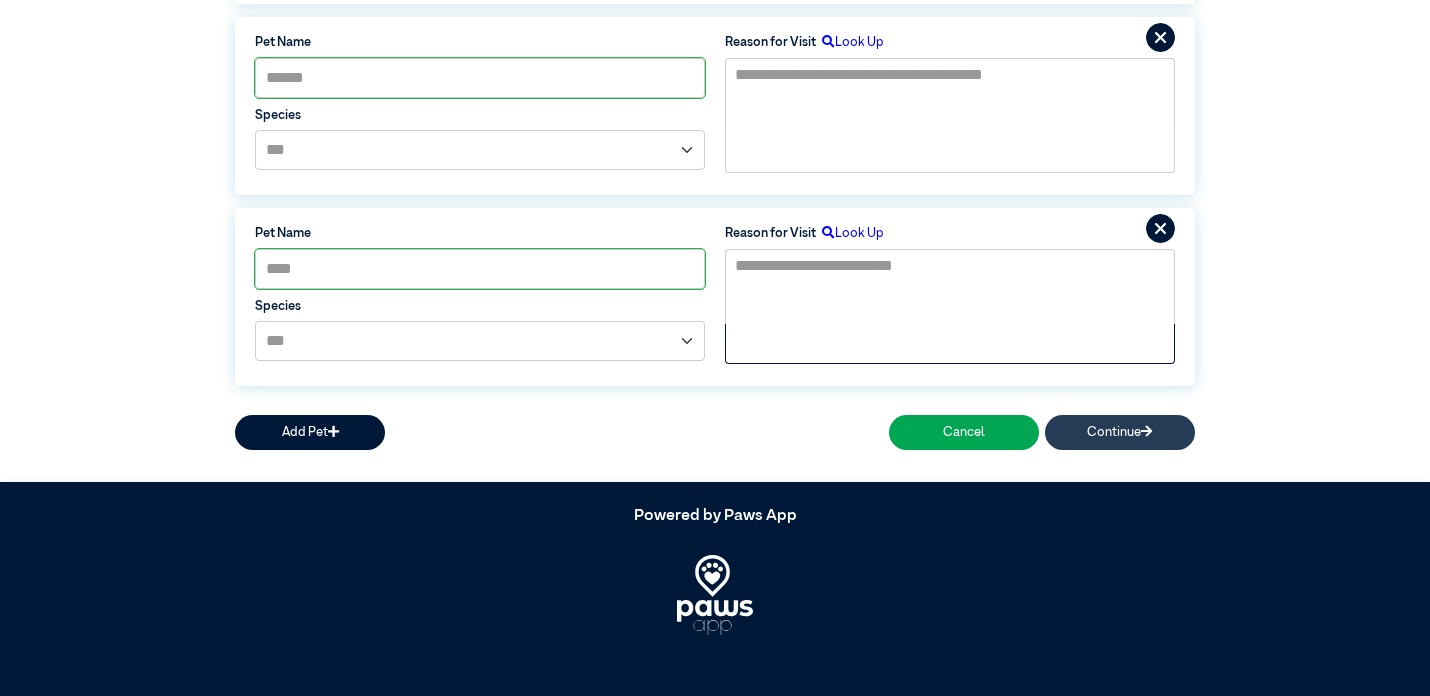 click on "Continue" at bounding box center (1120, 432) 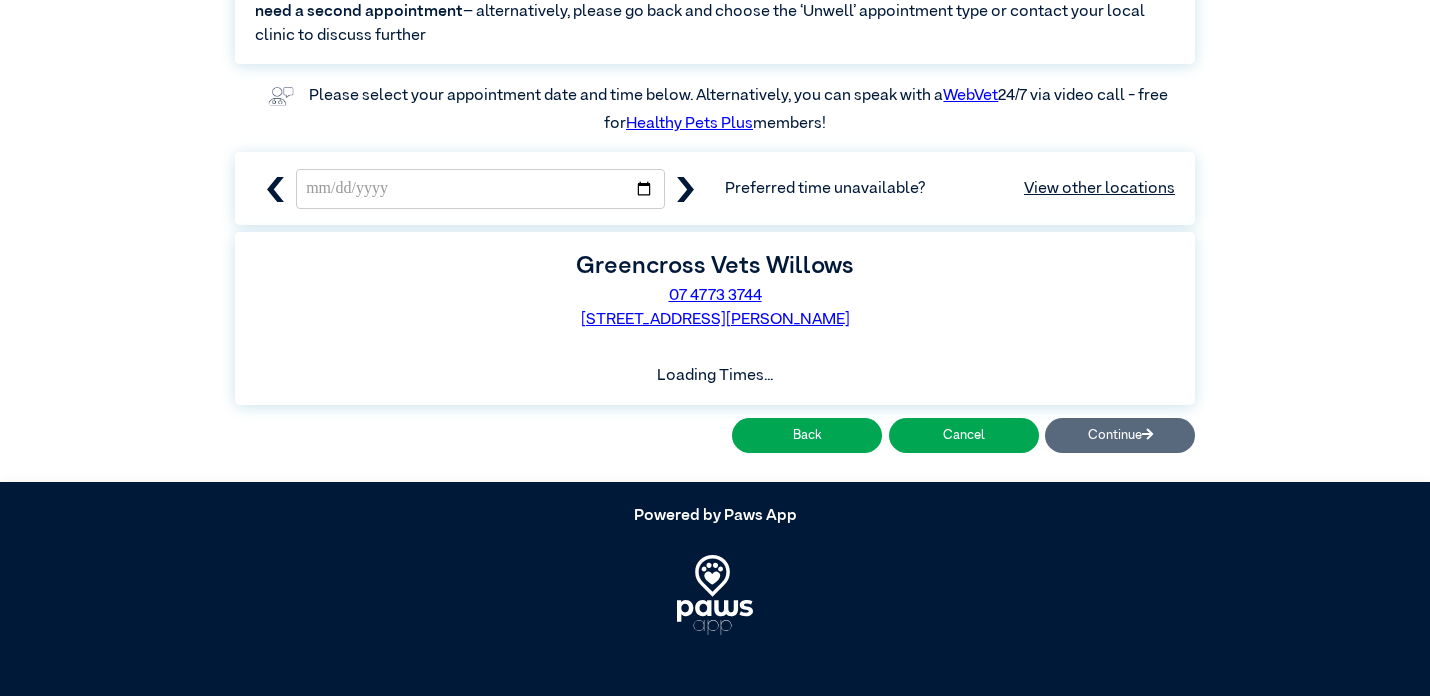 scroll, scrollTop: 450, scrollLeft: 0, axis: vertical 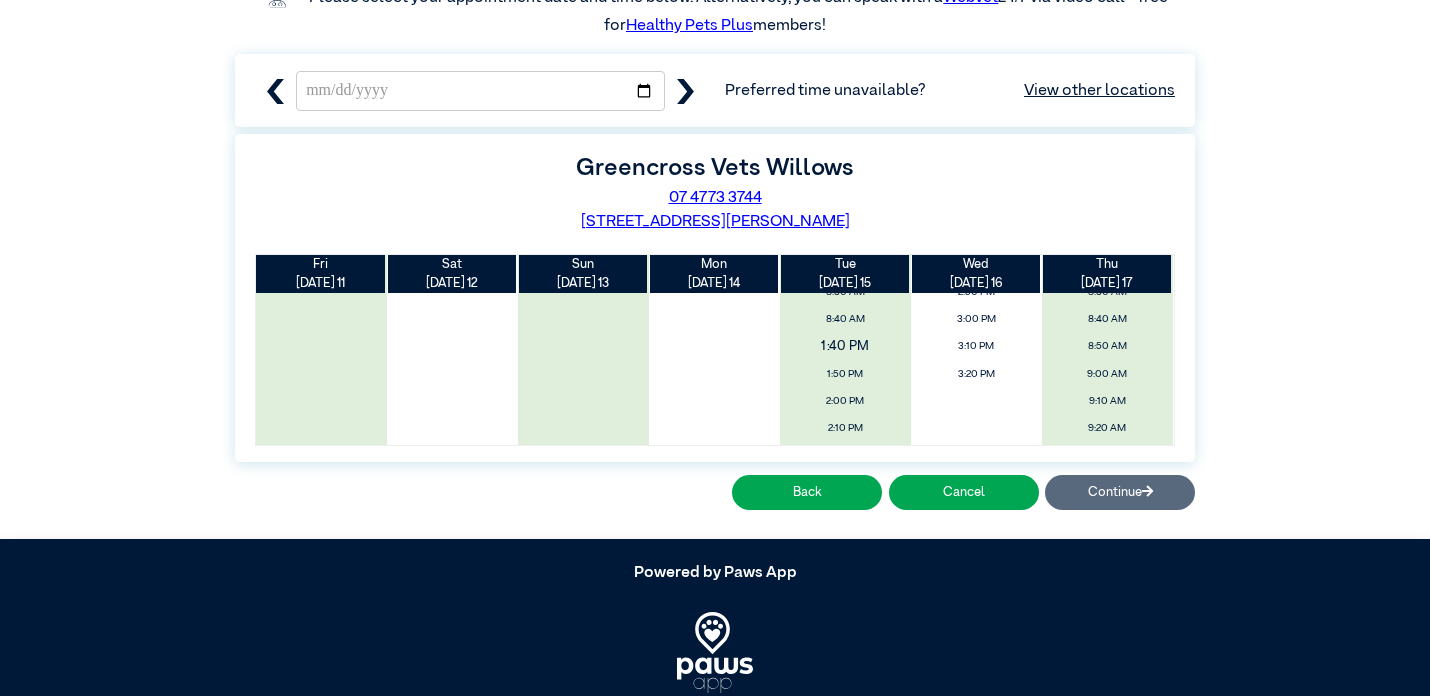 click on "1:40 PM" at bounding box center (845, 347) 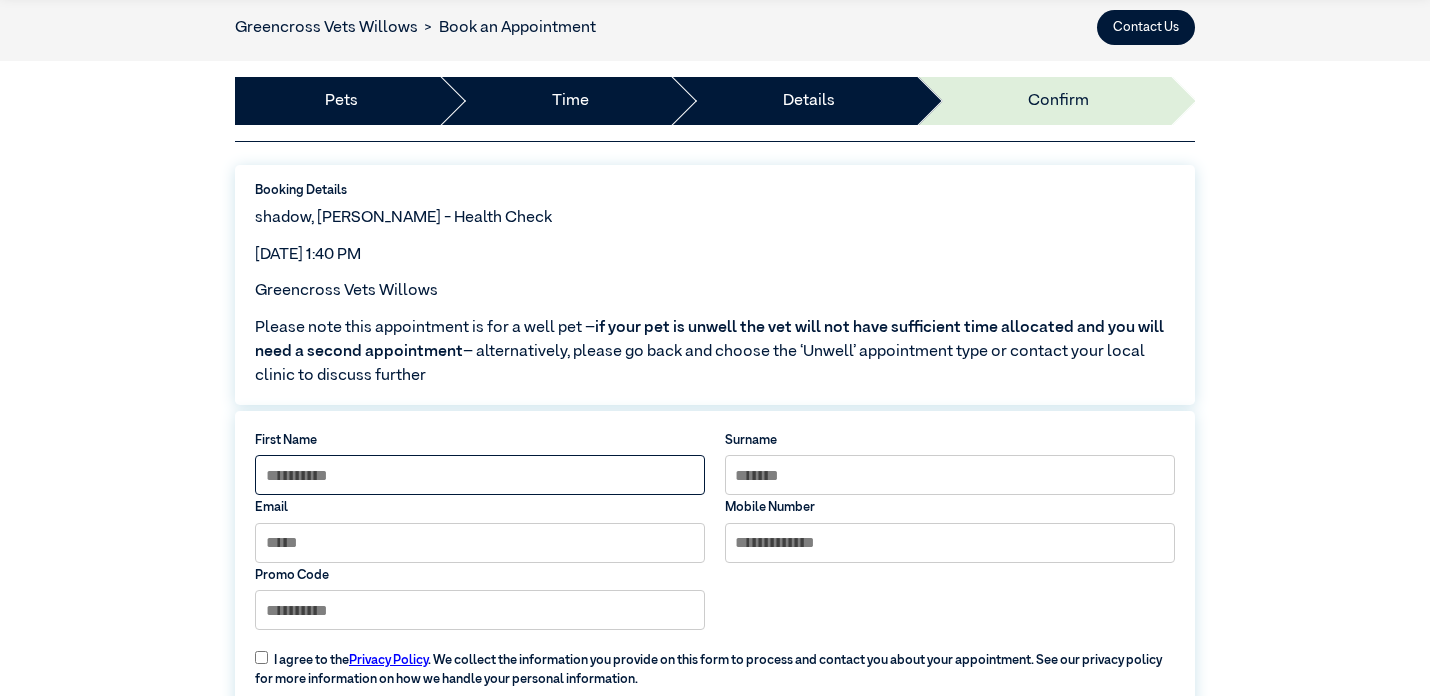 click at bounding box center [480, 475] 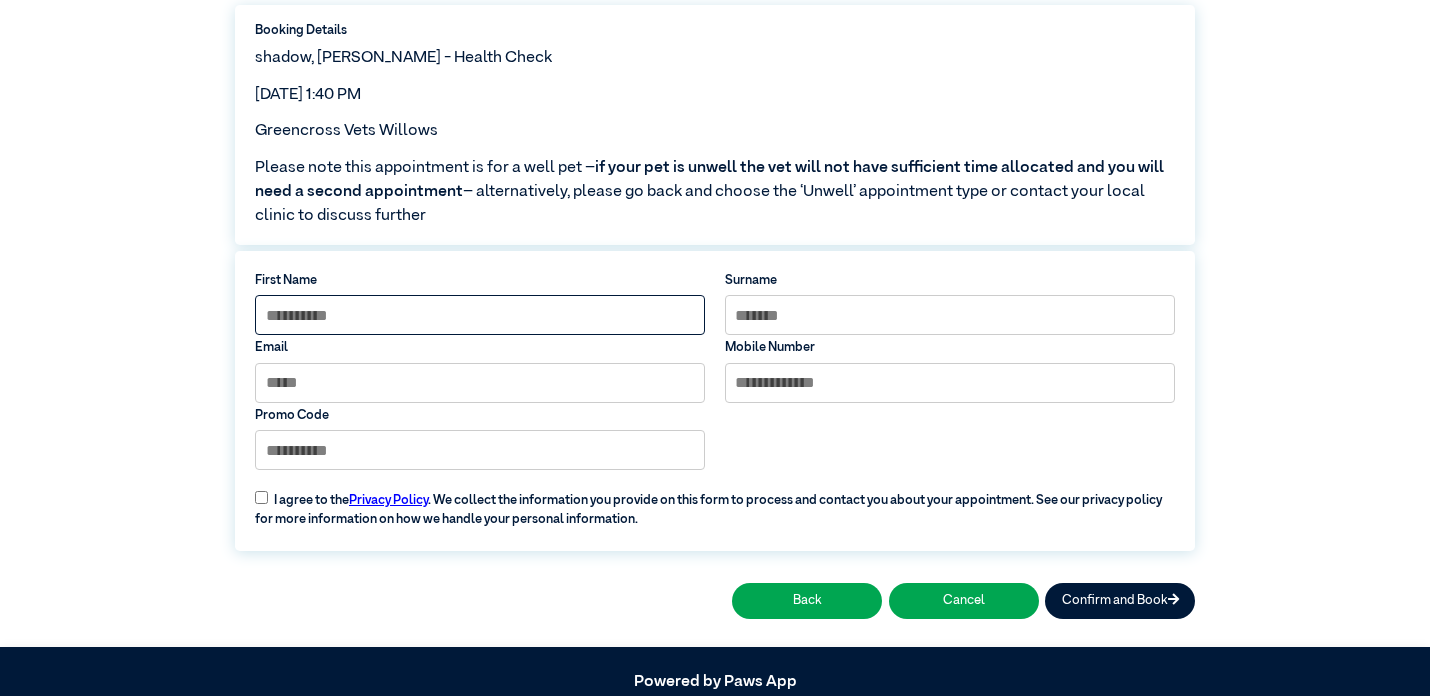 scroll, scrollTop: 307, scrollLeft: 0, axis: vertical 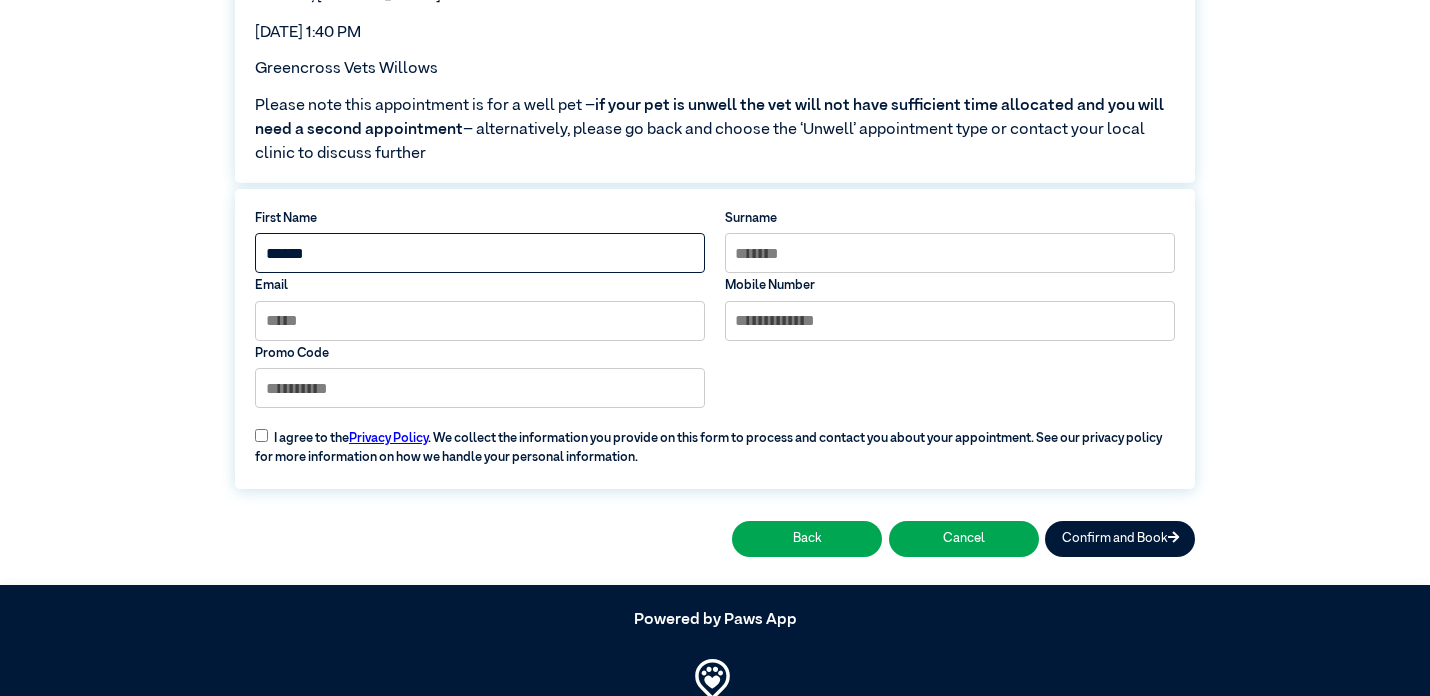 type on "******" 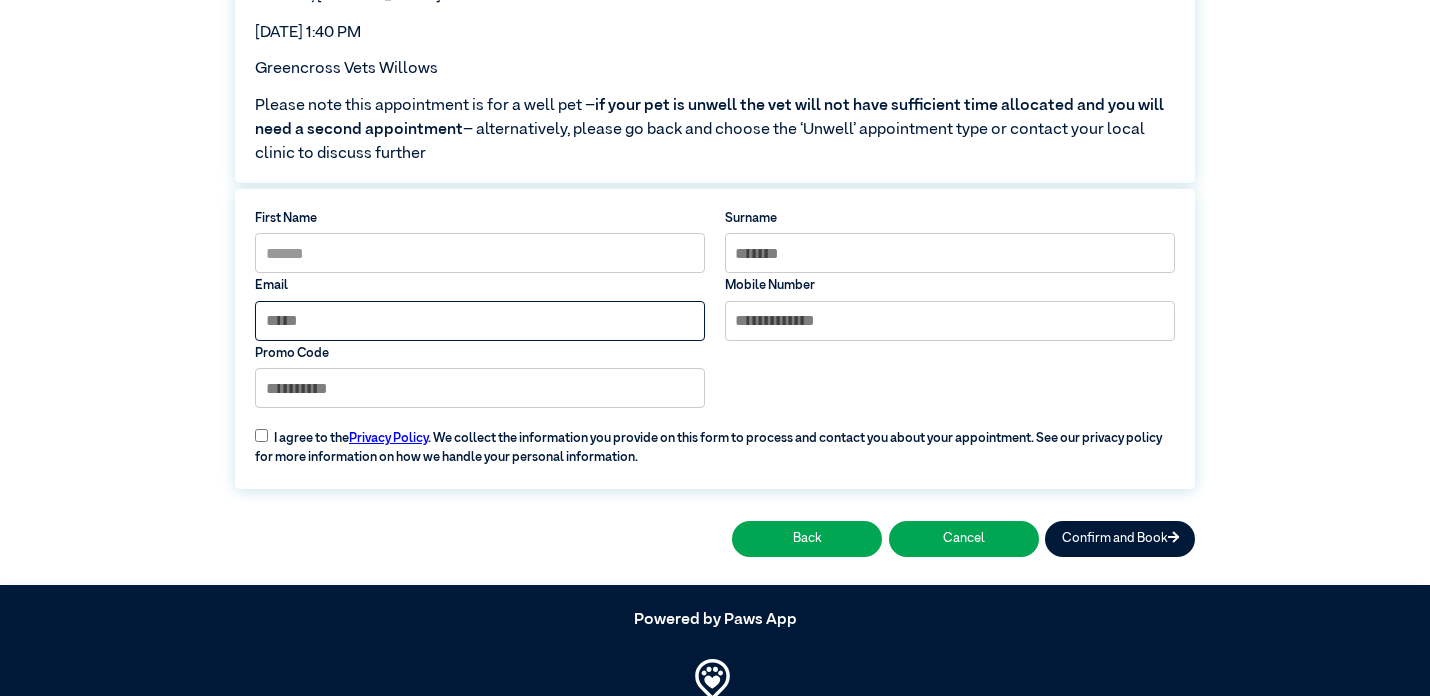 click at bounding box center (480, 321) 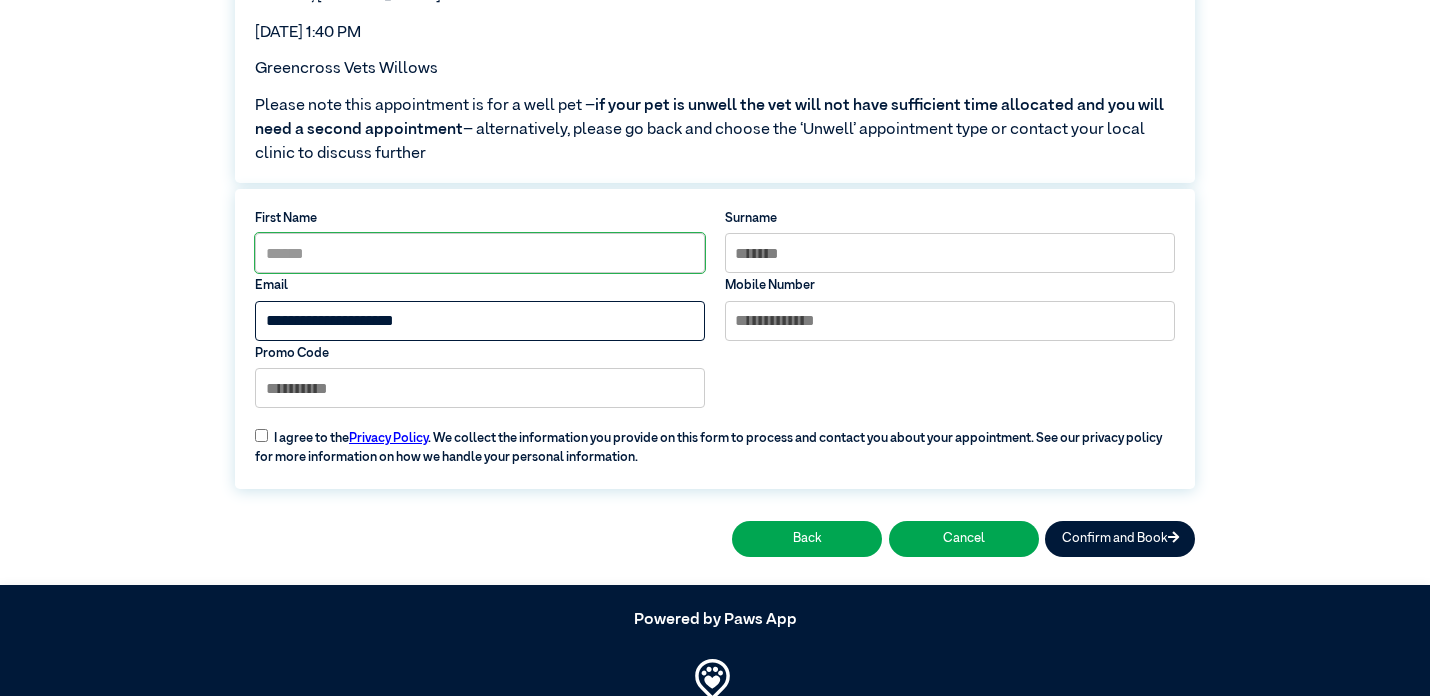 type on "**********" 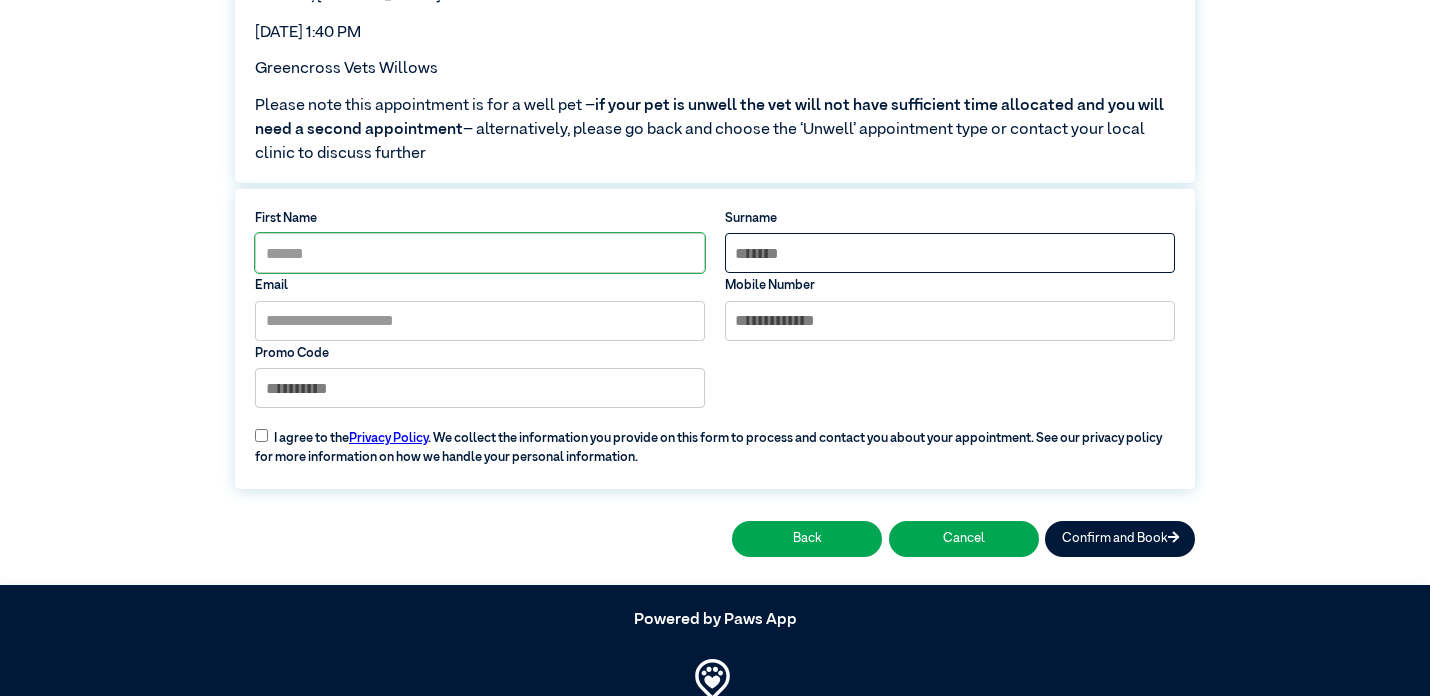 click at bounding box center (950, 253) 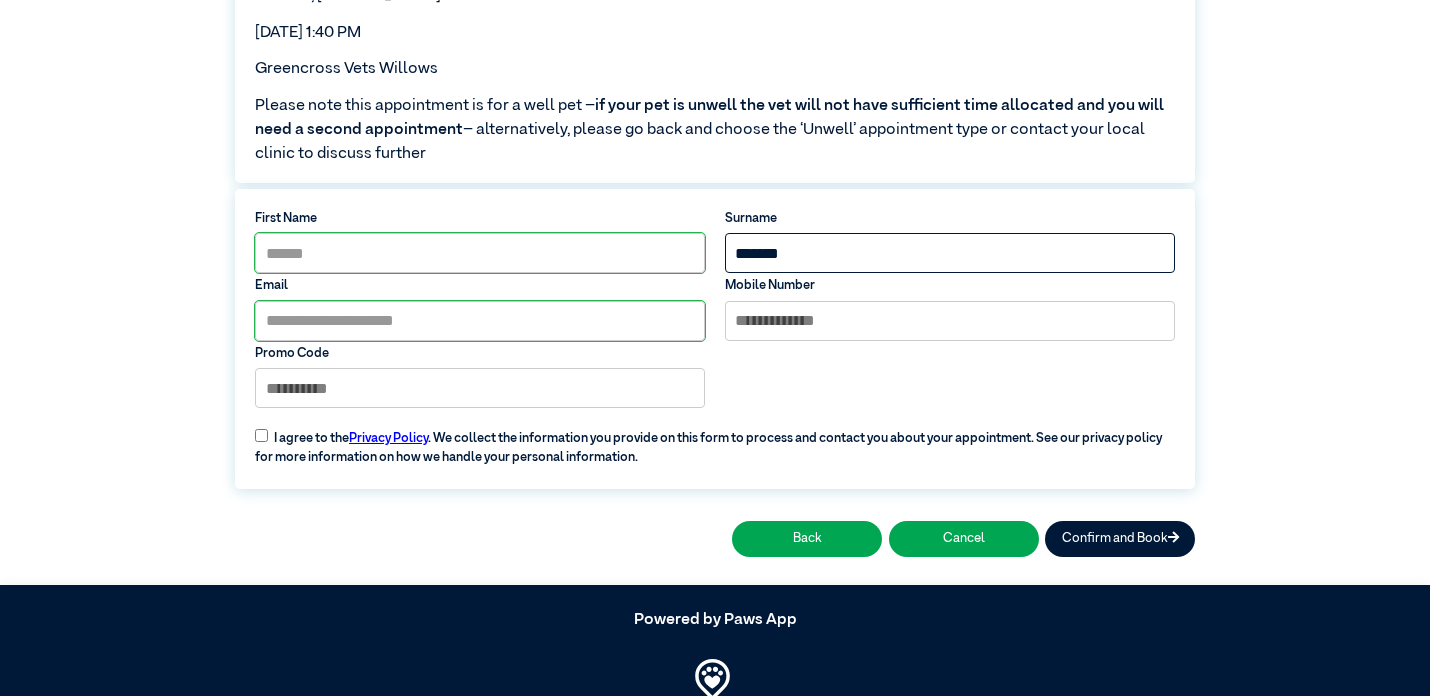 type on "*******" 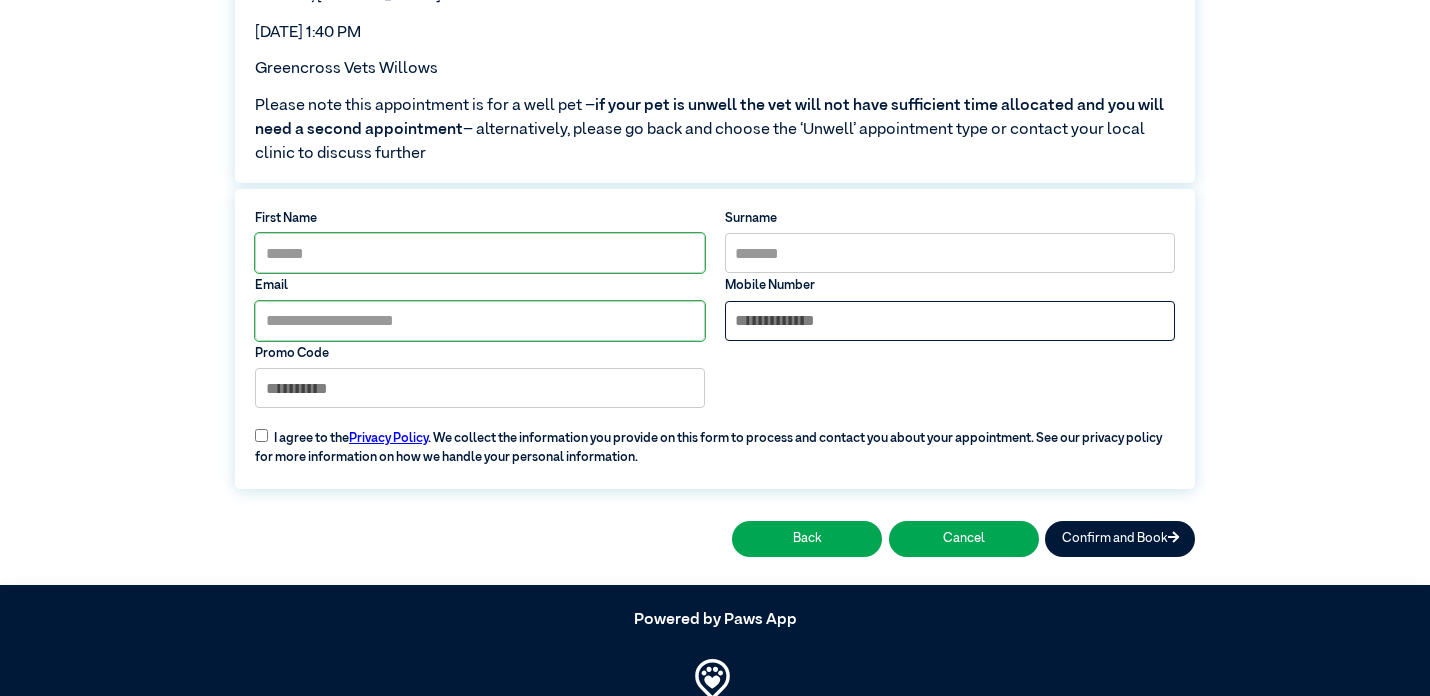 click at bounding box center [950, 321] 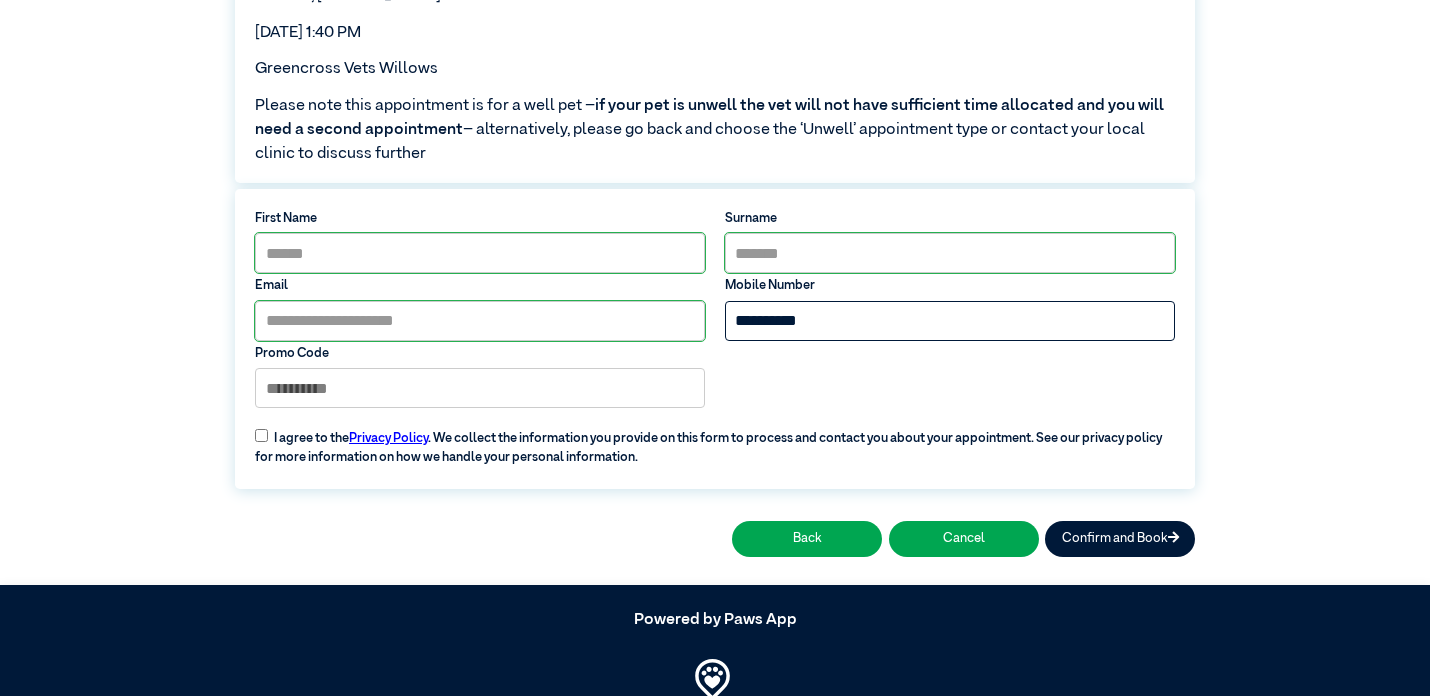 type on "**********" 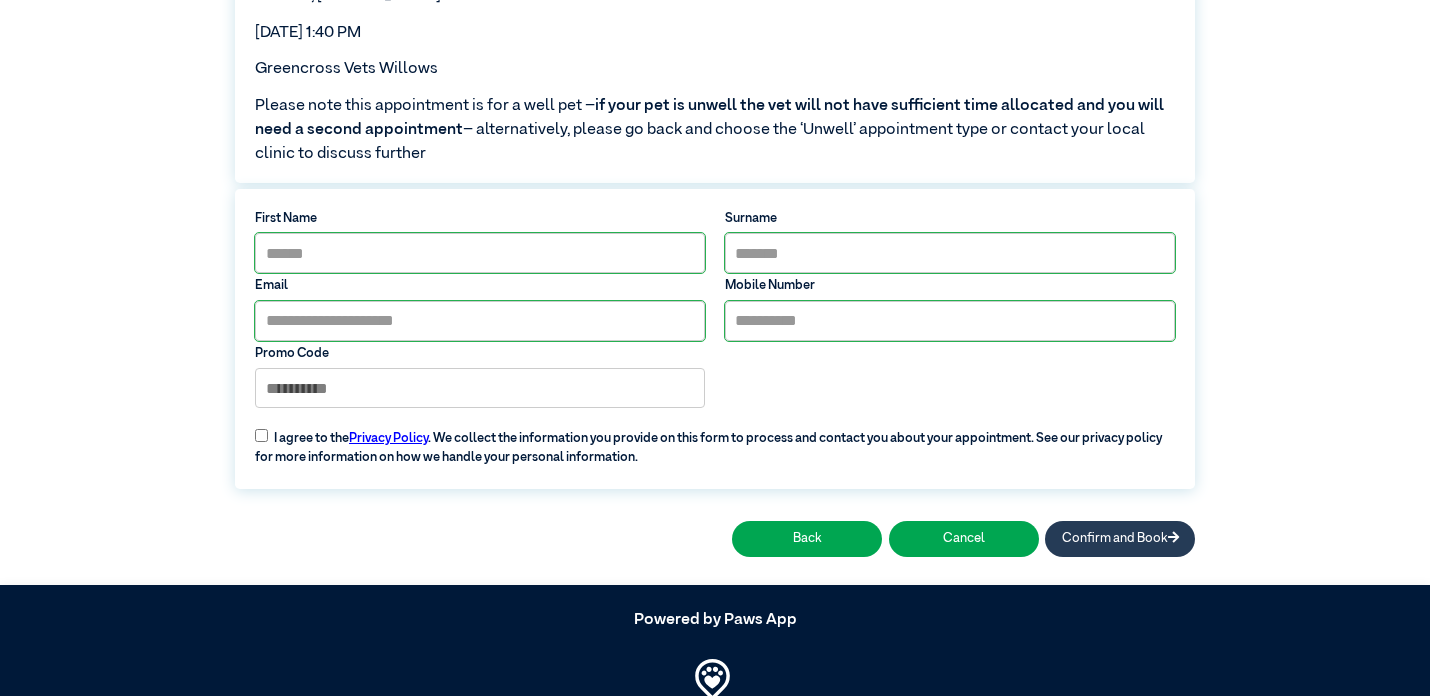 click on "Confirm and Book" at bounding box center (1120, 538) 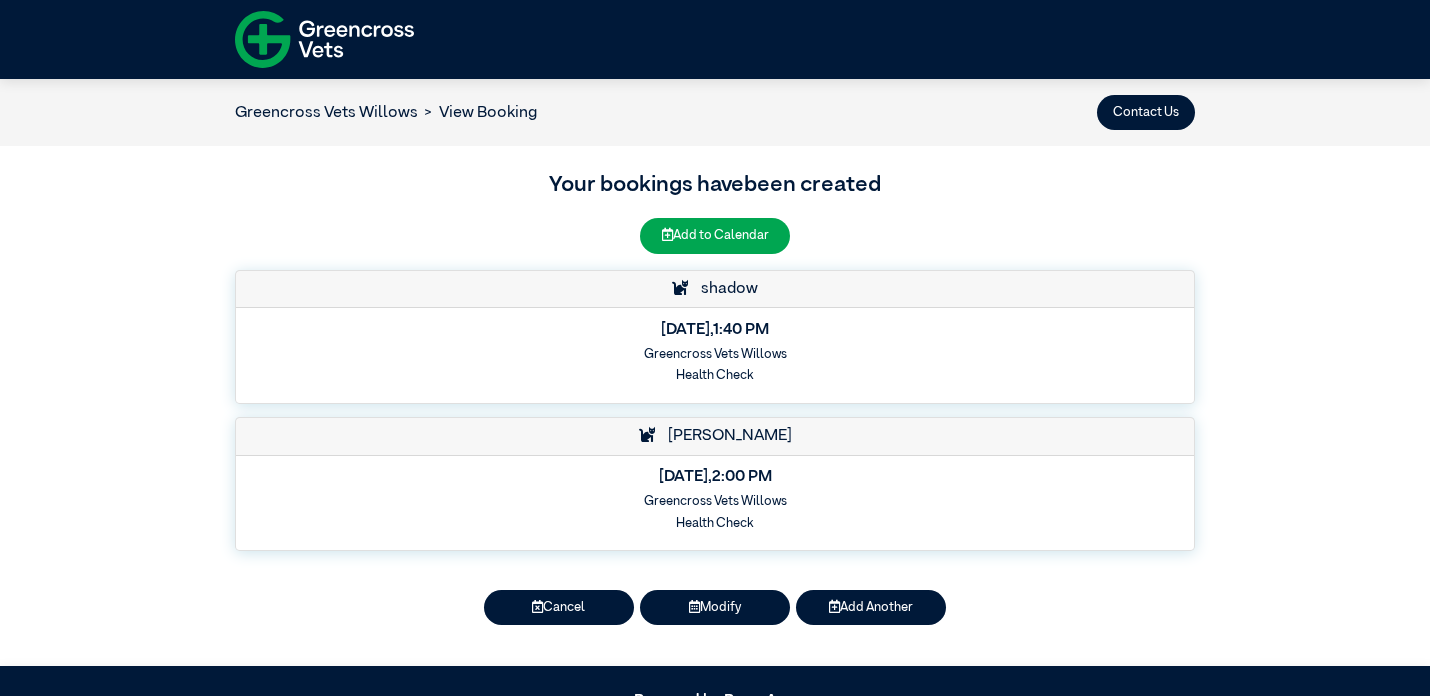scroll, scrollTop: 0, scrollLeft: 0, axis: both 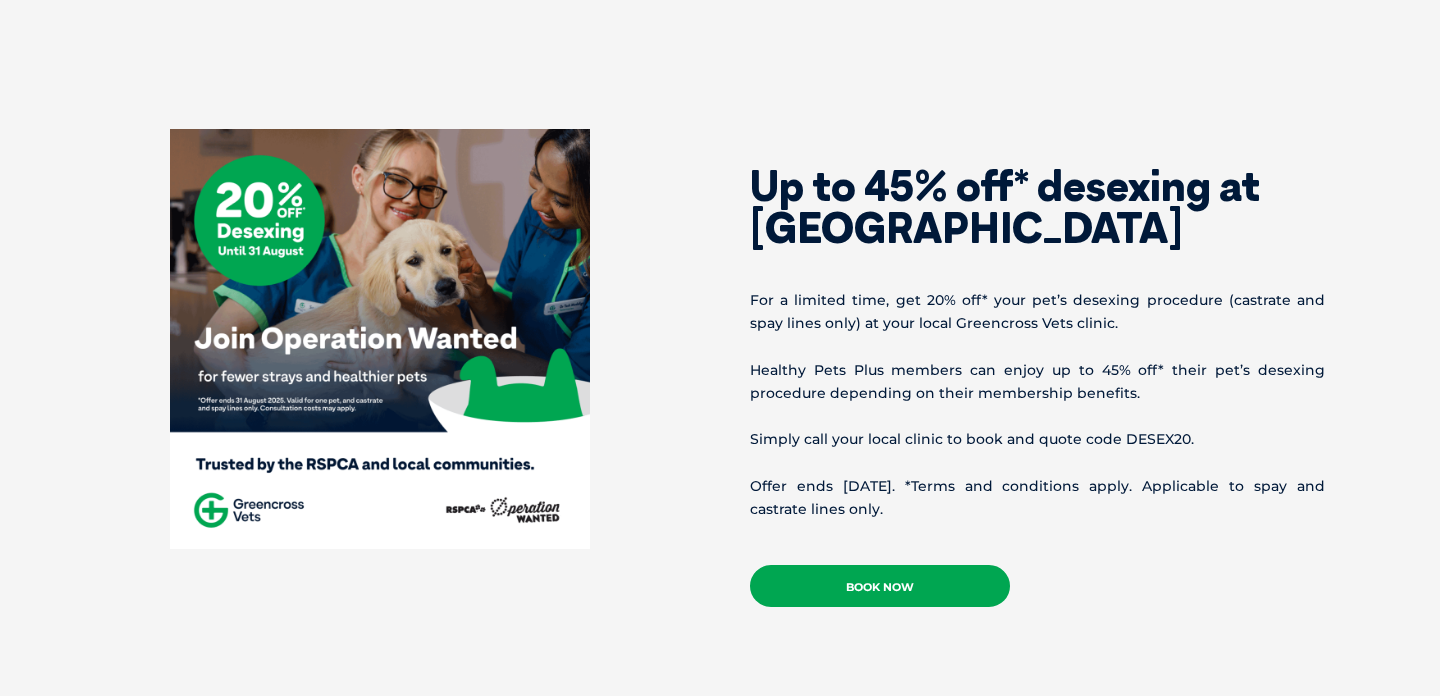 click on "Book Now" at bounding box center [880, 586] 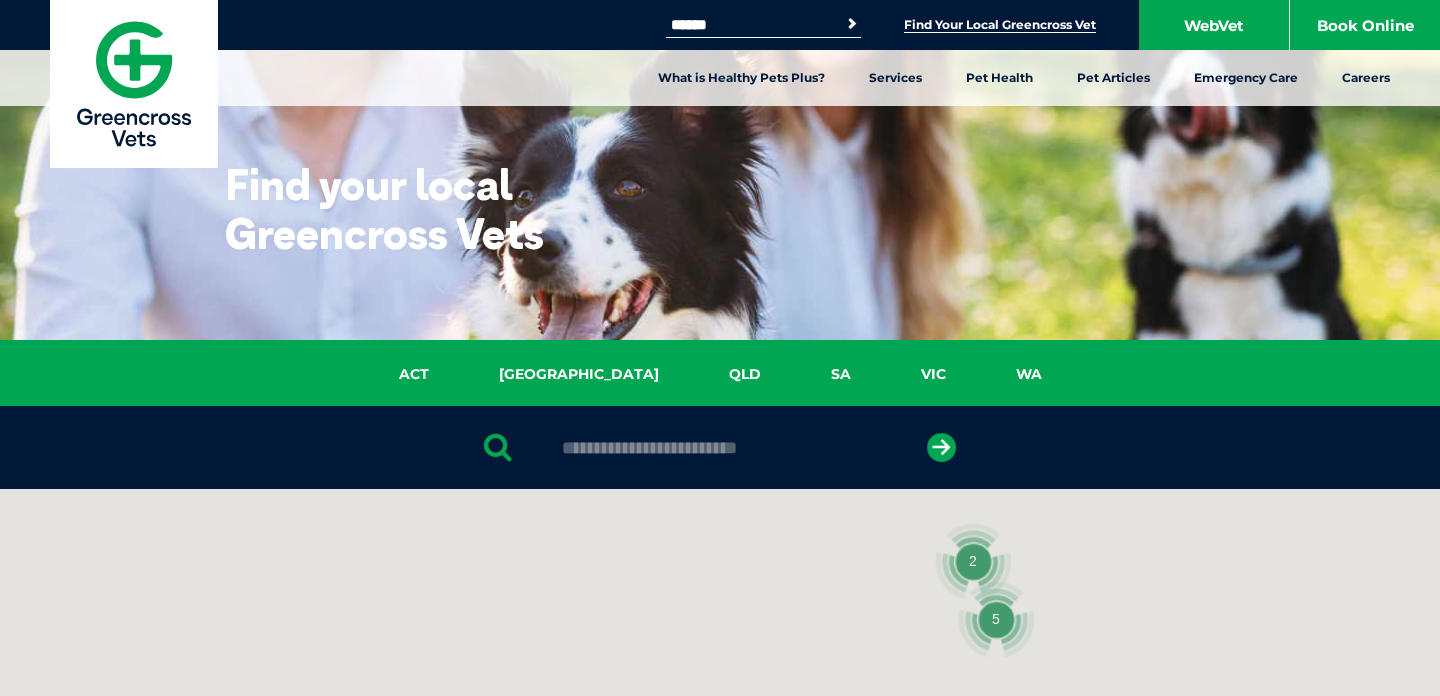 scroll, scrollTop: 0, scrollLeft: 0, axis: both 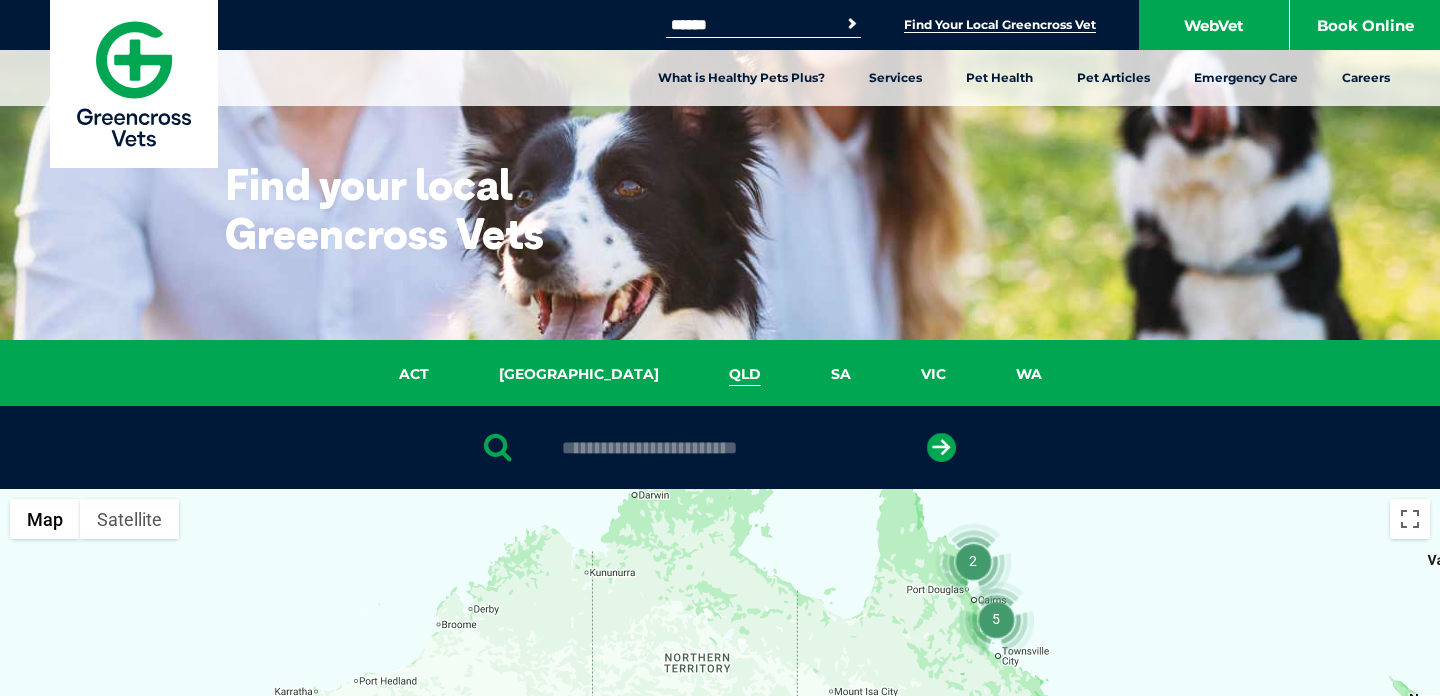 click on "QLD" at bounding box center [745, 374] 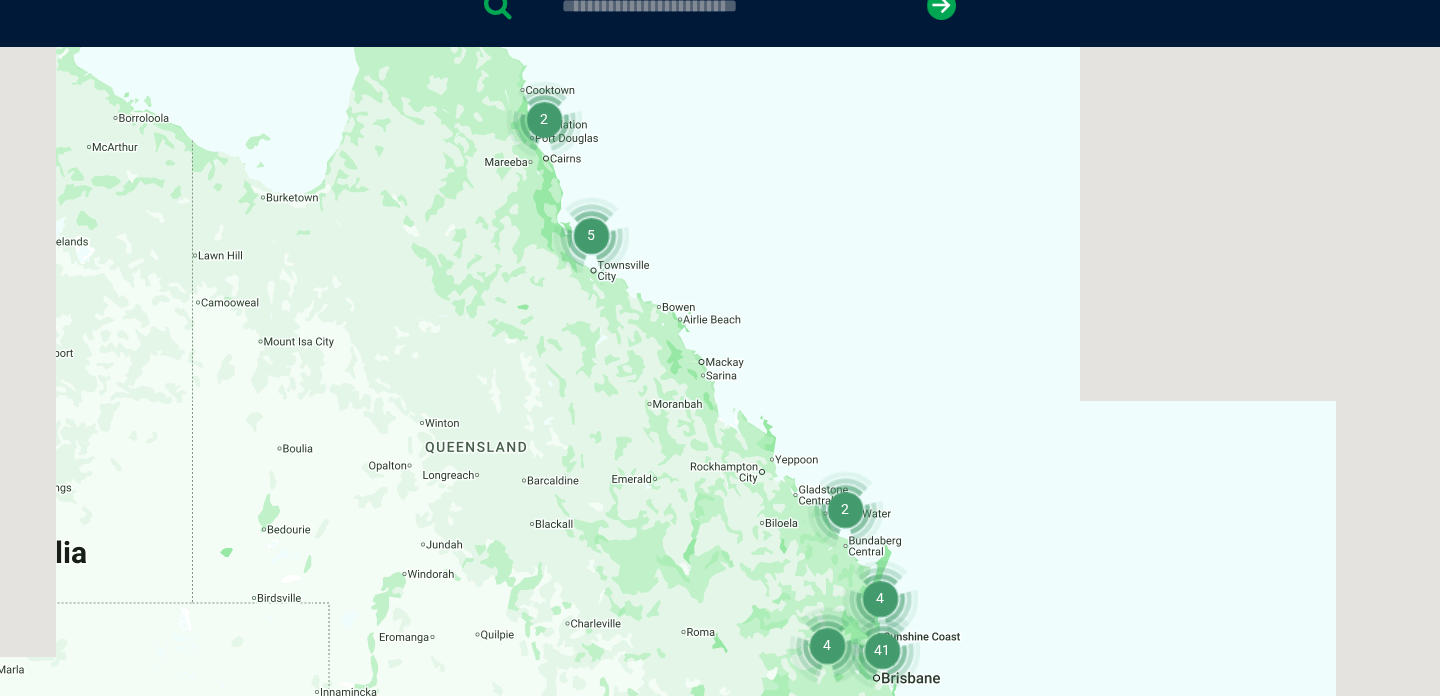 scroll, scrollTop: 458, scrollLeft: 0, axis: vertical 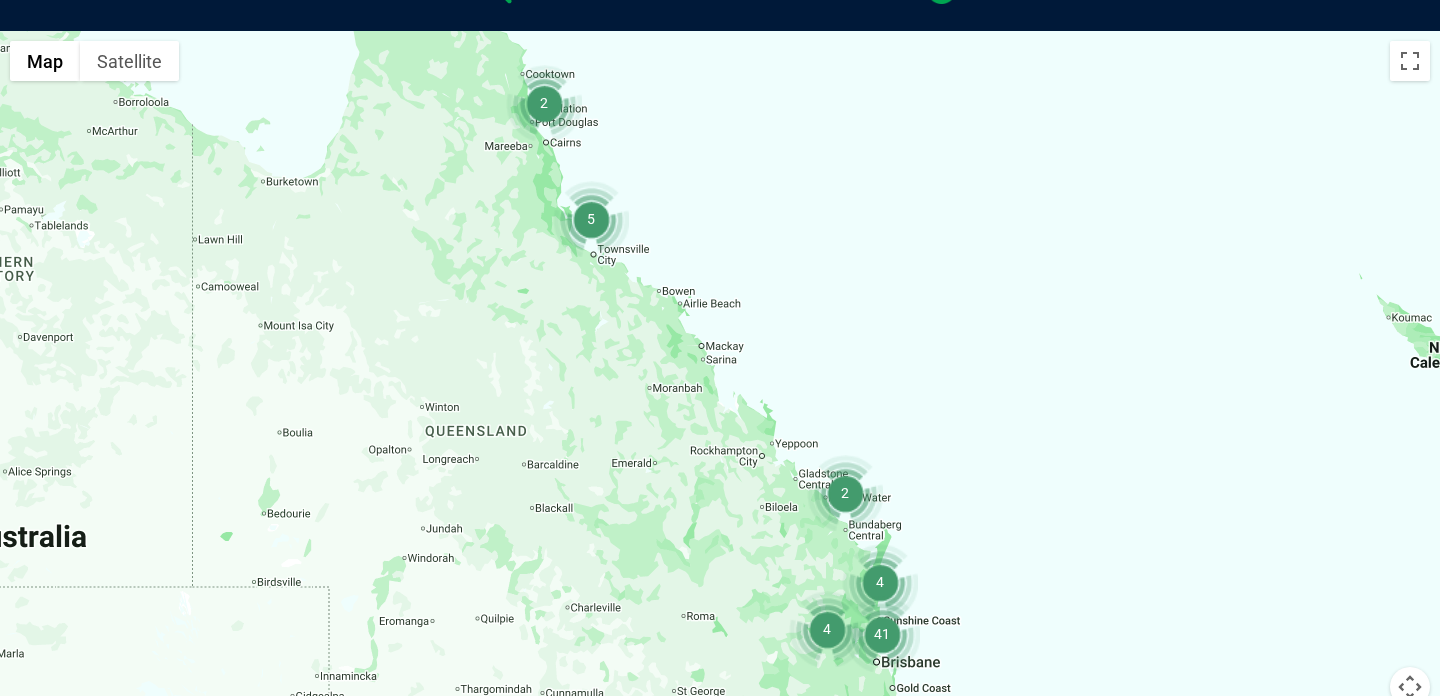 click at bounding box center (591, 219) 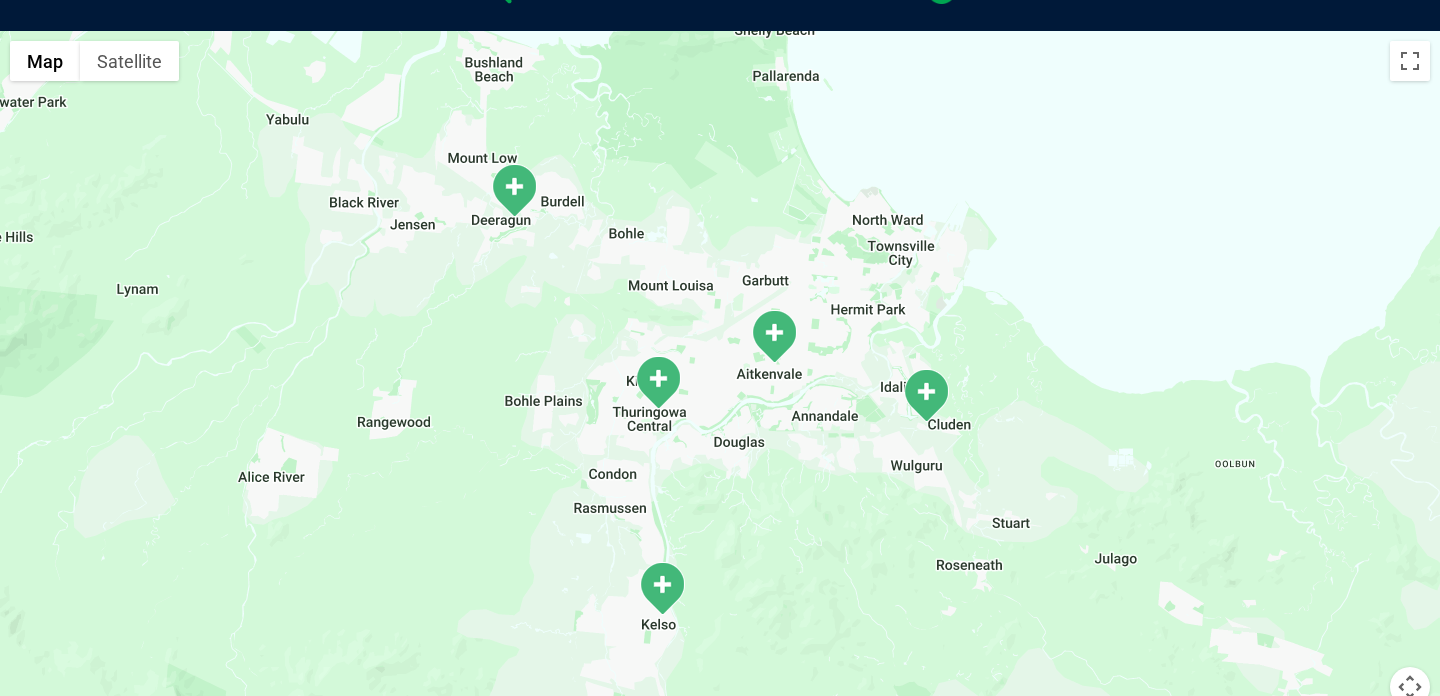 click at bounding box center (658, 382) 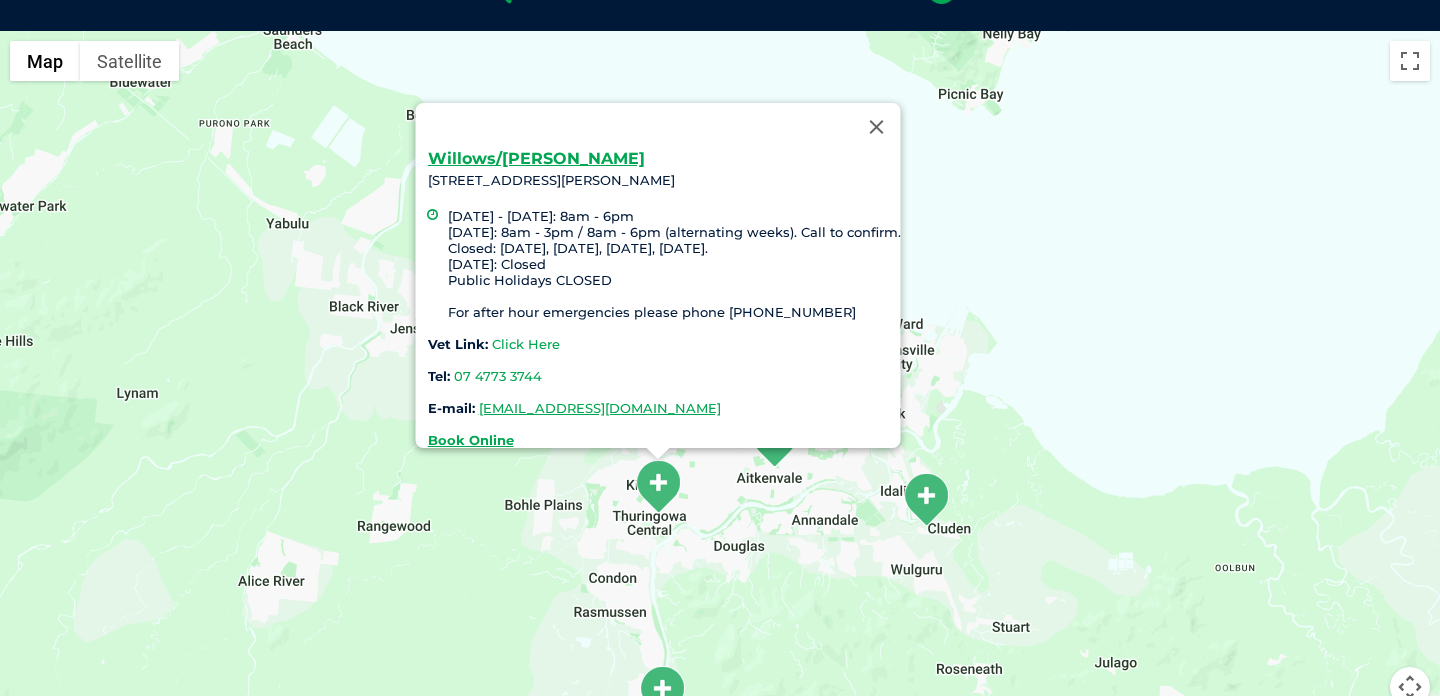click on "Click Here" at bounding box center [526, 344] 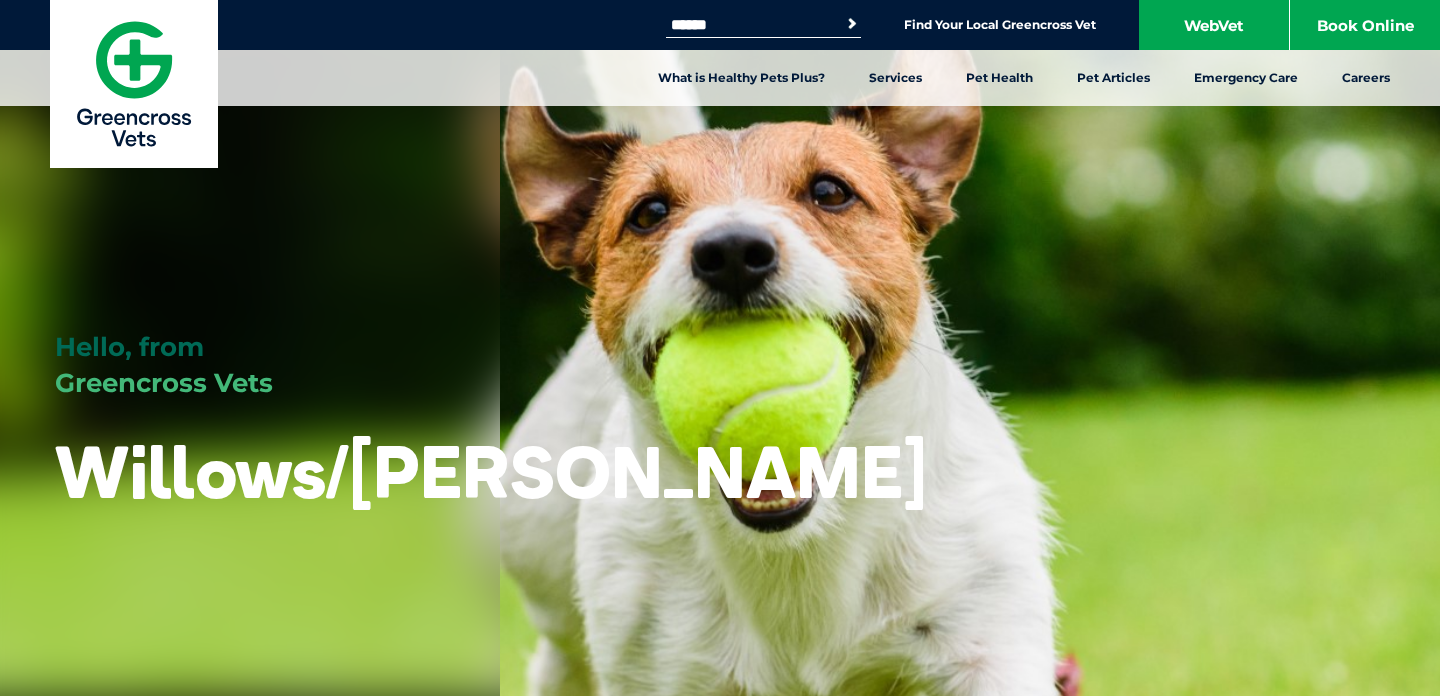 scroll, scrollTop: 0, scrollLeft: 0, axis: both 